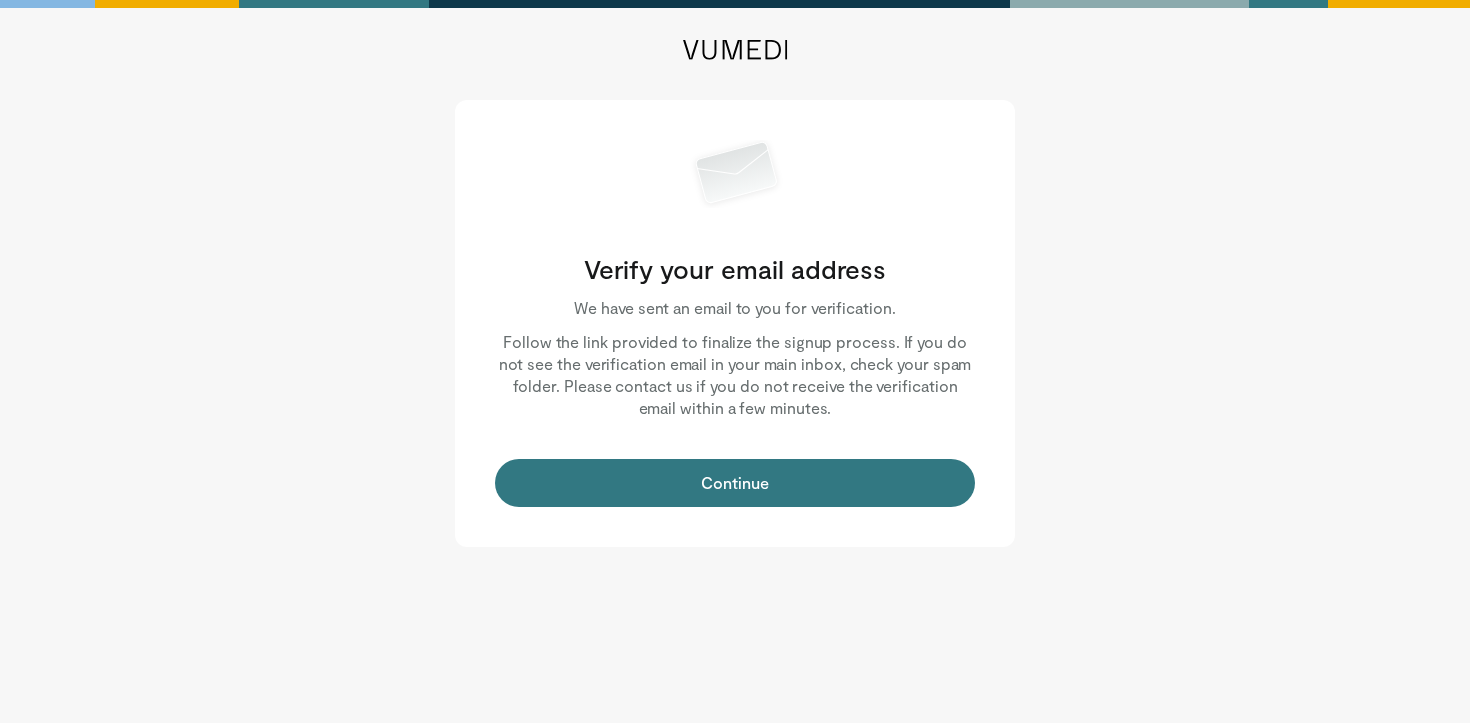 scroll, scrollTop: 0, scrollLeft: 0, axis: both 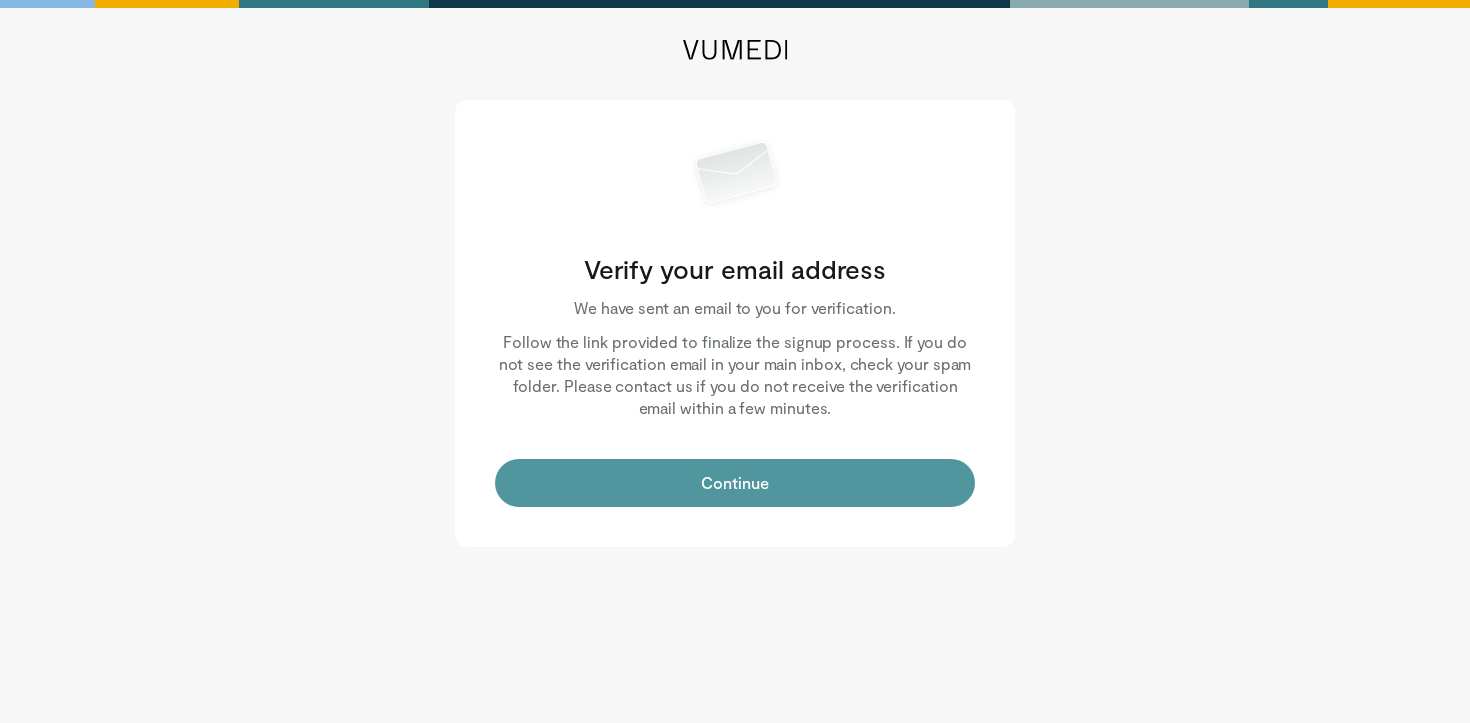 click on "Continue" at bounding box center [735, 483] 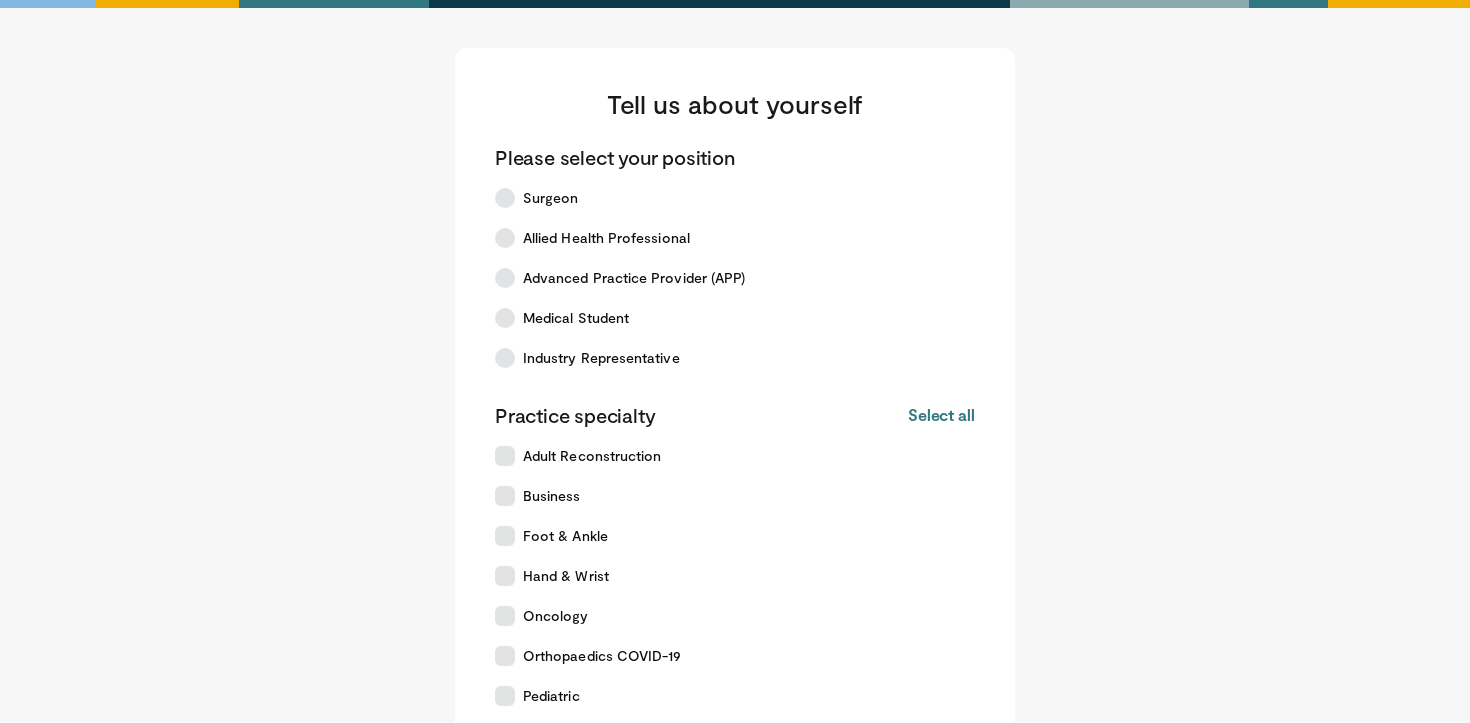 scroll, scrollTop: 0, scrollLeft: 0, axis: both 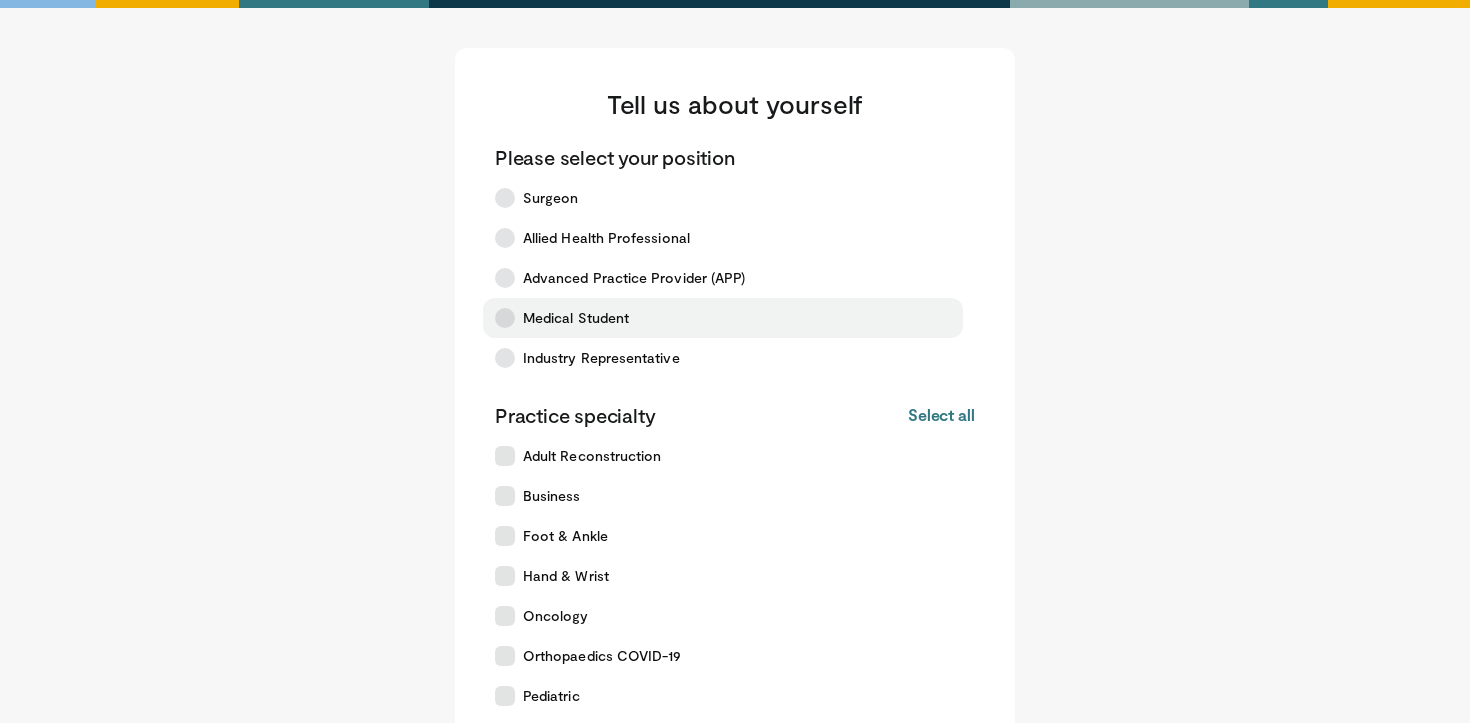 click on "Medical Student" at bounding box center [723, 318] 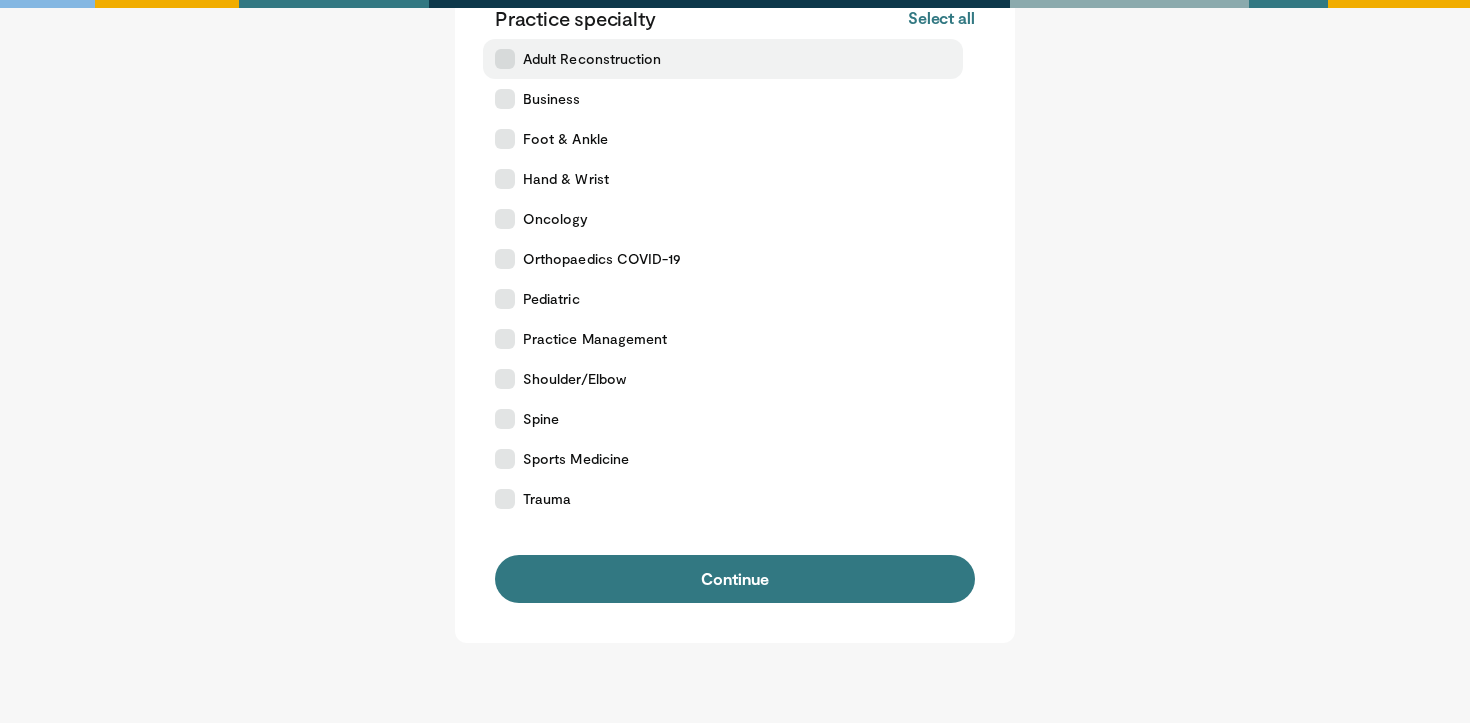 scroll, scrollTop: 398, scrollLeft: 0, axis: vertical 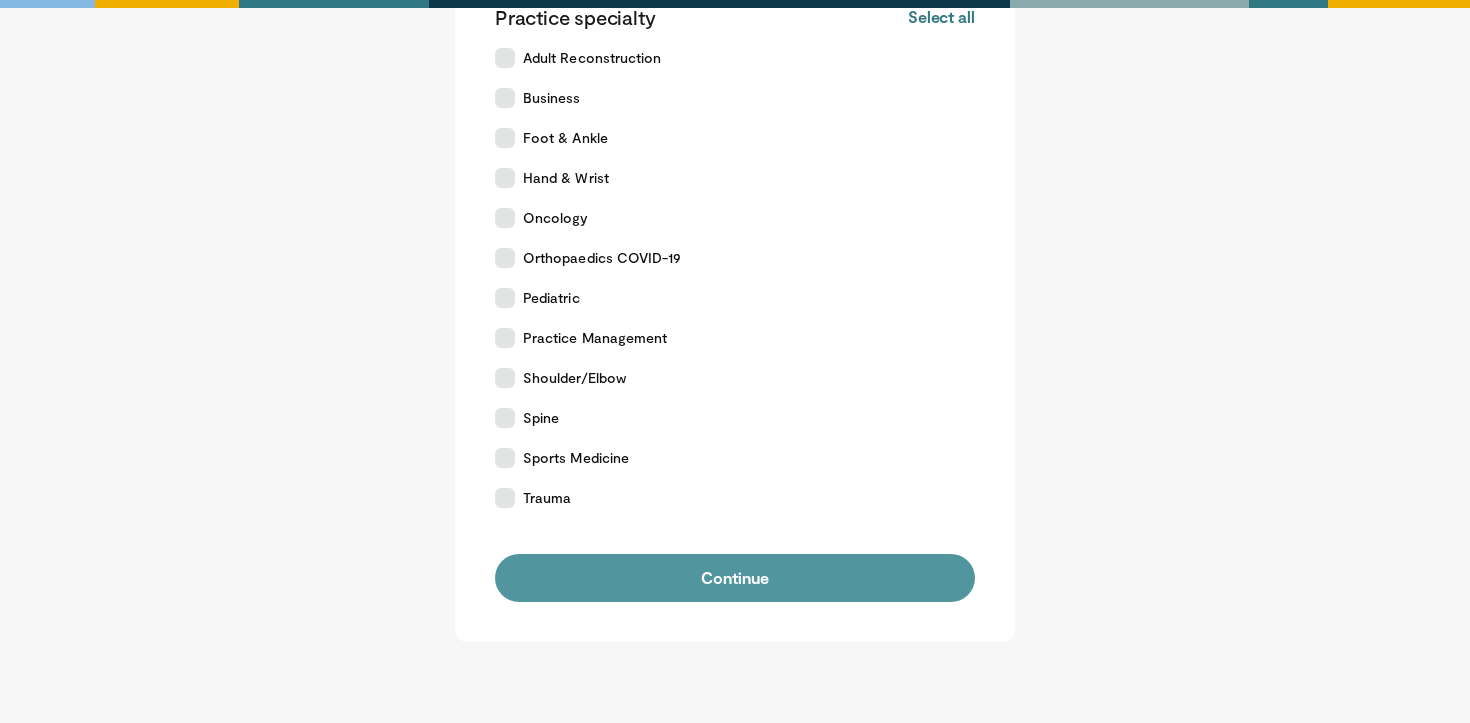 click on "Continue" at bounding box center (735, 578) 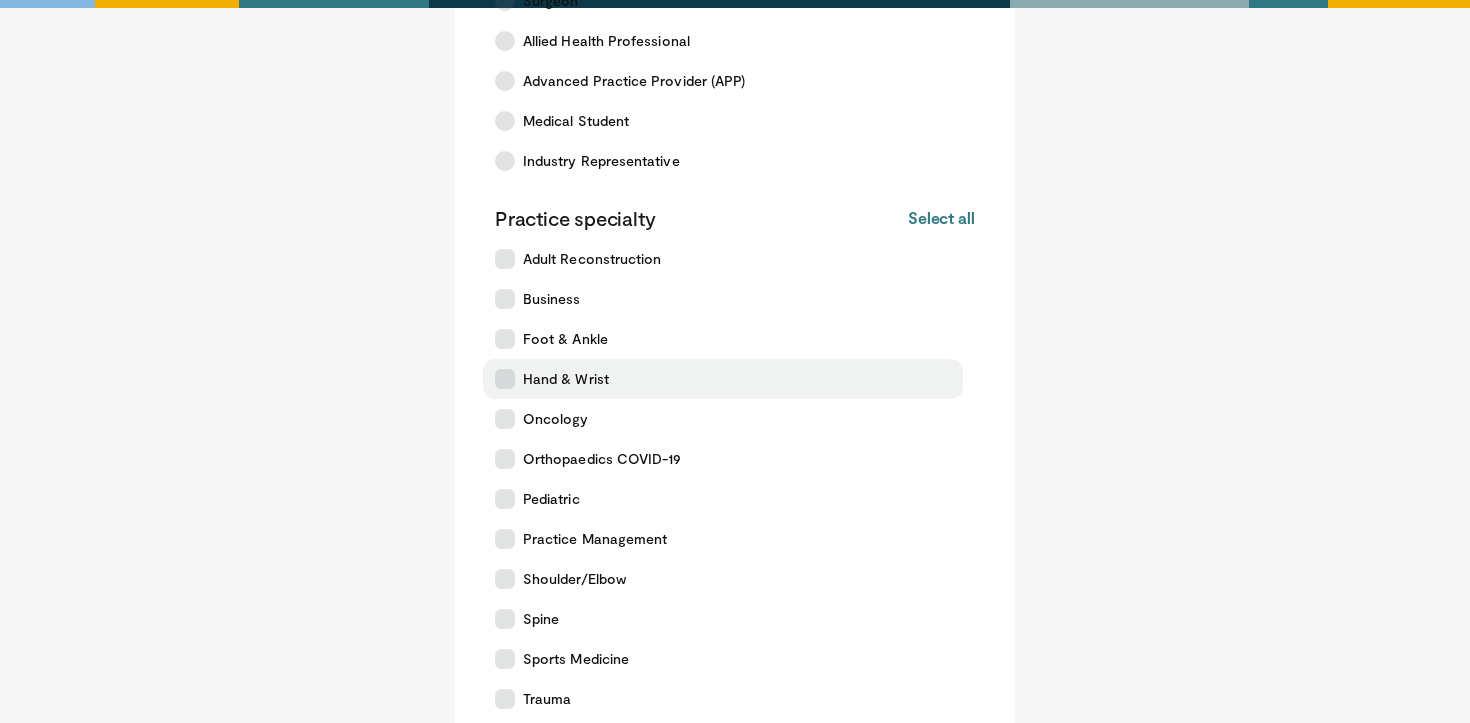 scroll, scrollTop: 288, scrollLeft: 0, axis: vertical 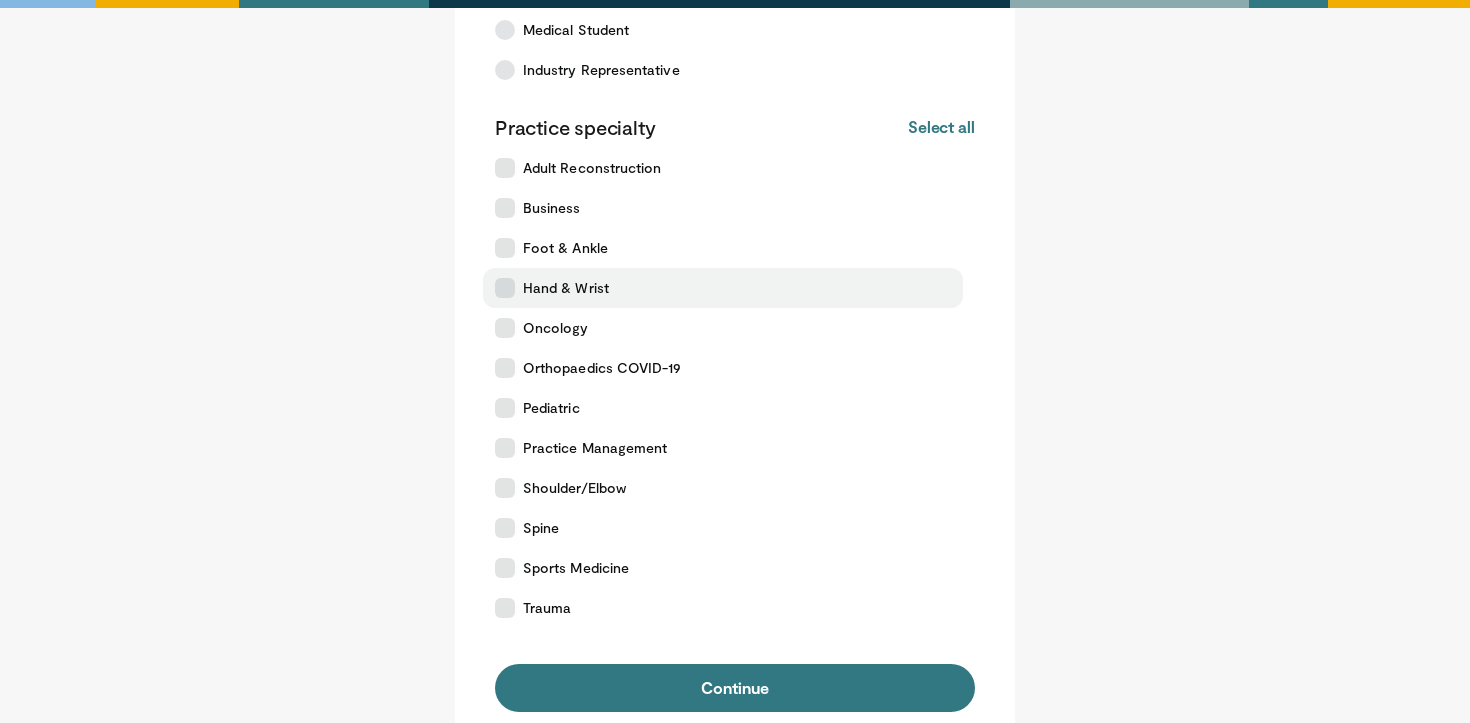 click on "Hand & Wrist" at bounding box center [566, 288] 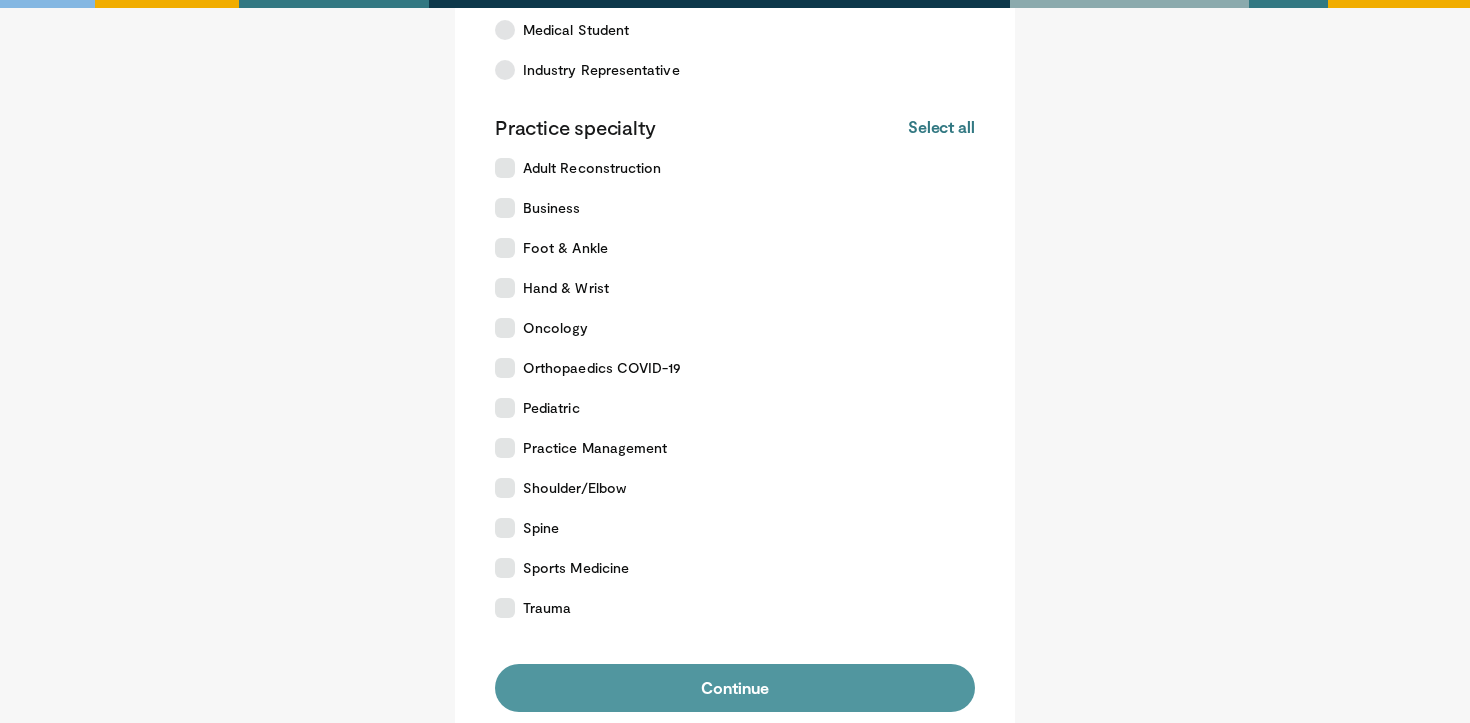 click on "Continue" at bounding box center (735, 688) 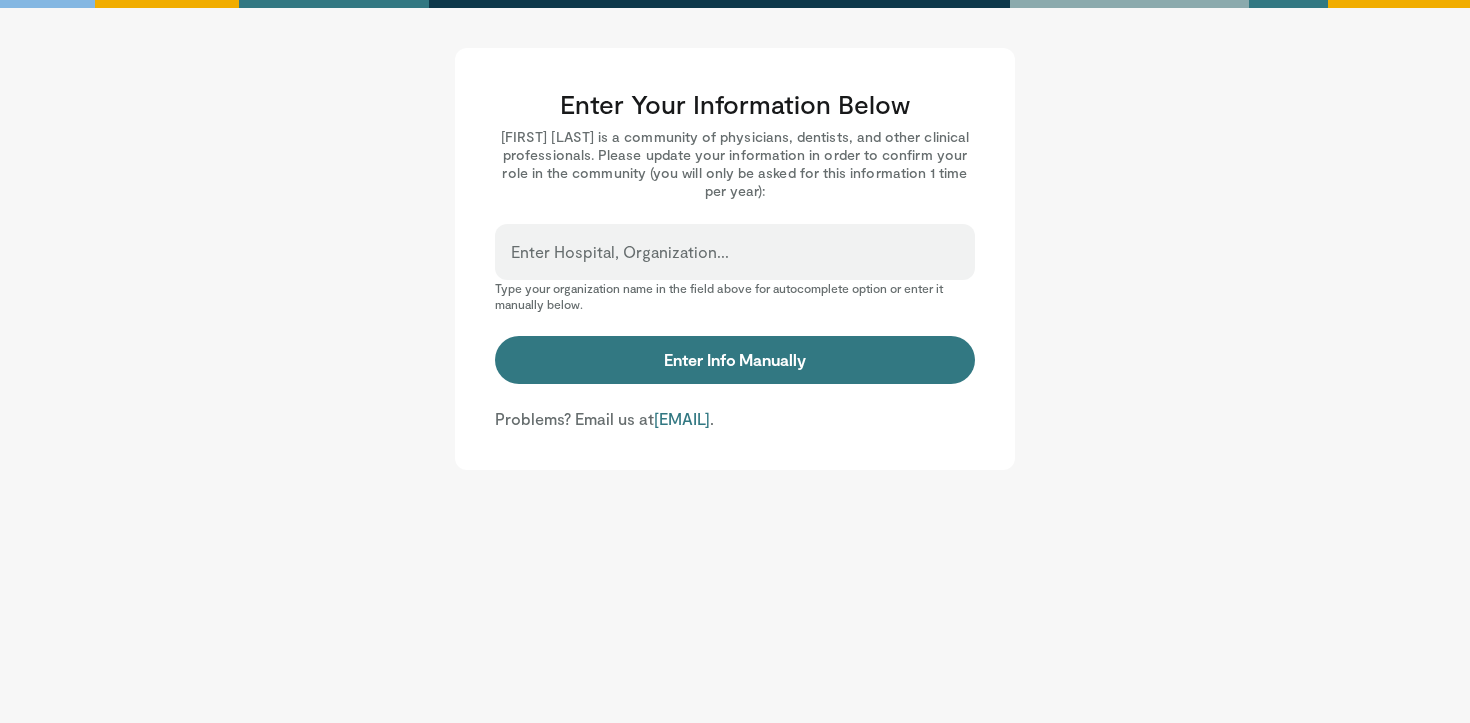 scroll, scrollTop: 0, scrollLeft: 0, axis: both 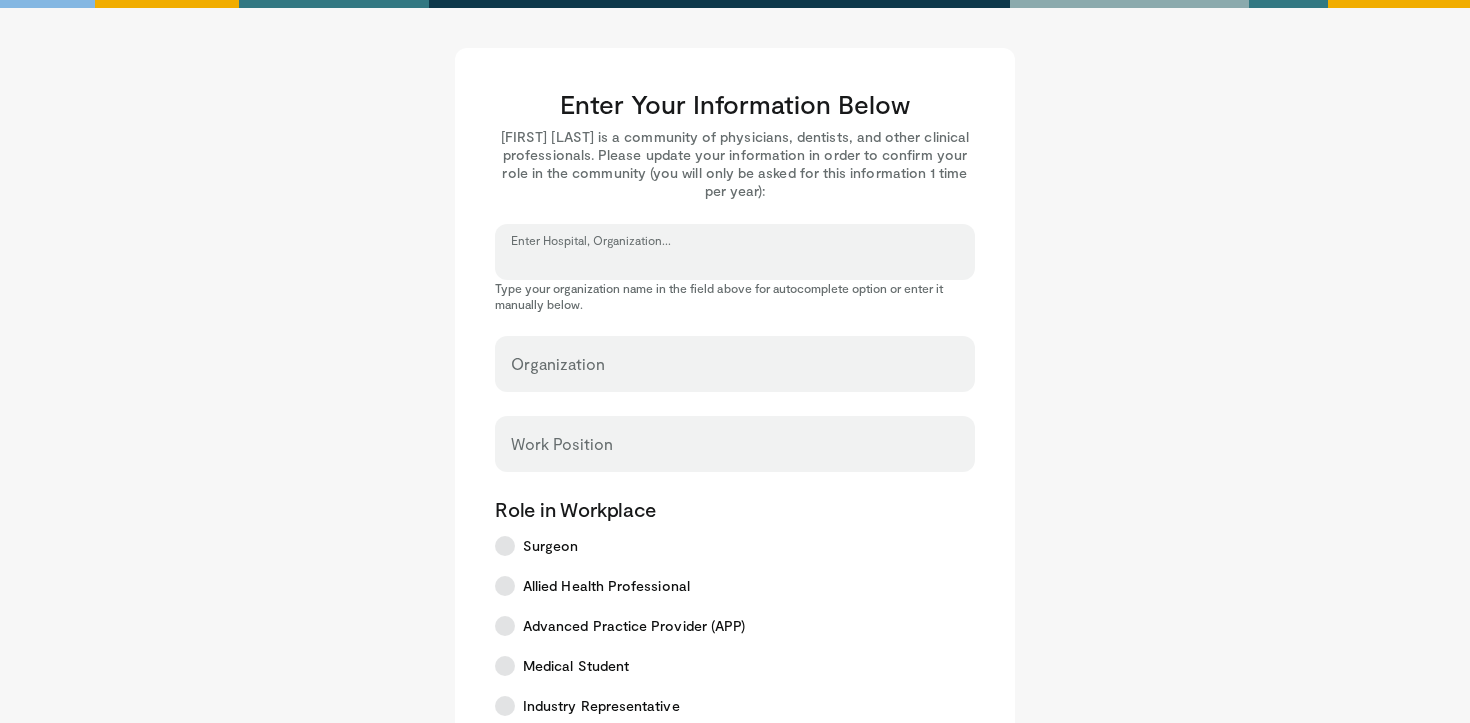 click on "Enter Hospital, Organization..." at bounding box center (735, 261) 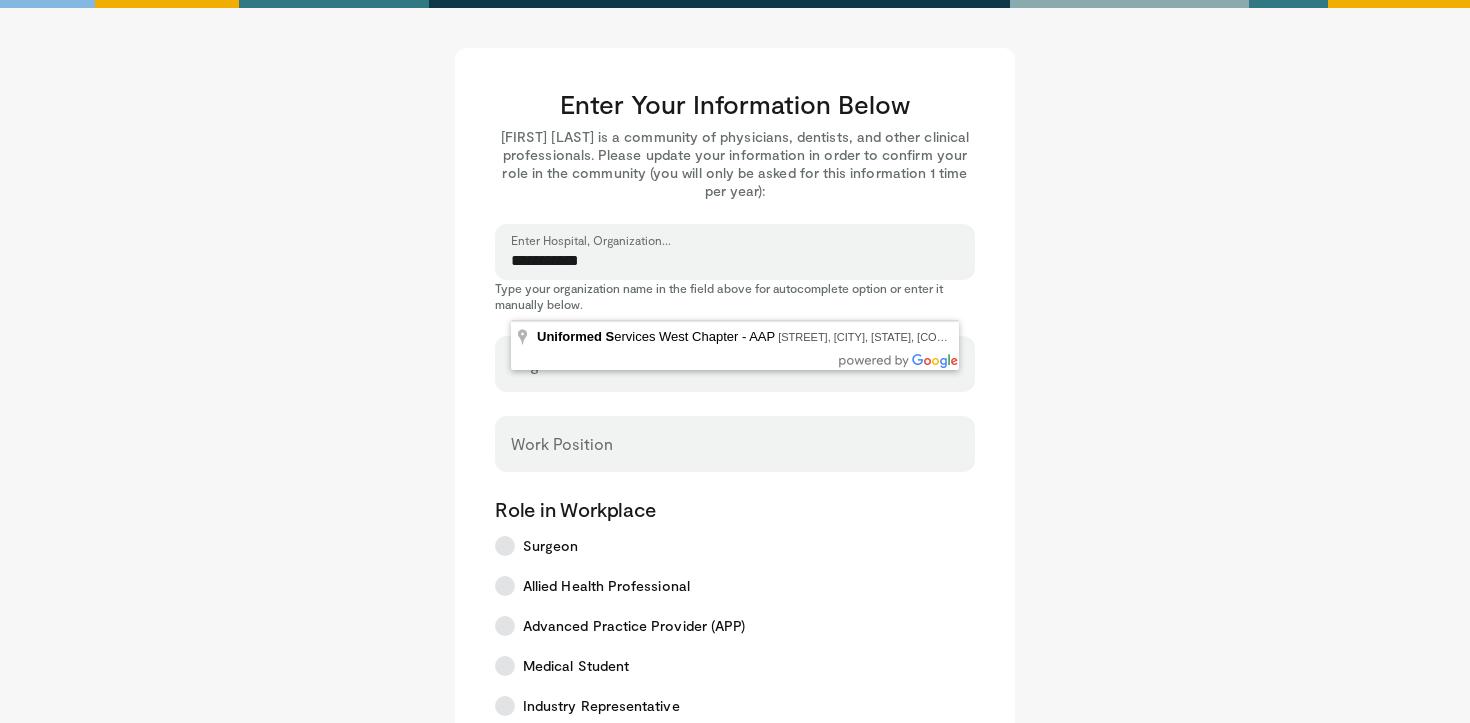 drag, startPoint x: 713, startPoint y: 266, endPoint x: 450, endPoint y: 265, distance: 263.0019 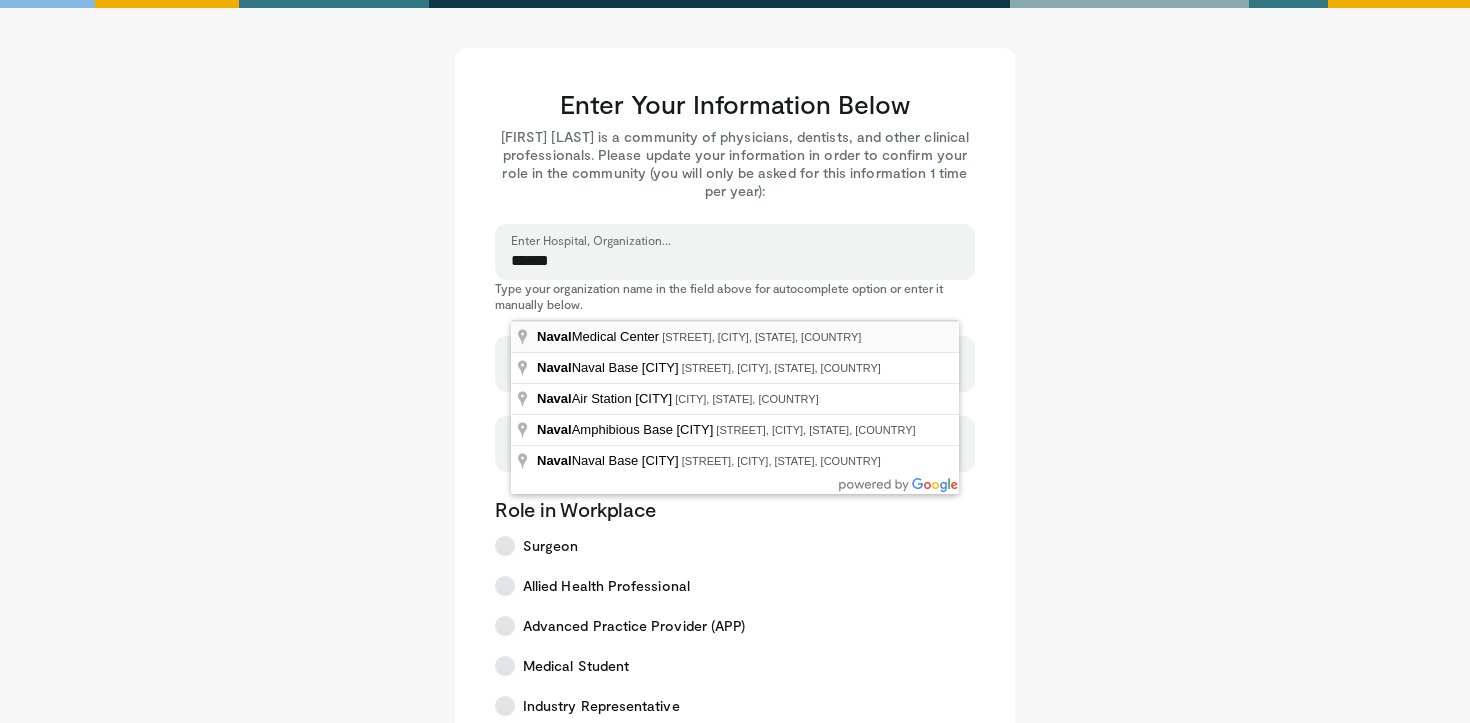 type on "*****" 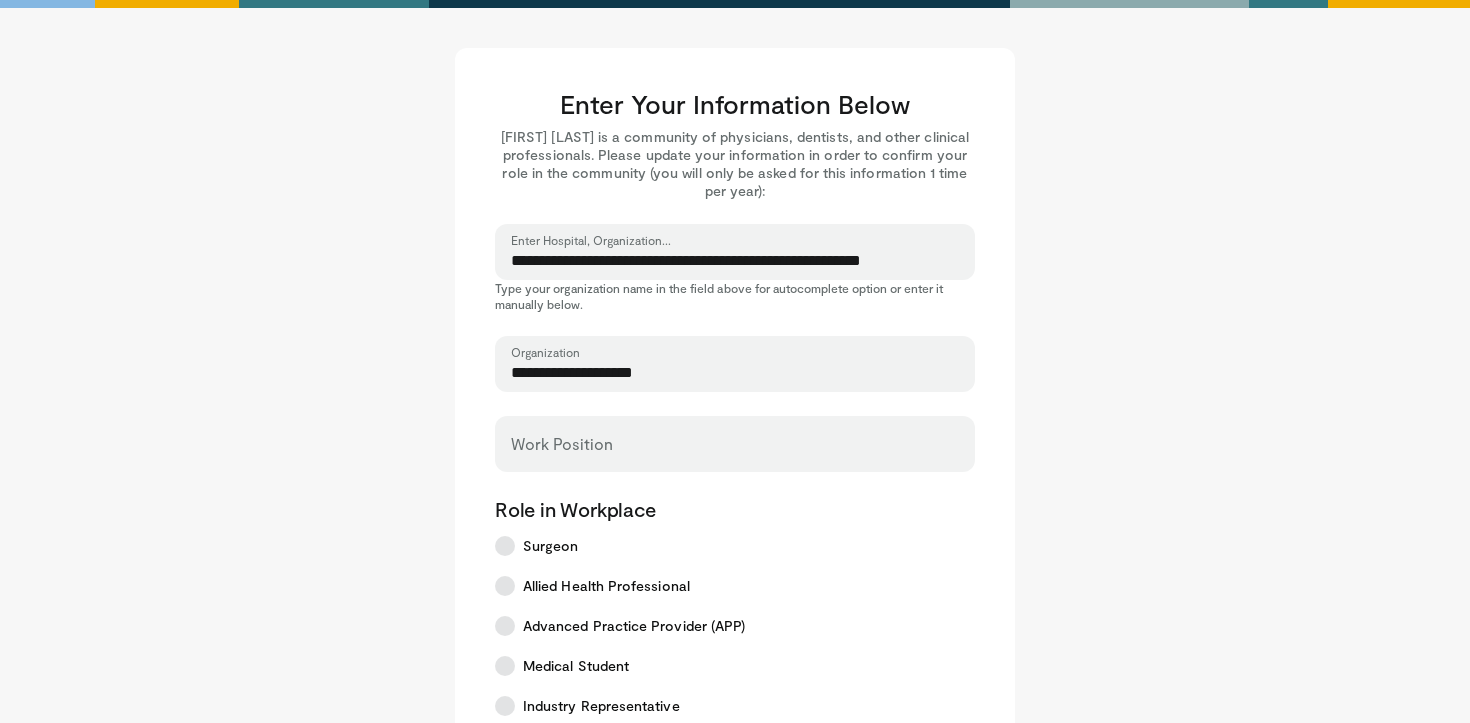 drag, startPoint x: 682, startPoint y: 380, endPoint x: 375, endPoint y: 374, distance: 307.05862 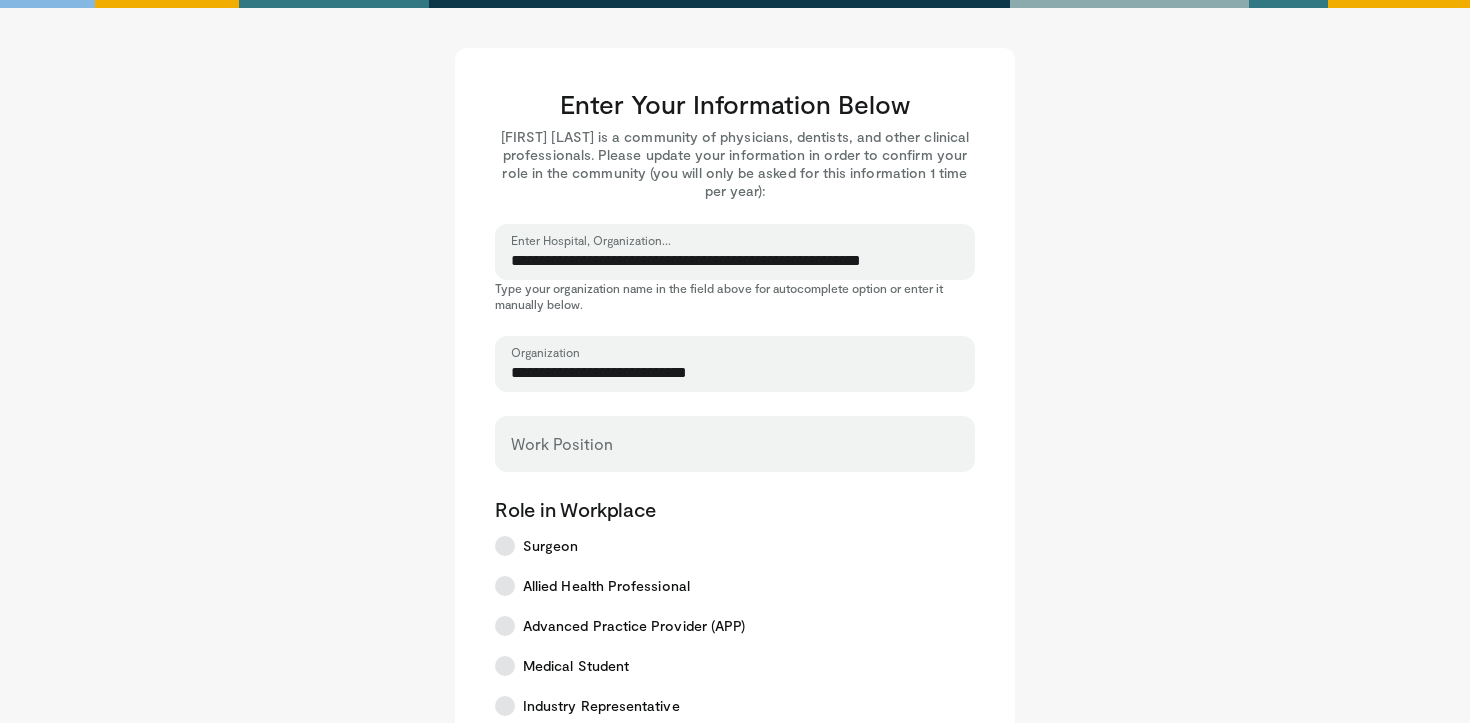type on "**********" 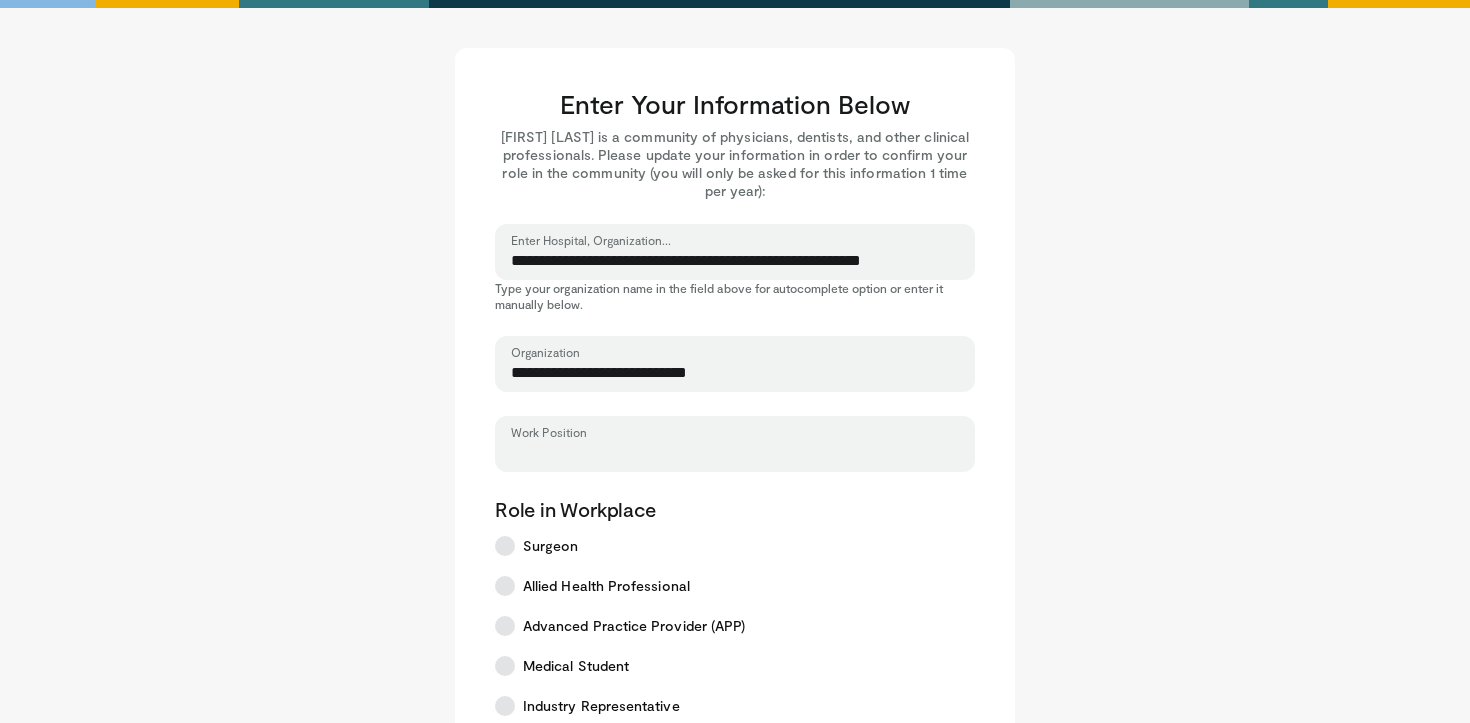 click on "Work Position" at bounding box center (735, 453) 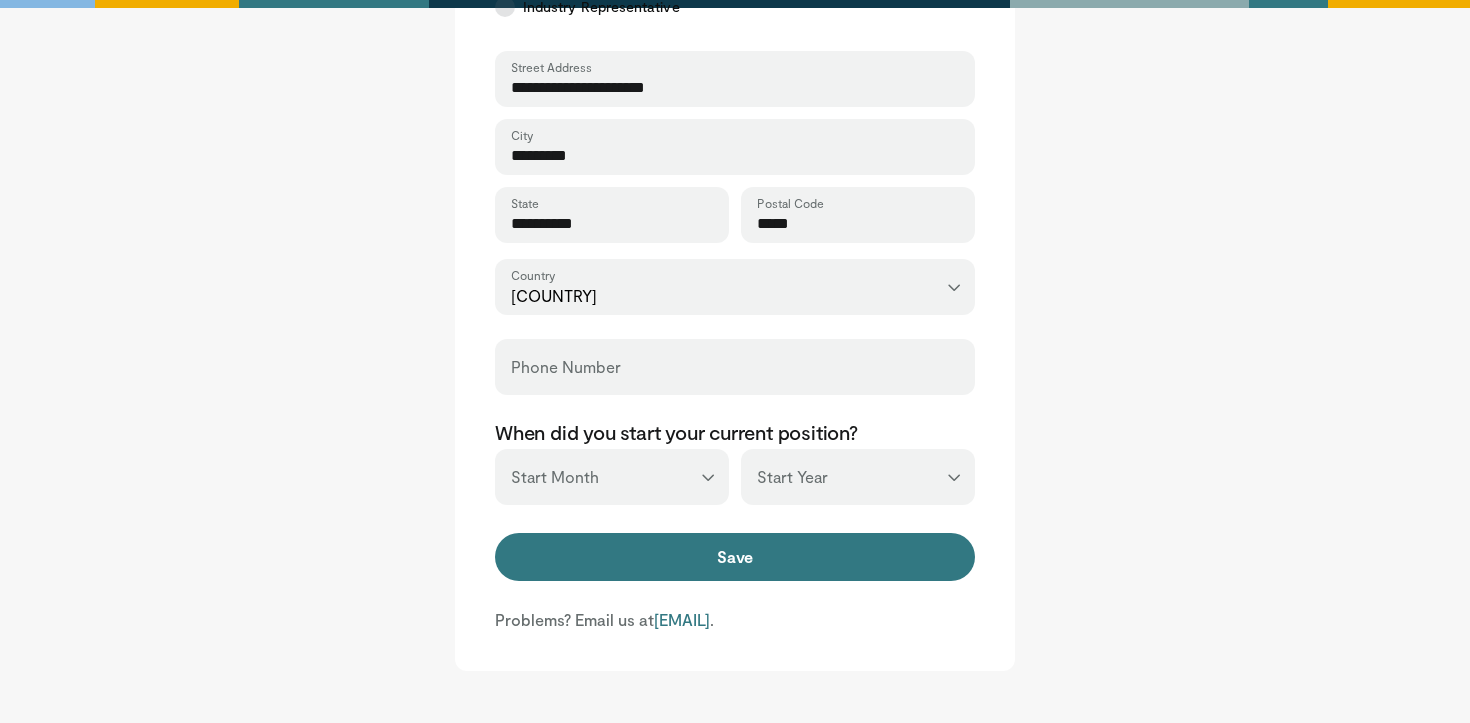 scroll, scrollTop: 701, scrollLeft: 0, axis: vertical 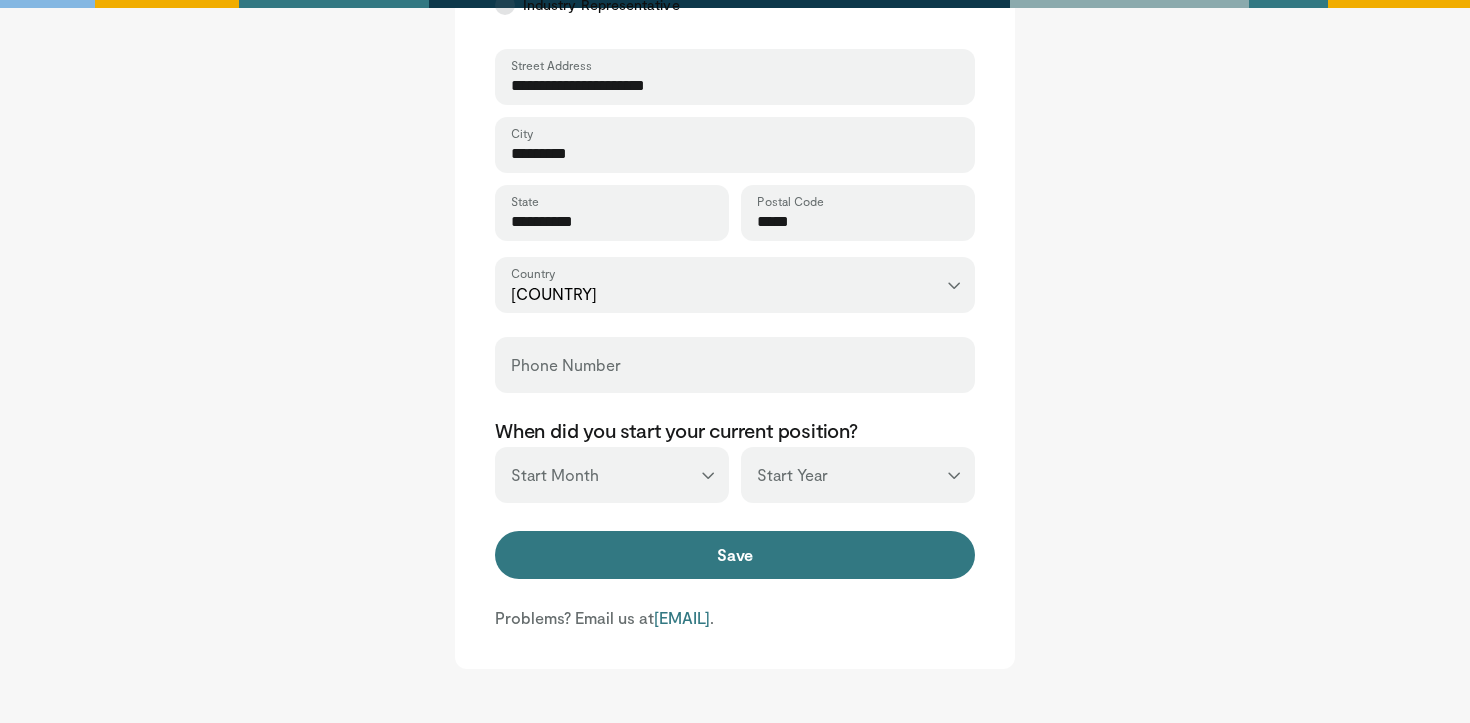 type on "**********" 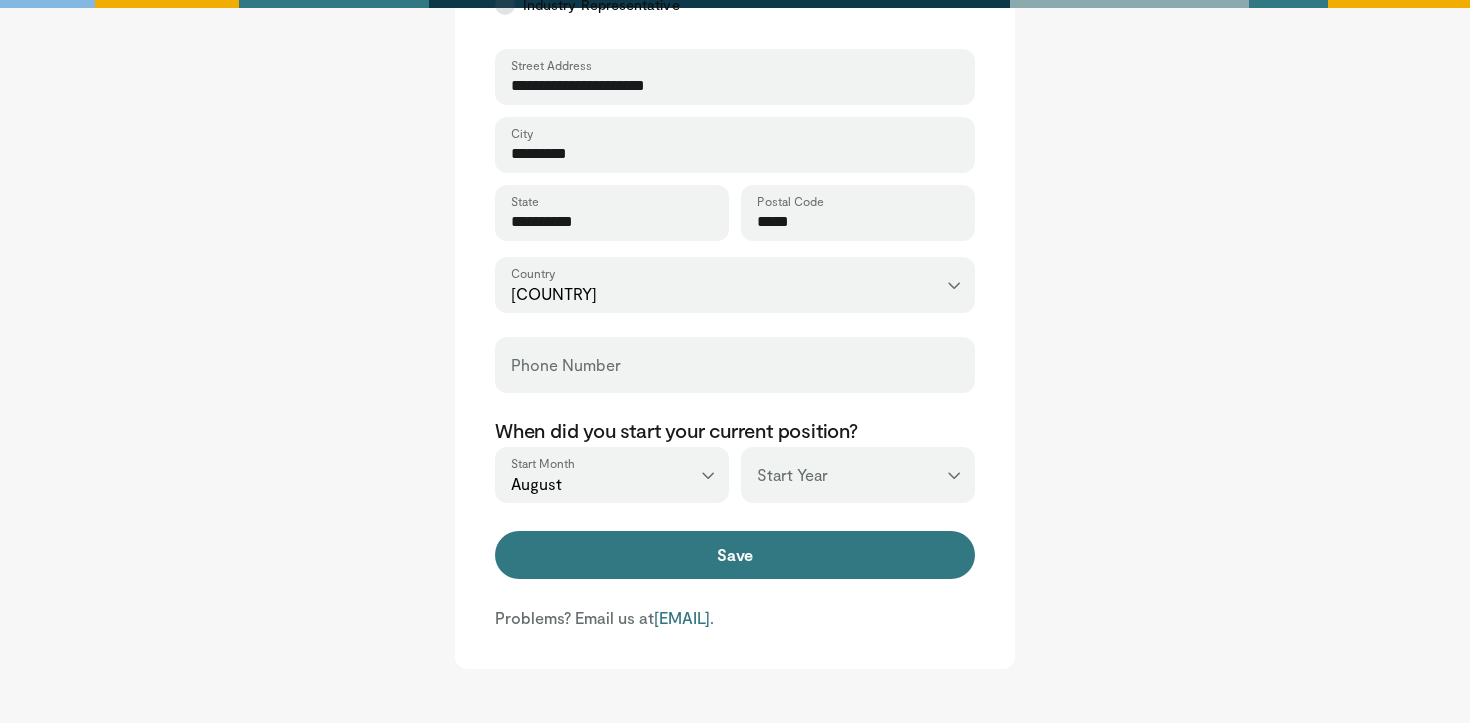 select on "****" 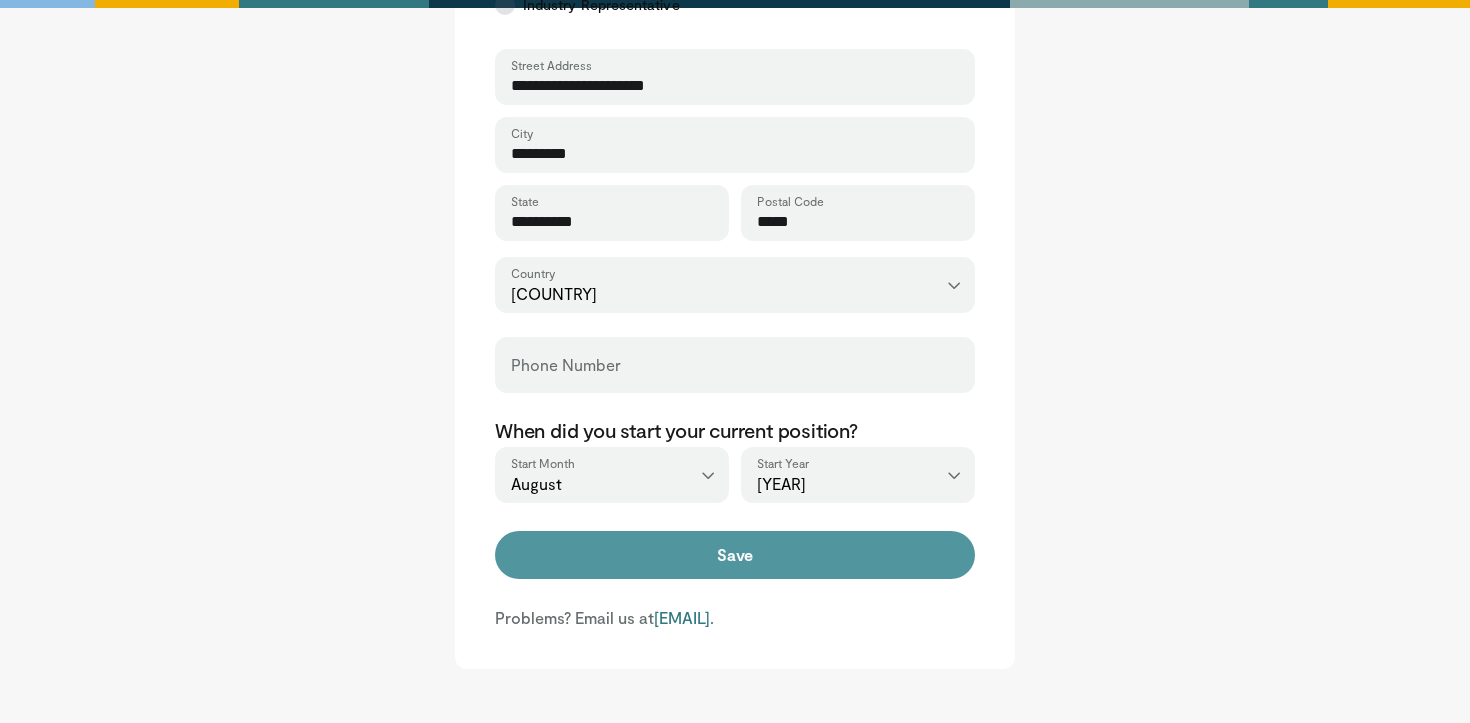 click on "Save" at bounding box center [735, 555] 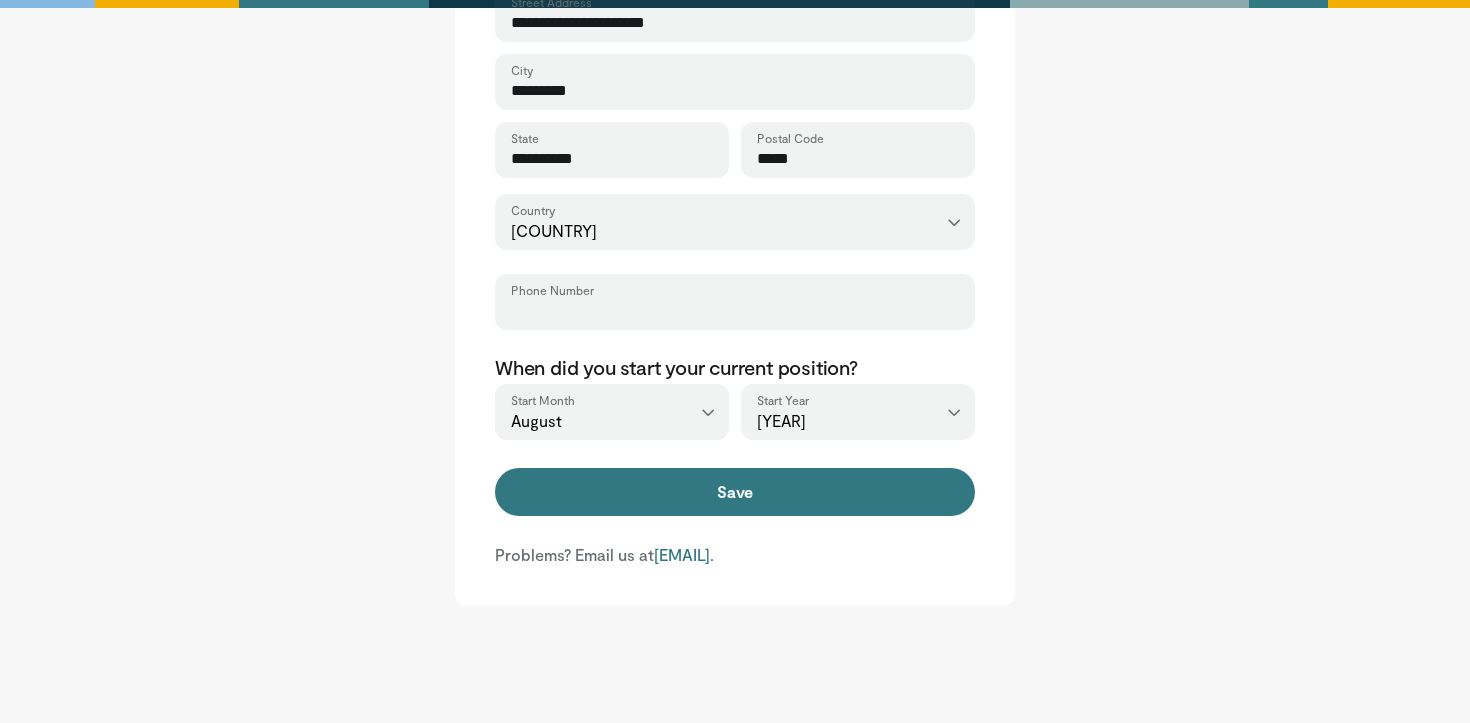 scroll, scrollTop: 767, scrollLeft: 0, axis: vertical 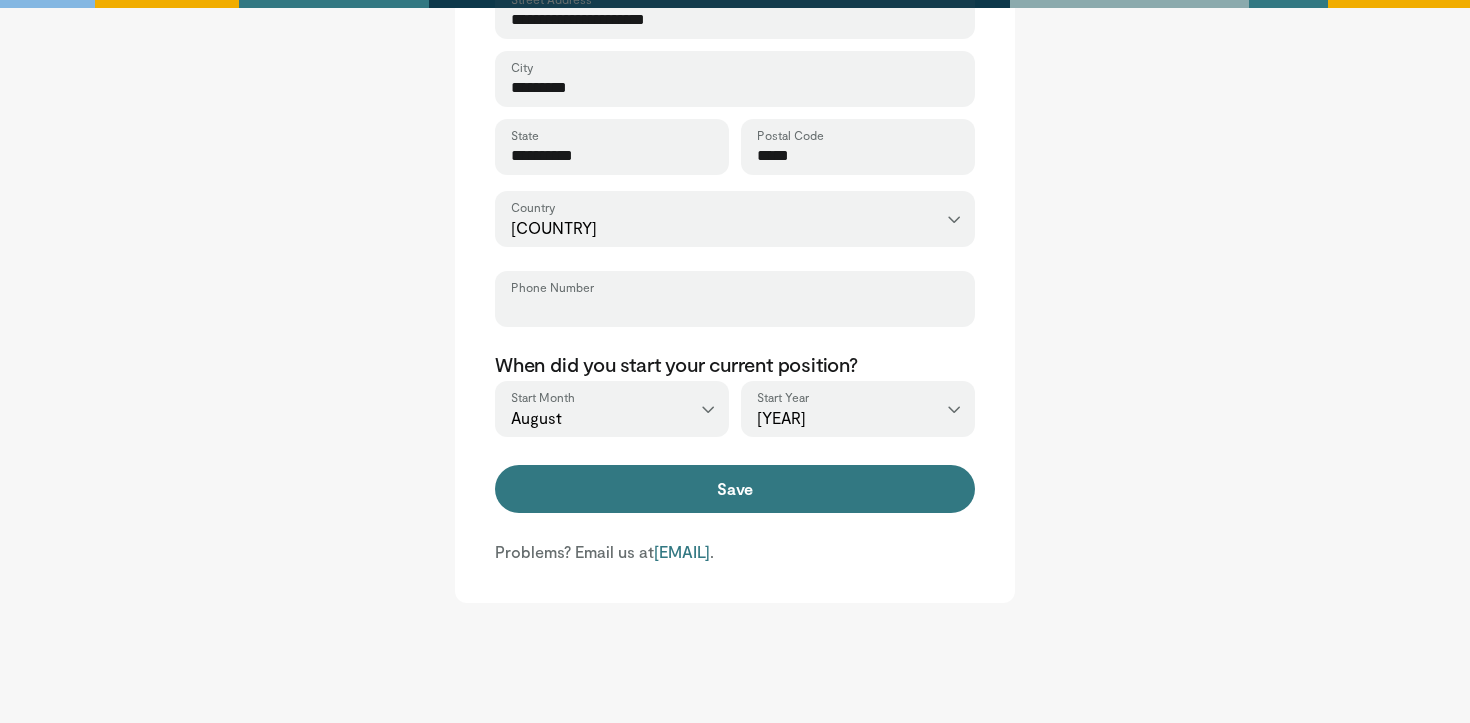 click on "Phone Number" at bounding box center (735, 308) 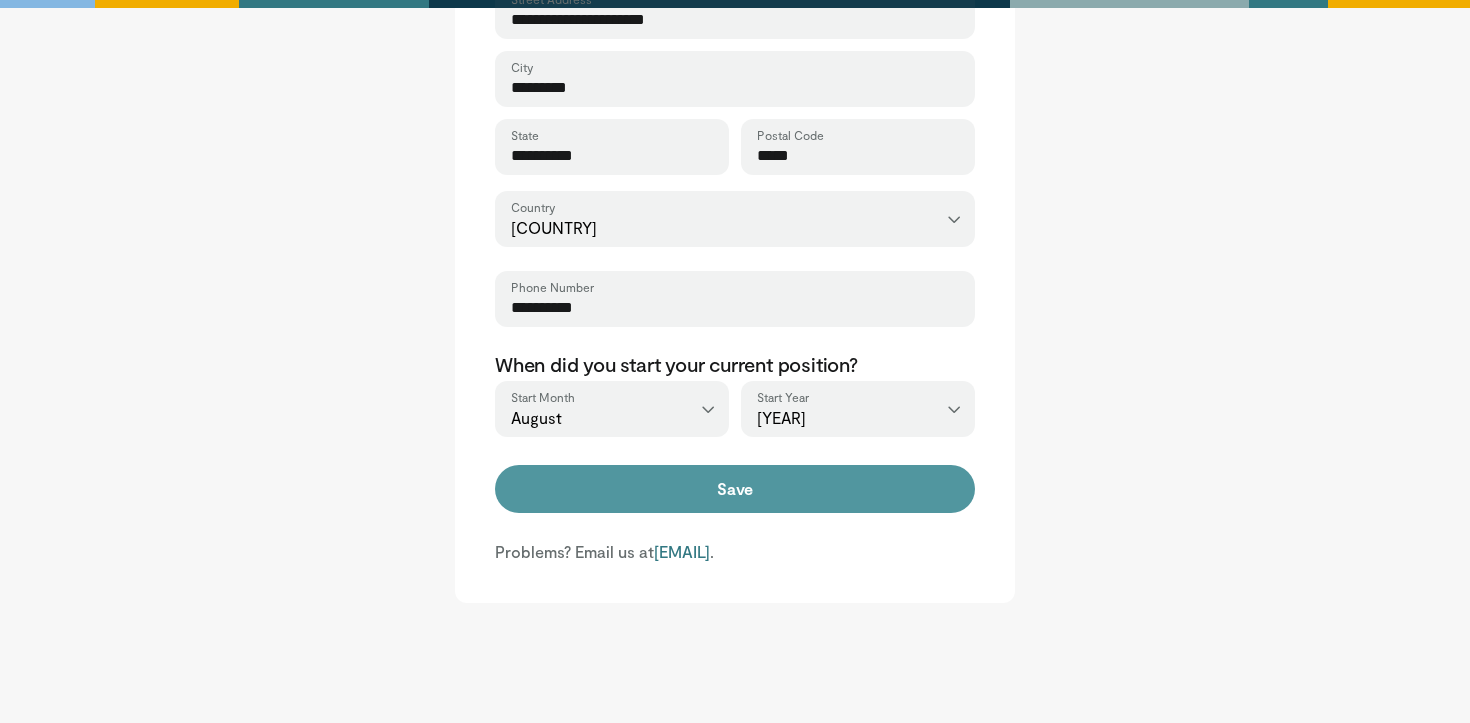 type on "**********" 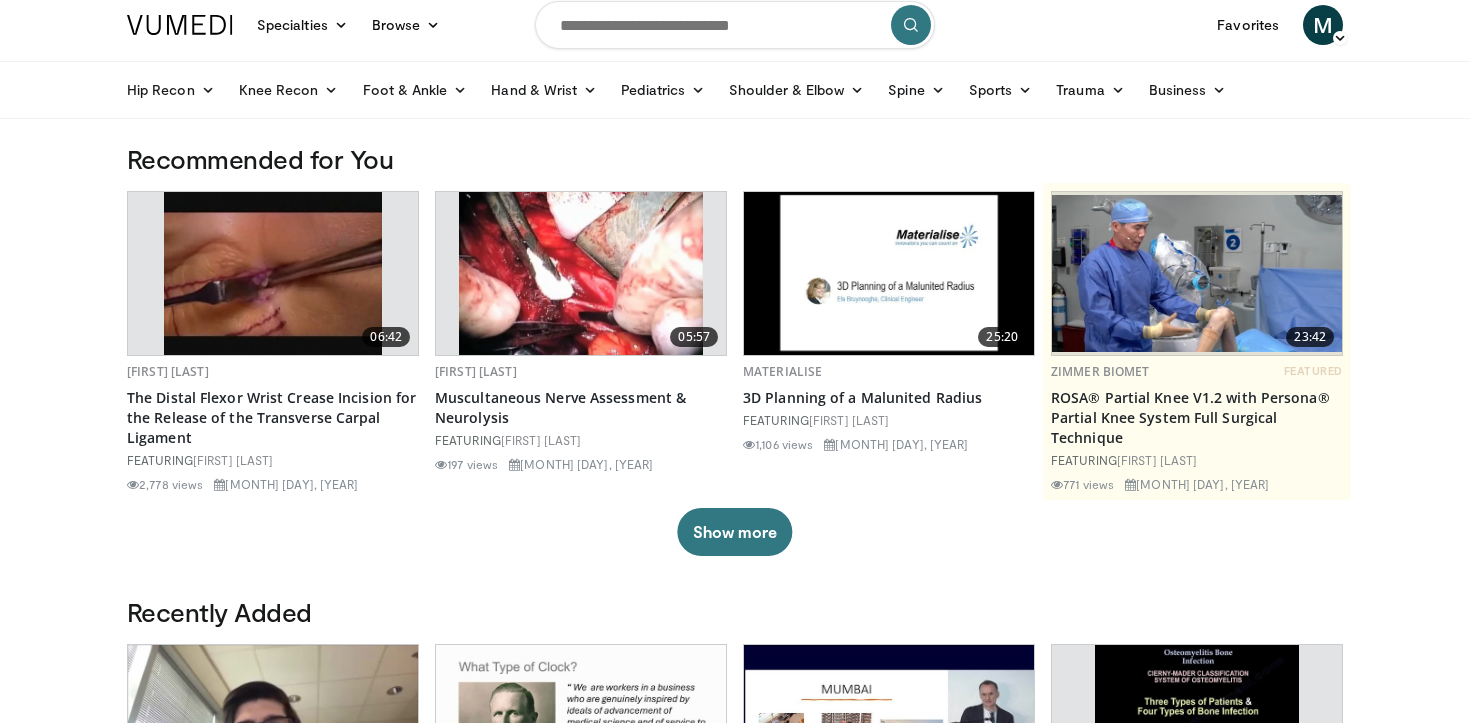 scroll, scrollTop: 14, scrollLeft: 0, axis: vertical 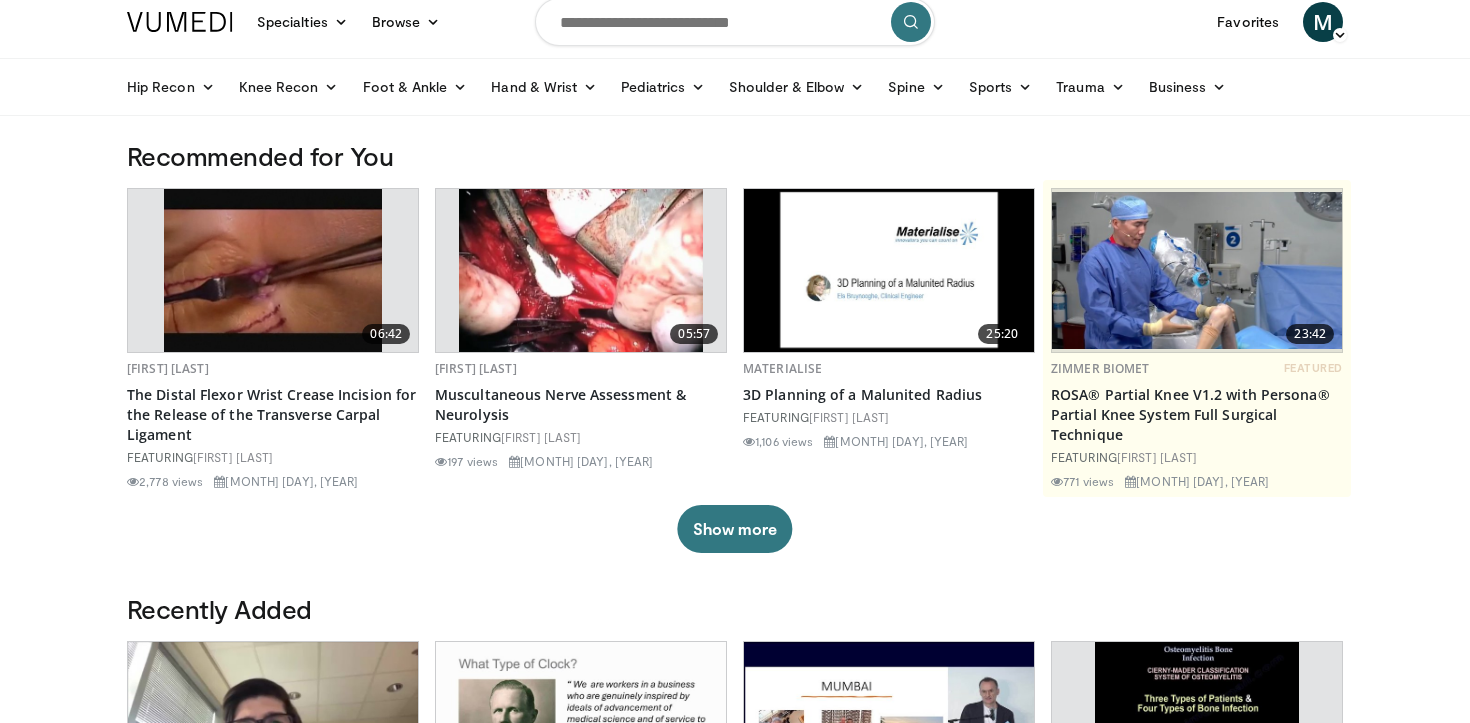 click at bounding box center (735, 22) 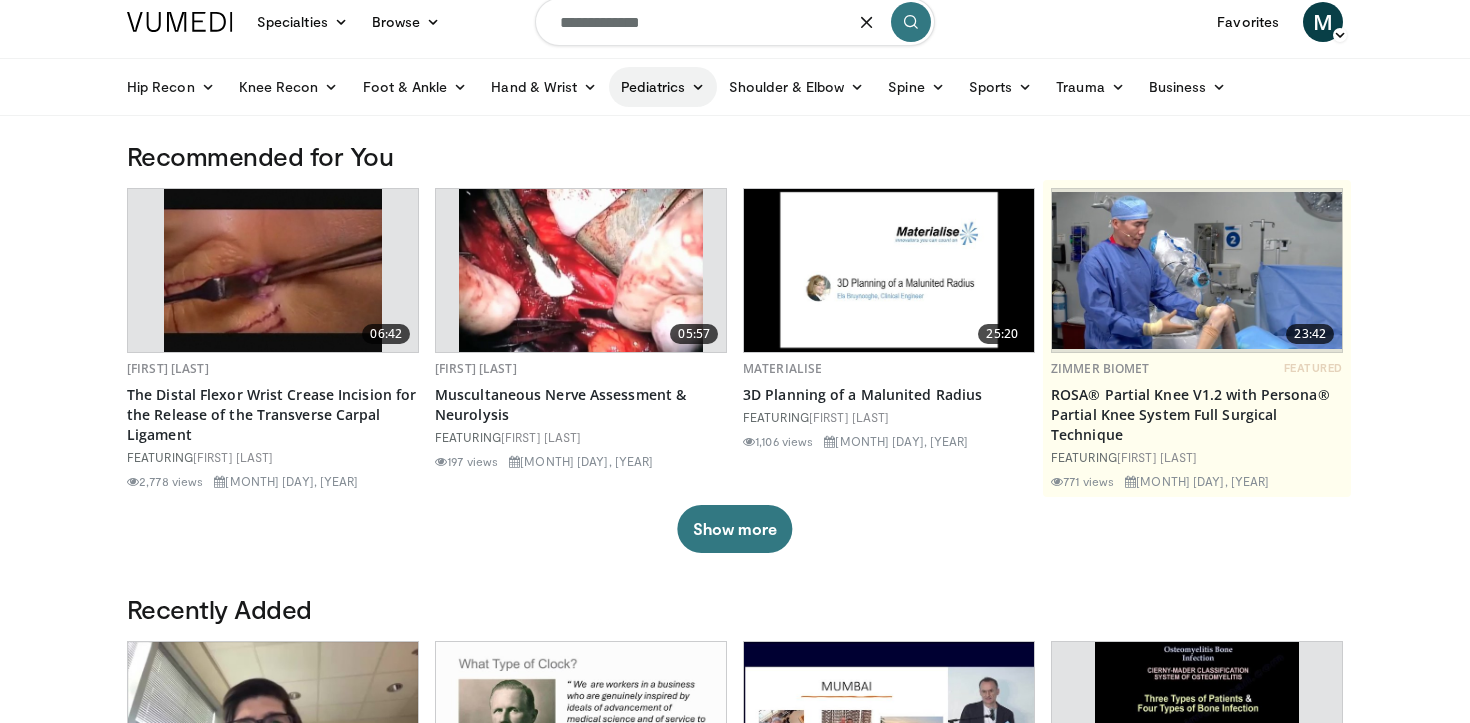 type on "**********" 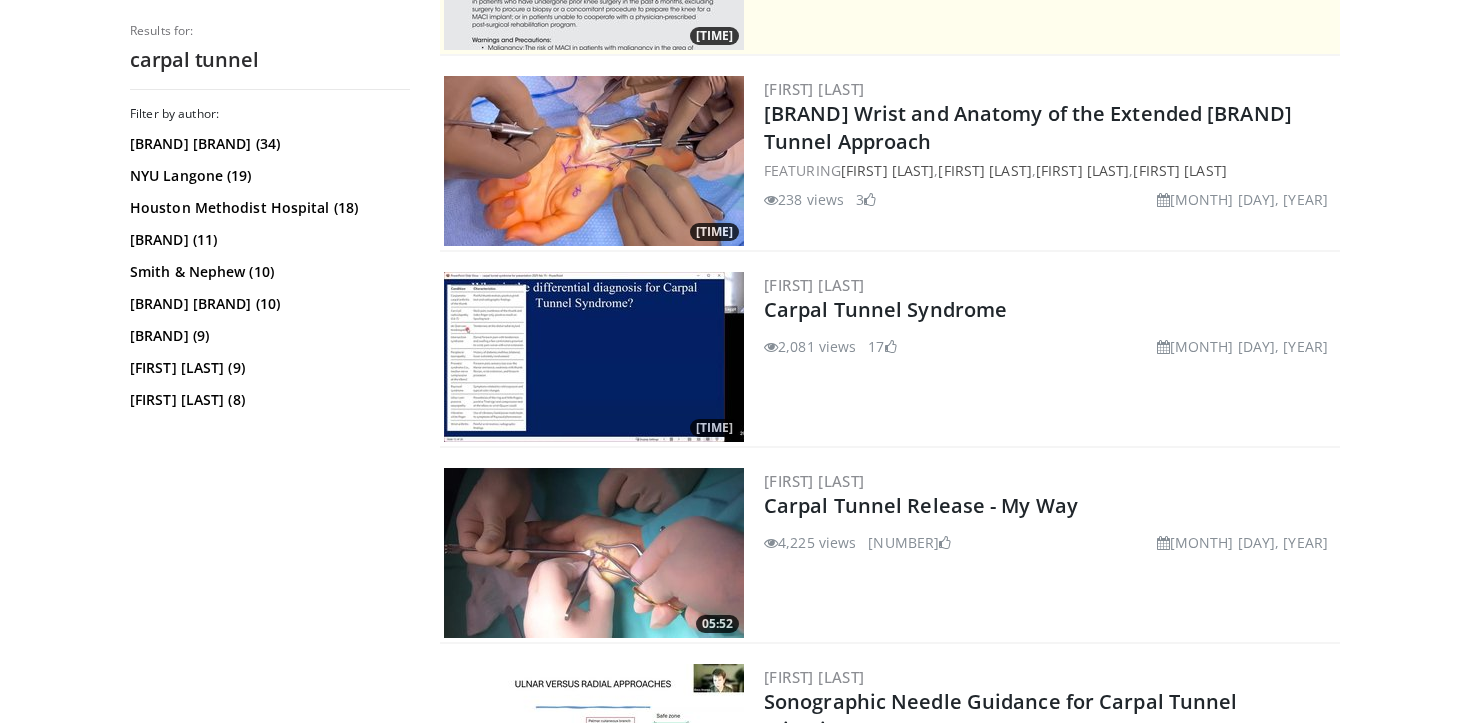 scroll, scrollTop: 375, scrollLeft: 0, axis: vertical 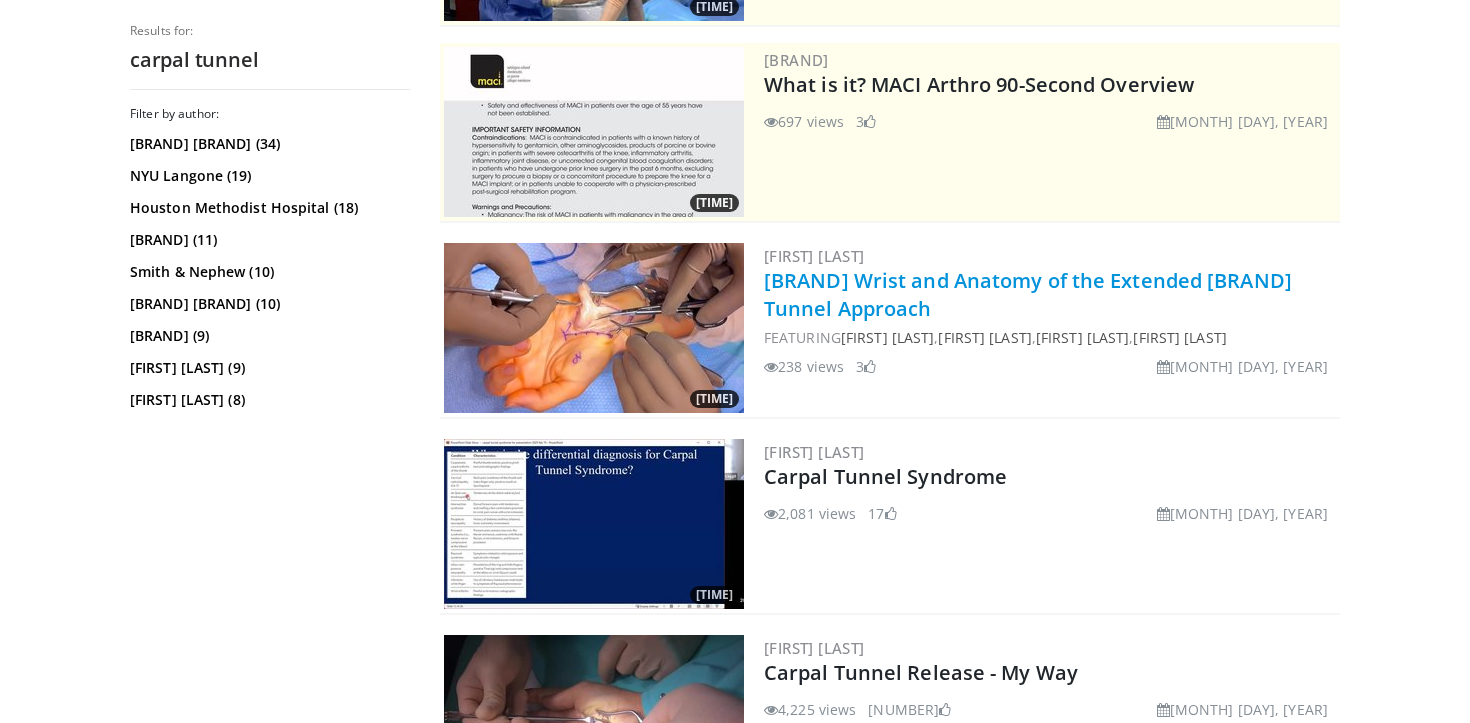 click on "[BRAND] Wrist and Anatomy of the Extended [BRAND] Tunnel Approach" at bounding box center [1028, 294] 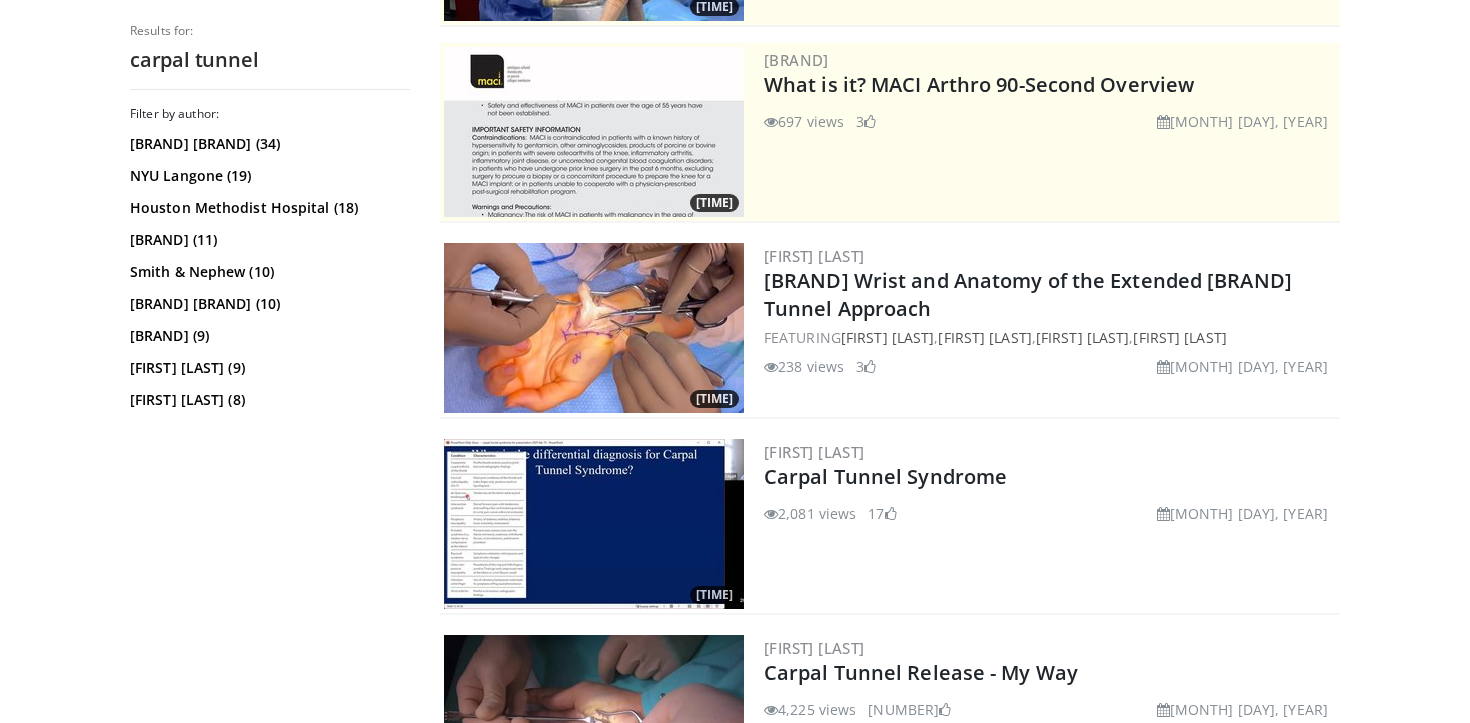 scroll, scrollTop: 0, scrollLeft: 0, axis: both 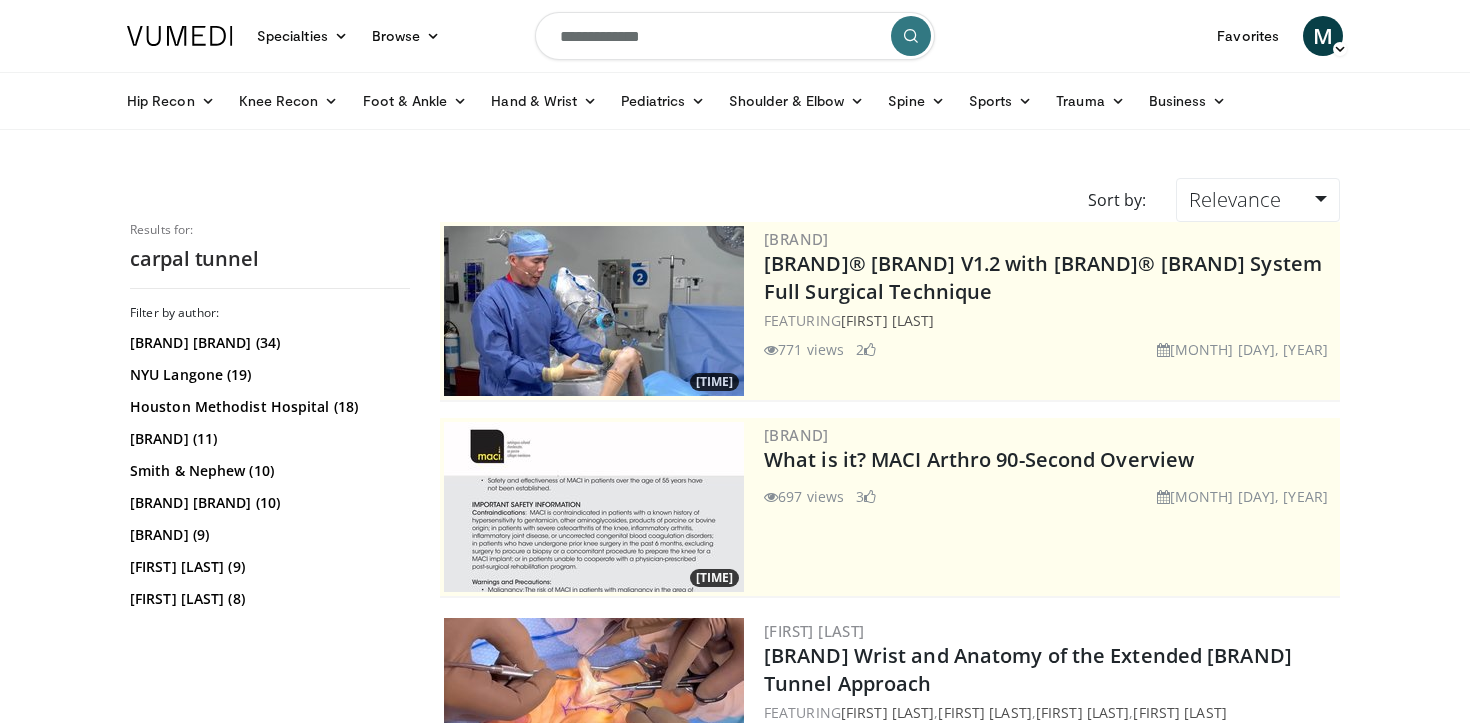 click on "**********" at bounding box center (735, 36) 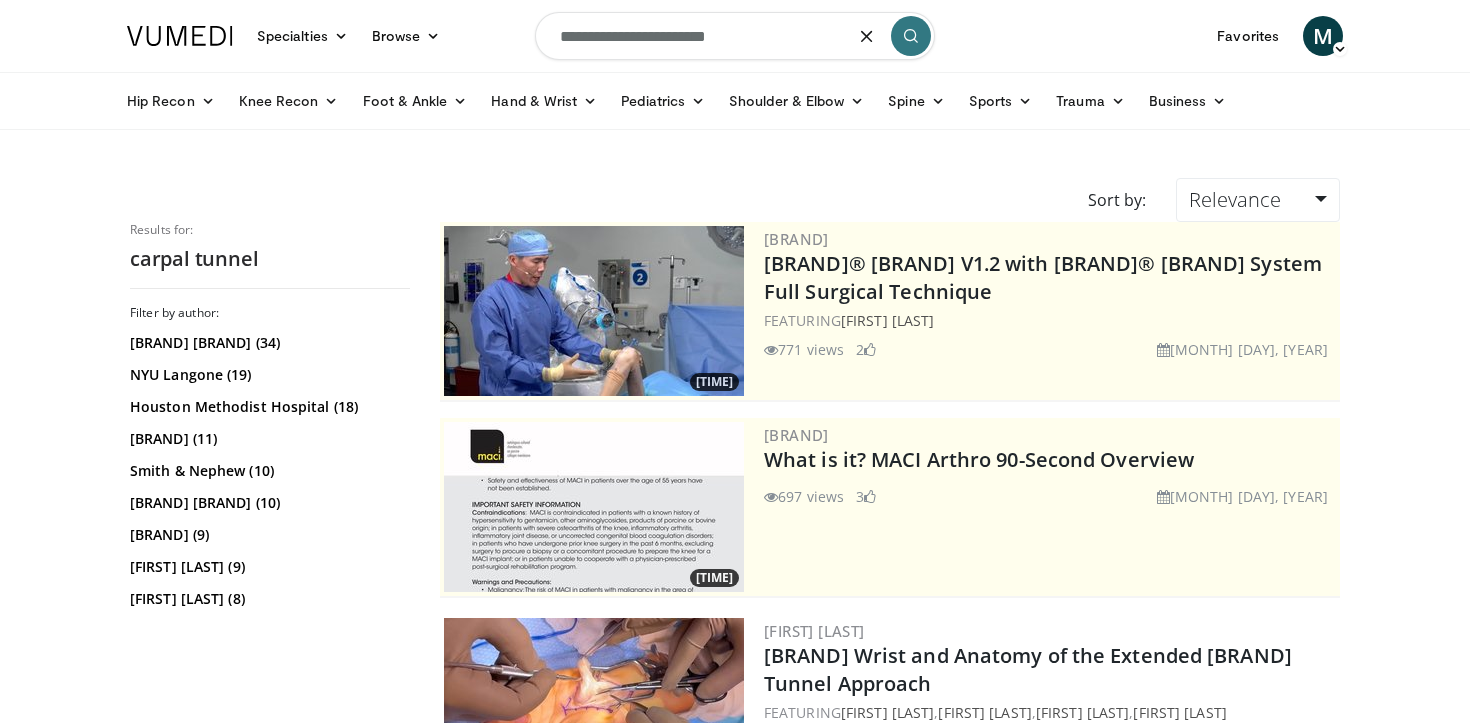 click on "**********" at bounding box center [735, 36] 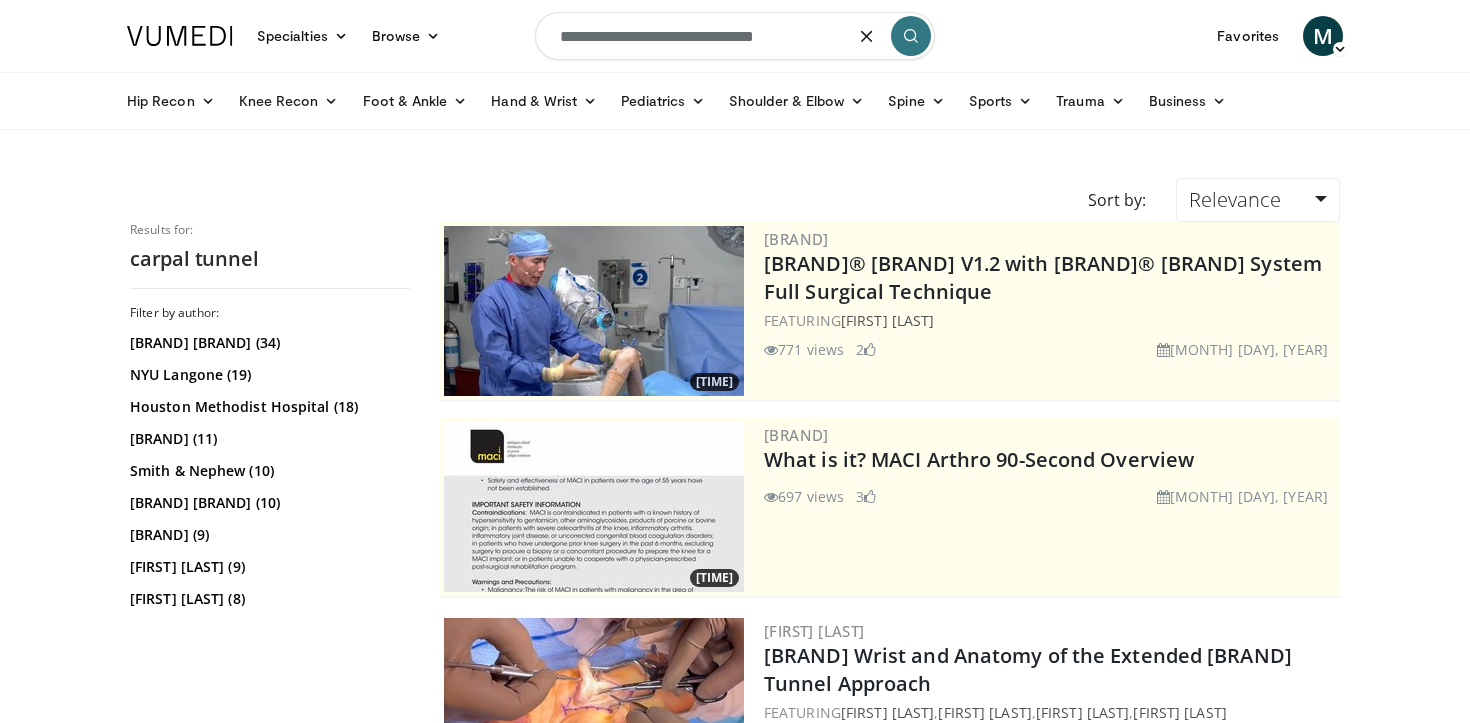 type on "**********" 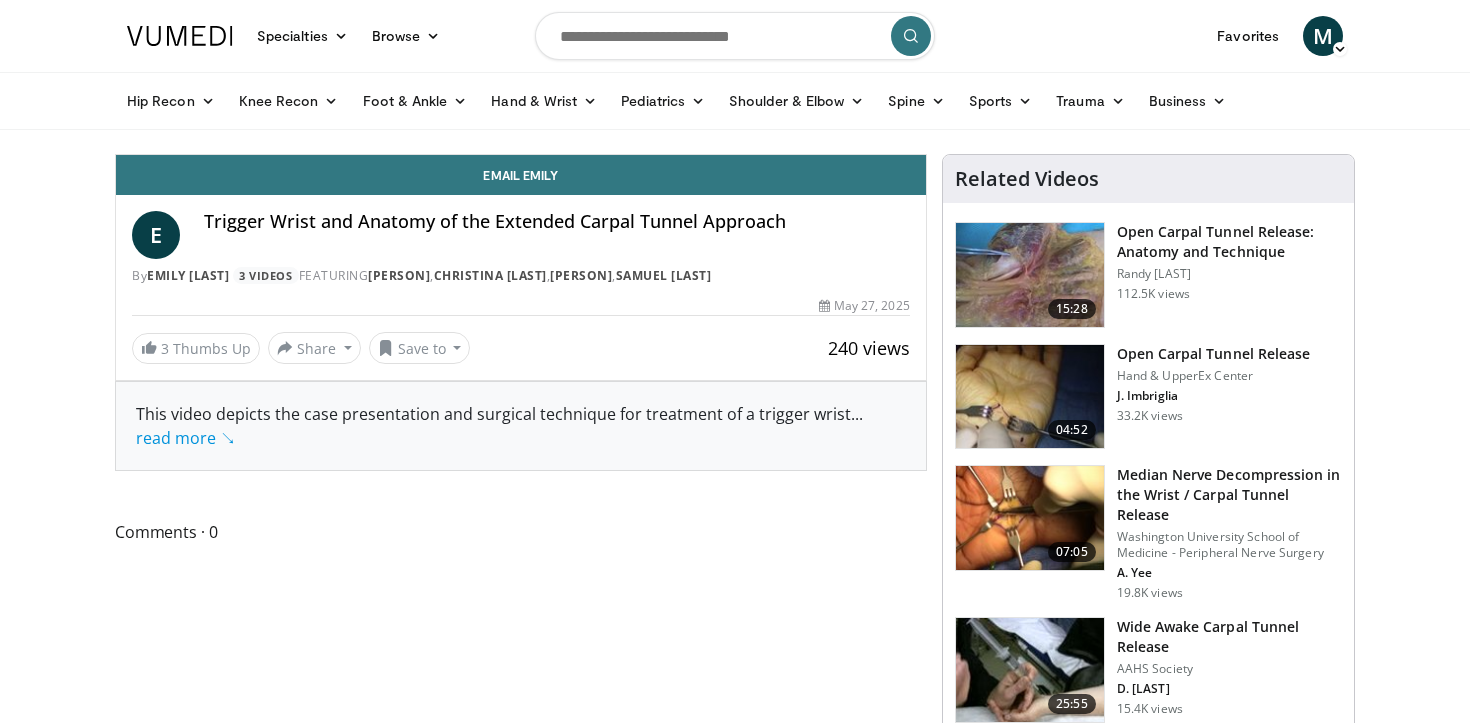 scroll, scrollTop: 0, scrollLeft: 0, axis: both 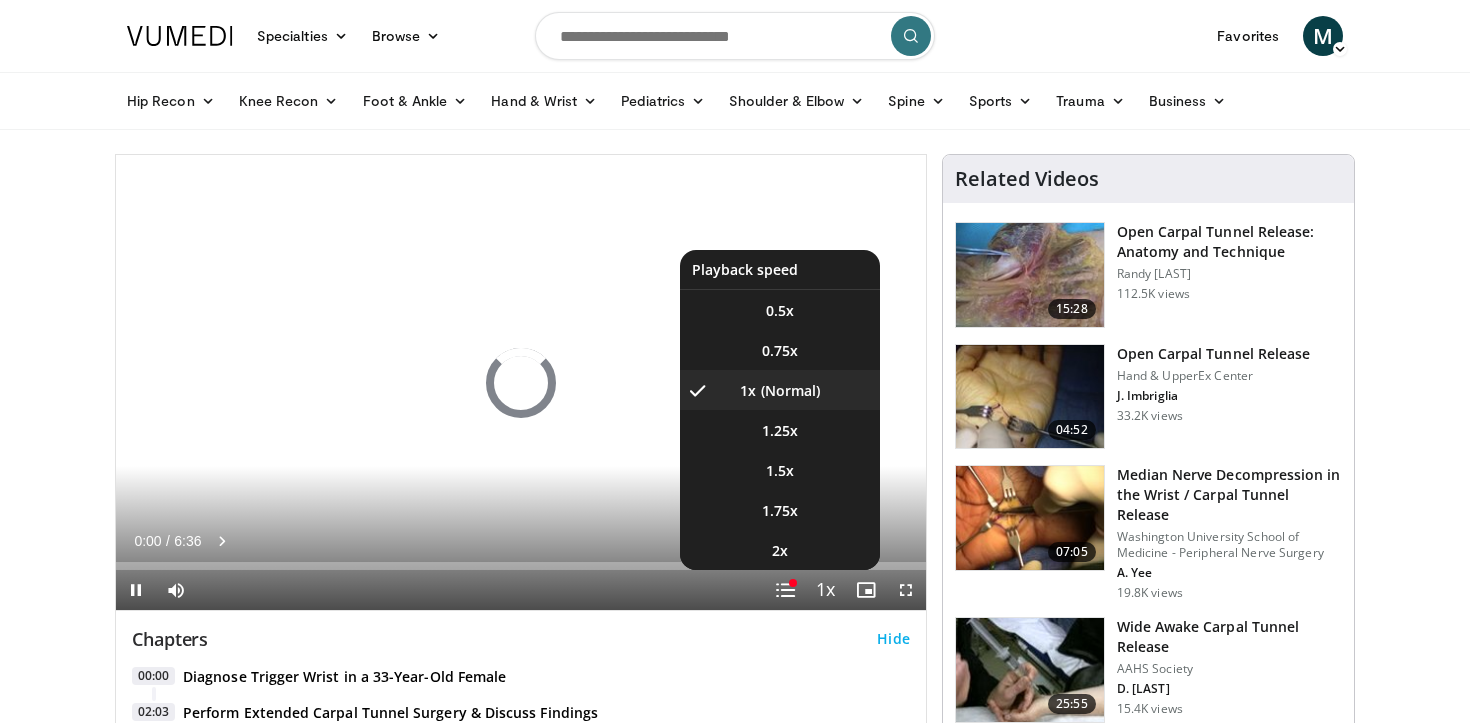 click at bounding box center [826, 591] 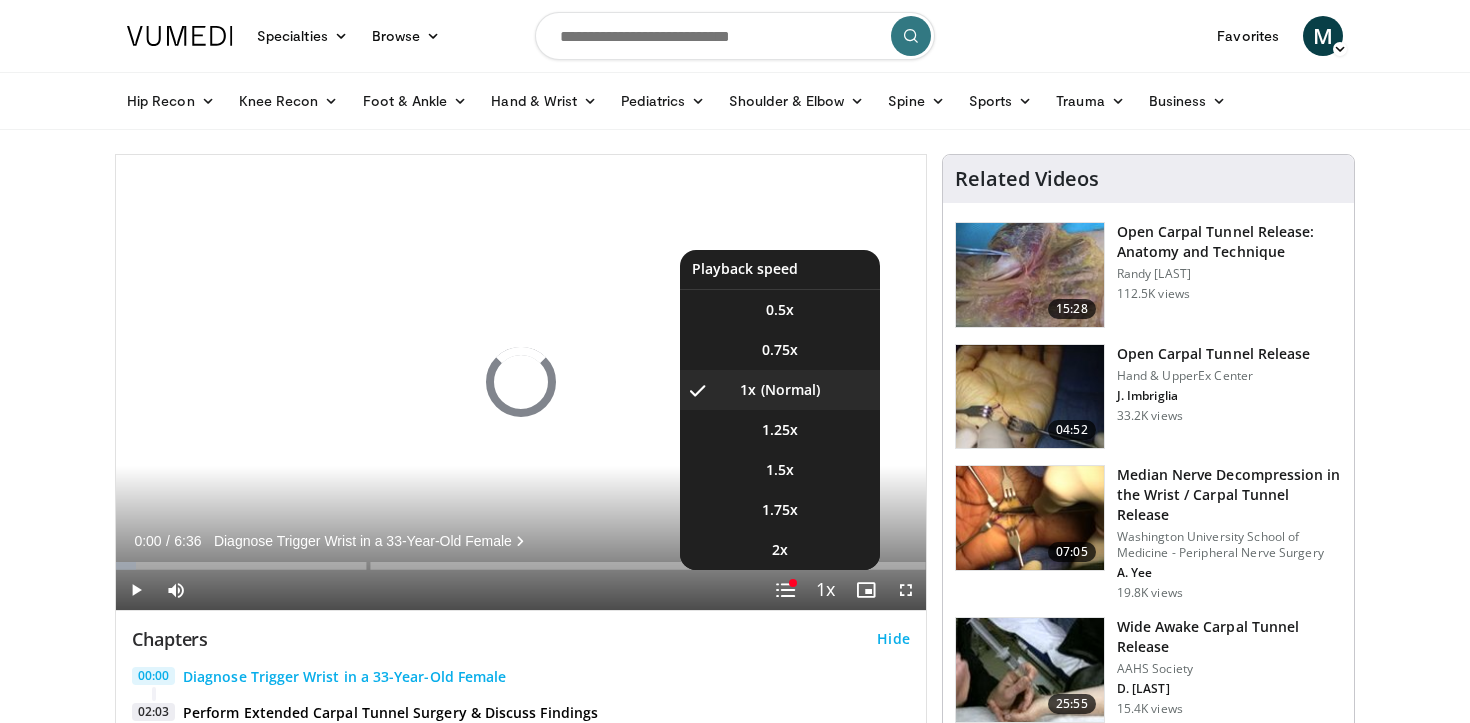 click at bounding box center (826, 591) 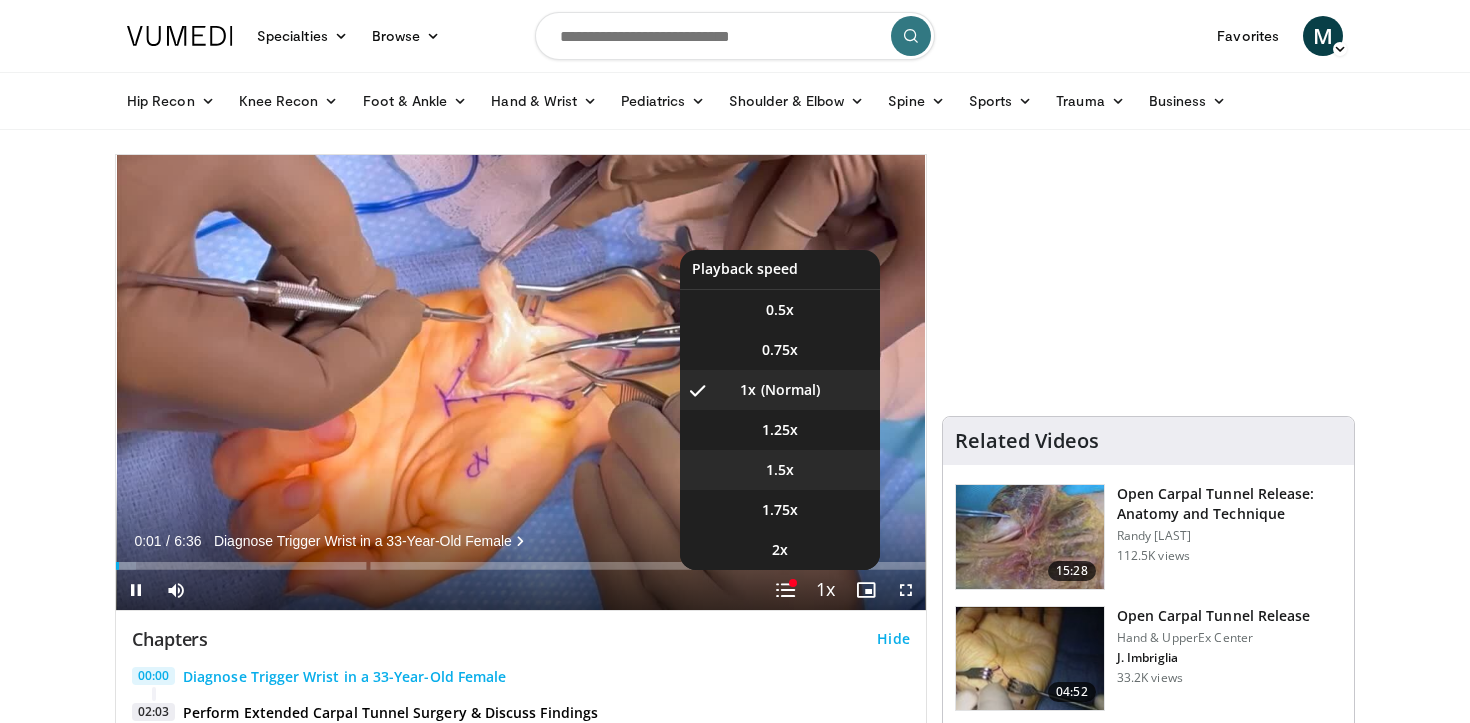 click on "1.5x" at bounding box center (780, 310) 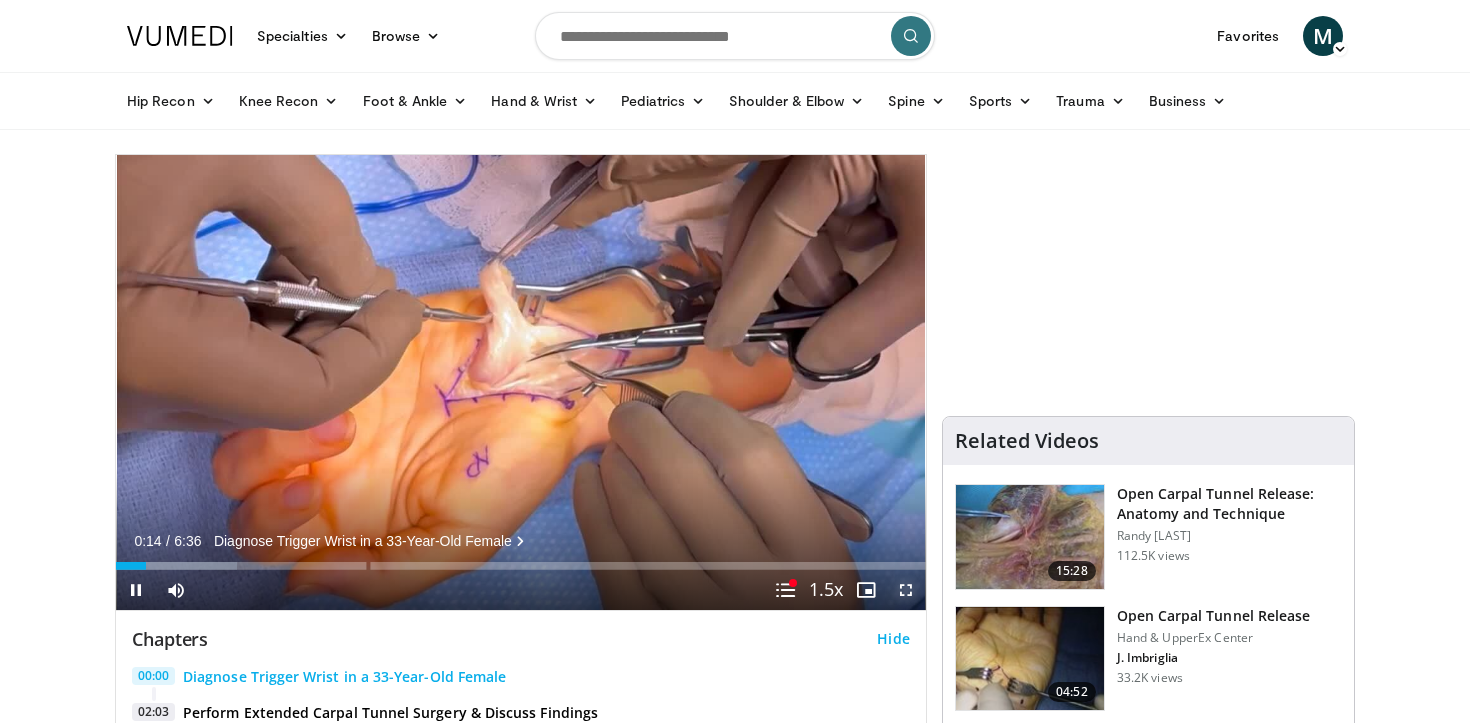 click at bounding box center (906, 590) 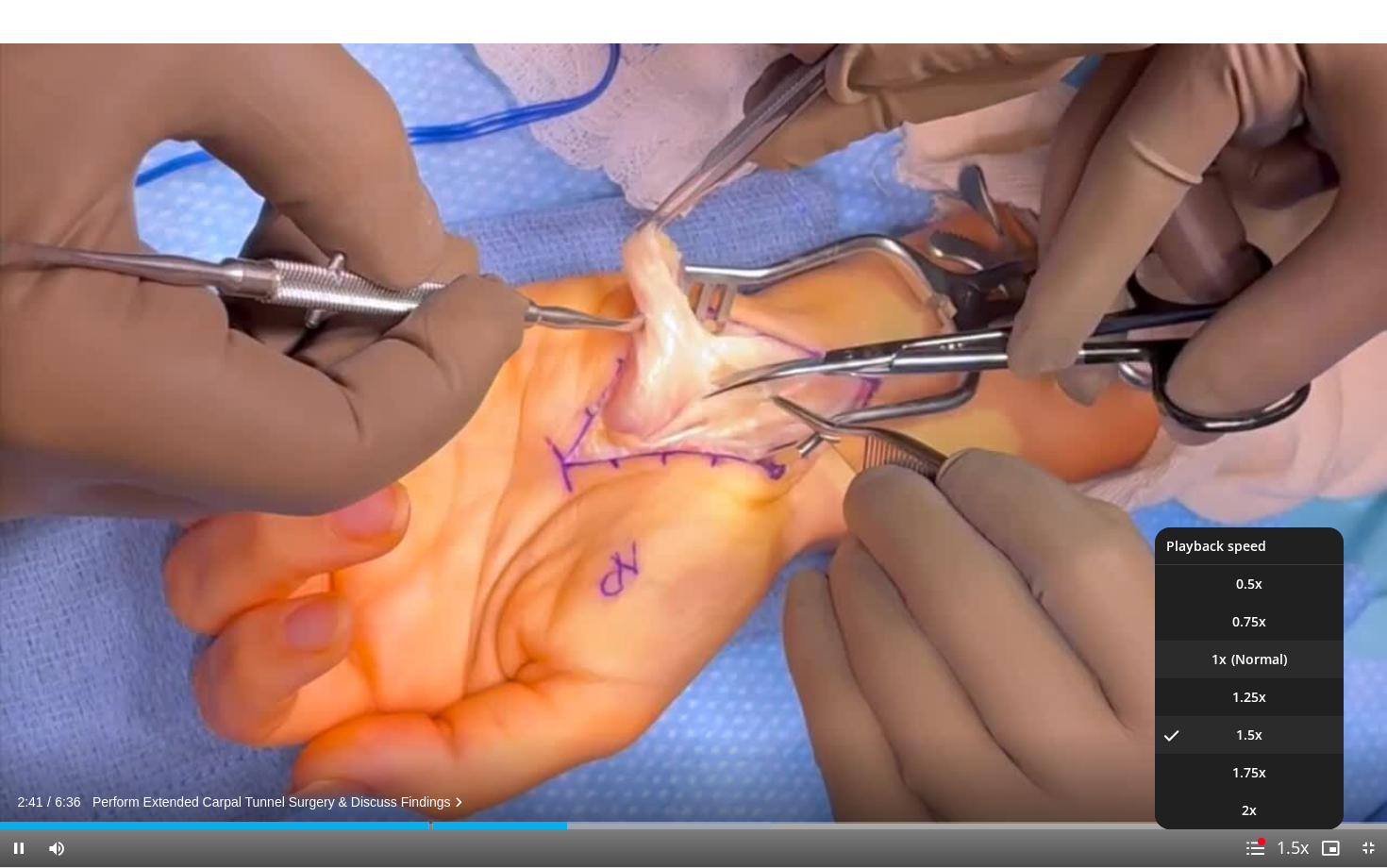 click on "1x" at bounding box center (1249, 659) 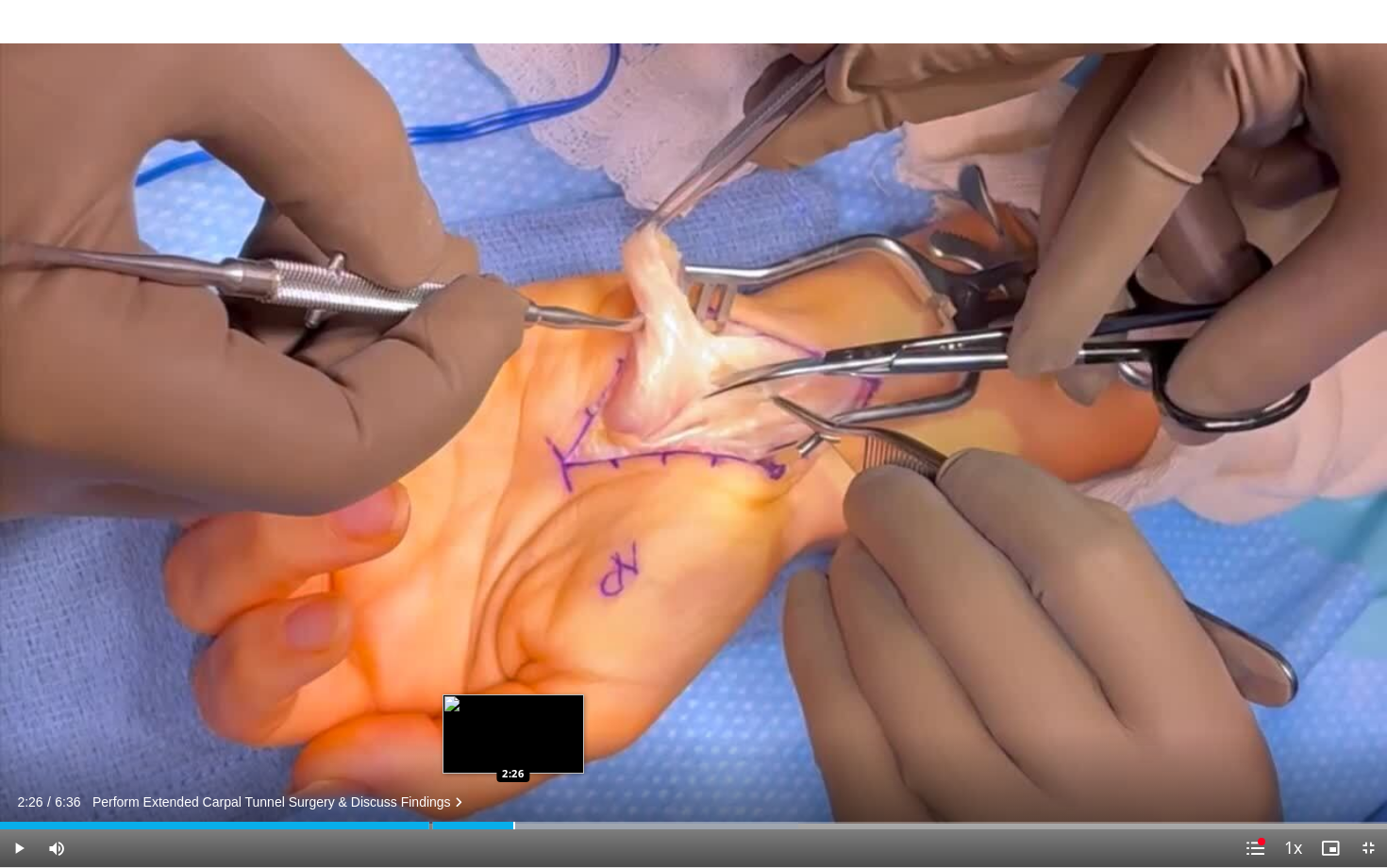 click at bounding box center (514, 826) 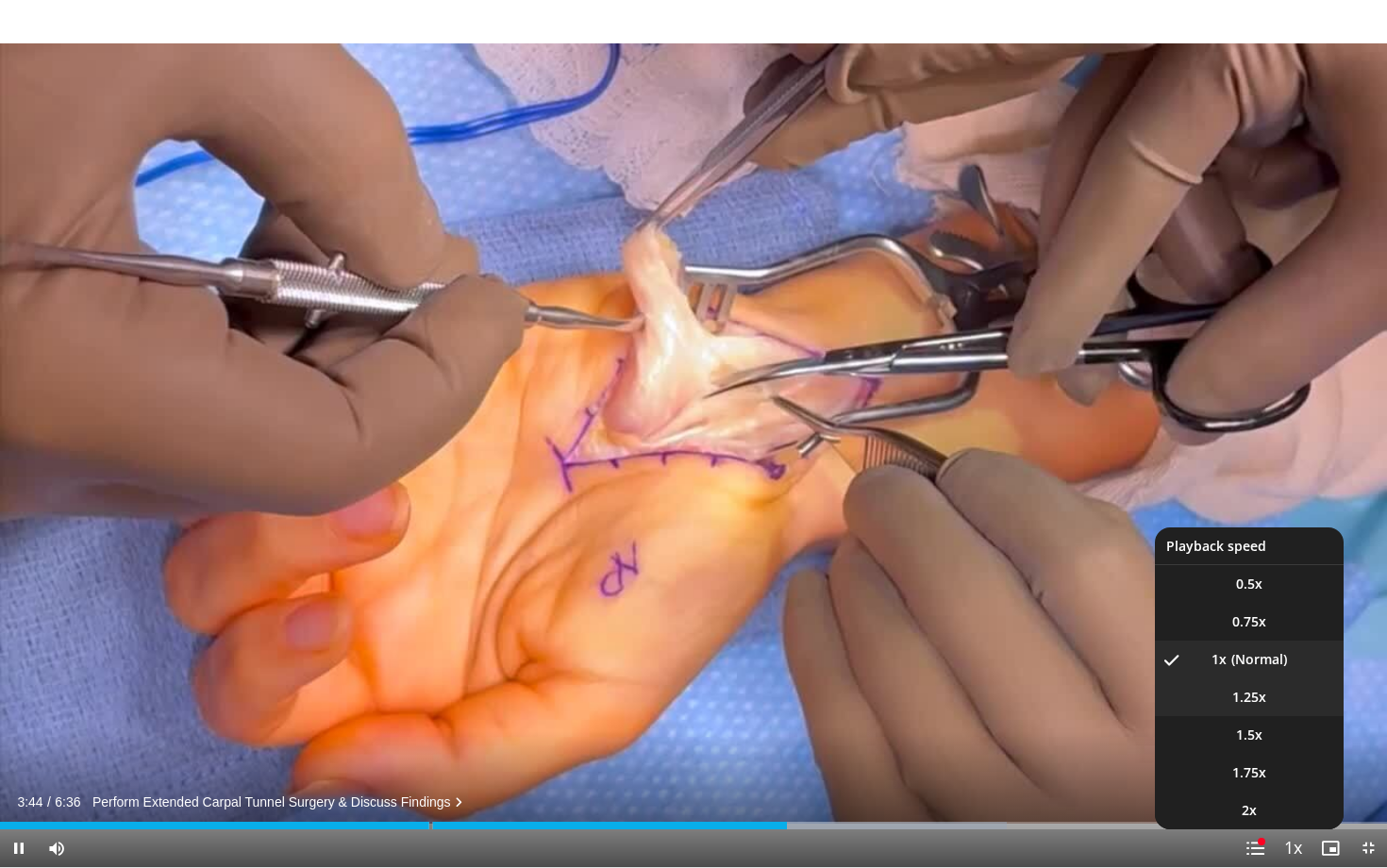 click on "1.25x" at bounding box center (1249, 584) 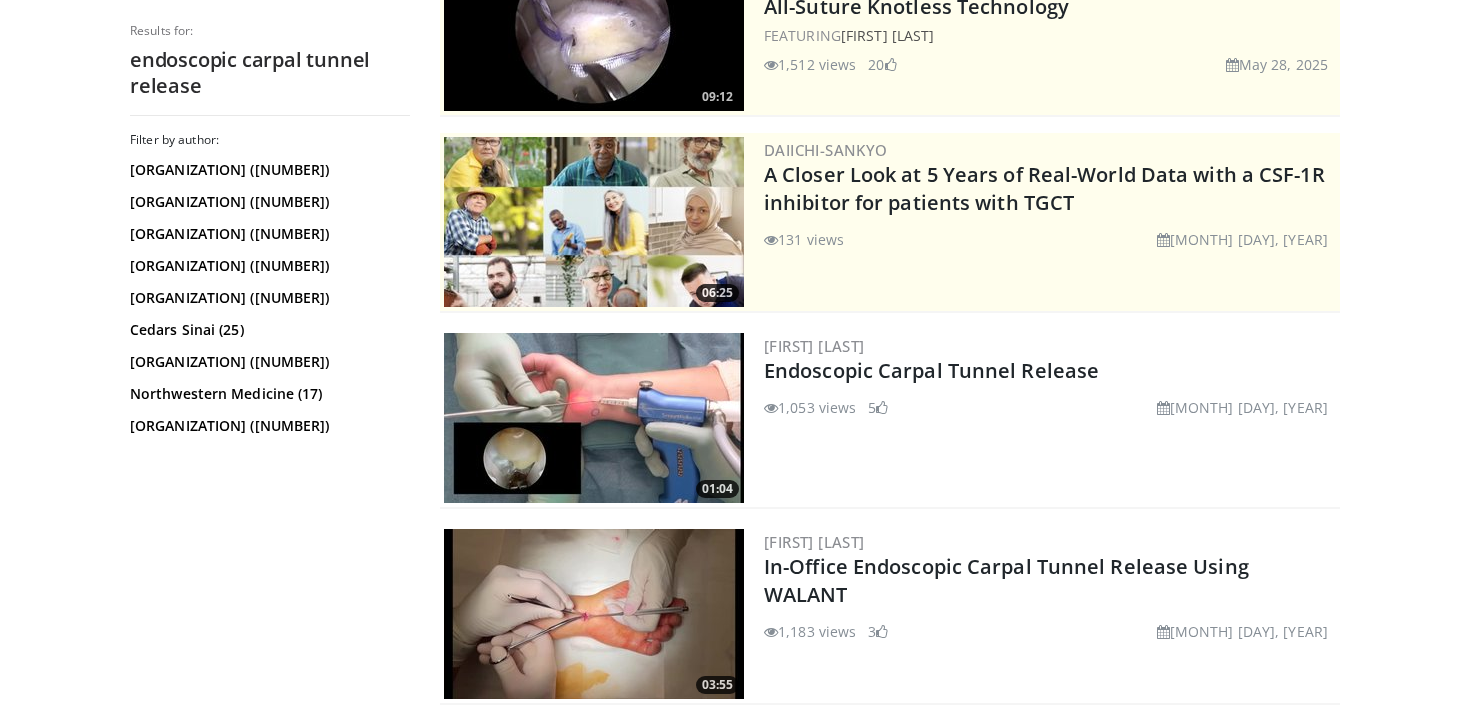scroll, scrollTop: 303, scrollLeft: 0, axis: vertical 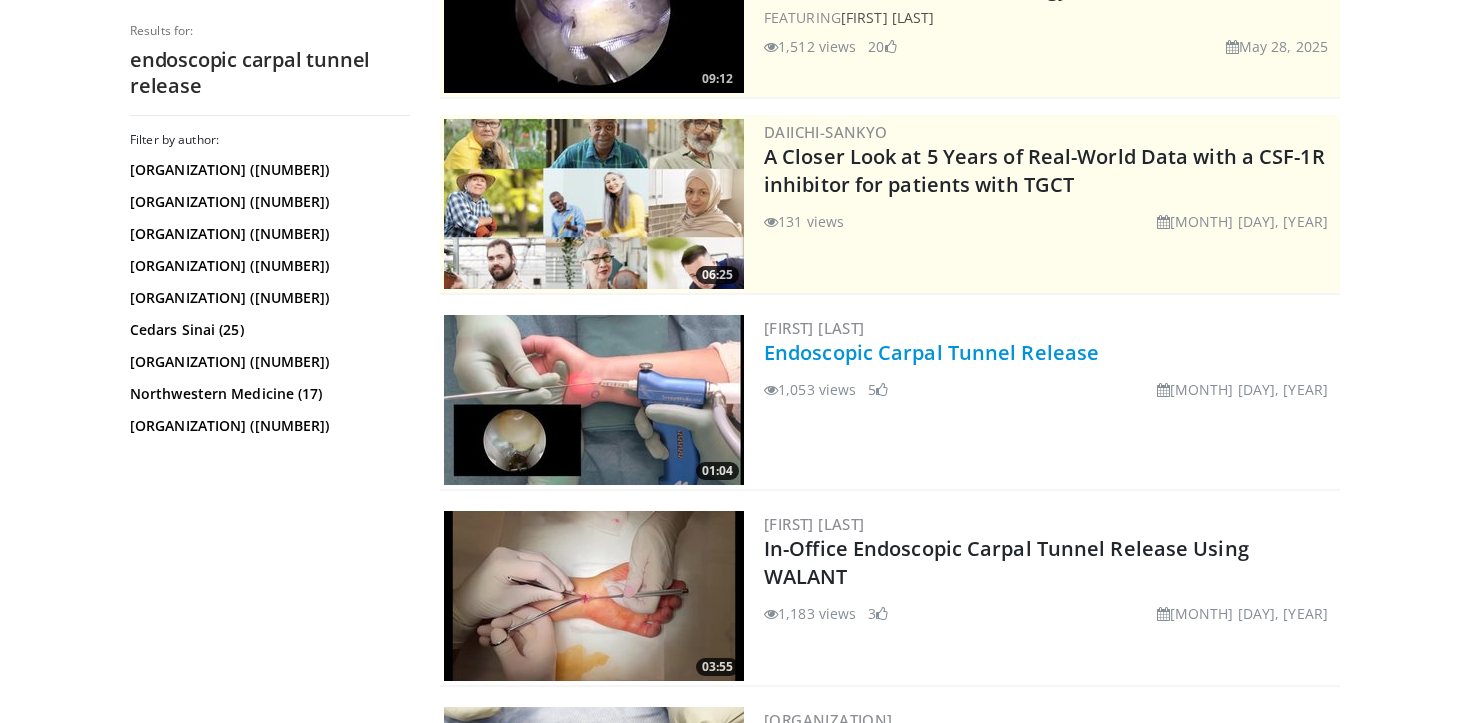 click on "Endoscopic Carpal Tunnel Release" at bounding box center (931, 352) 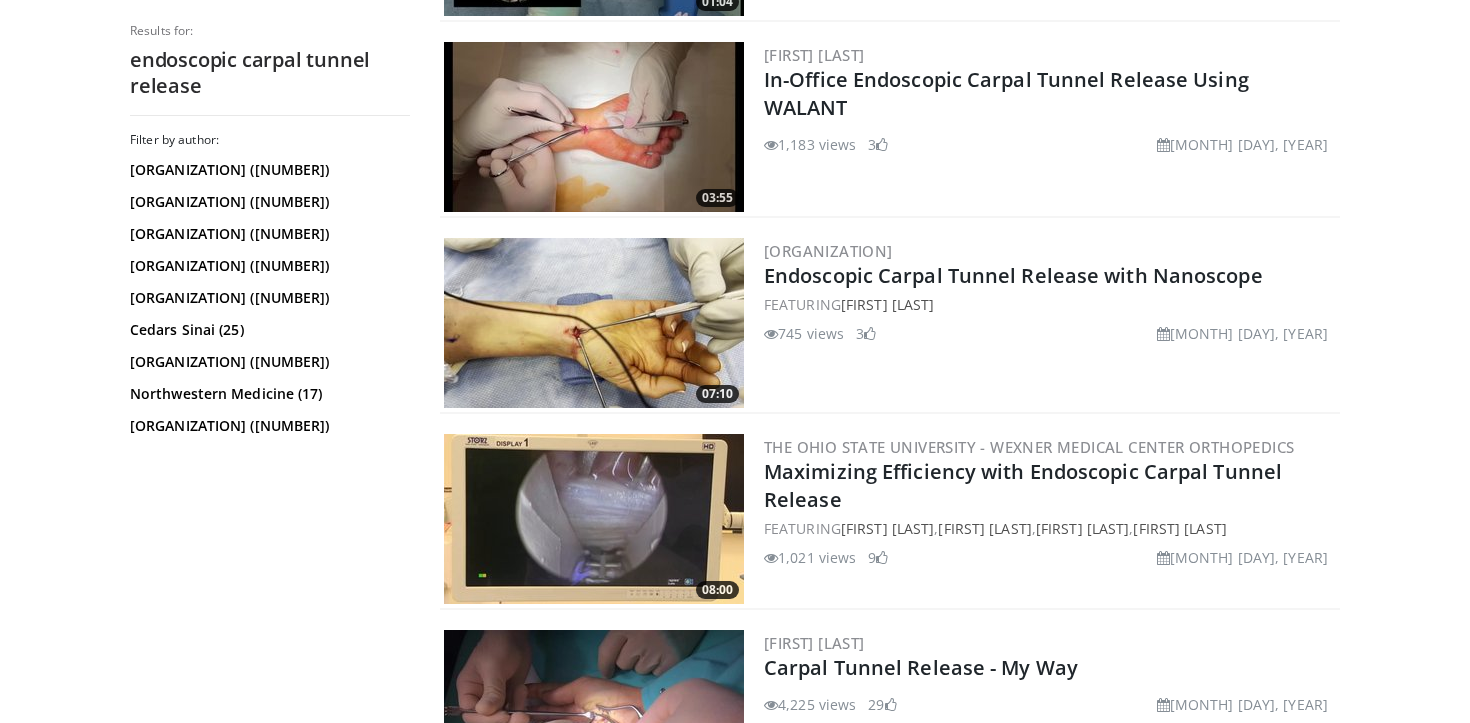 scroll, scrollTop: 775, scrollLeft: 0, axis: vertical 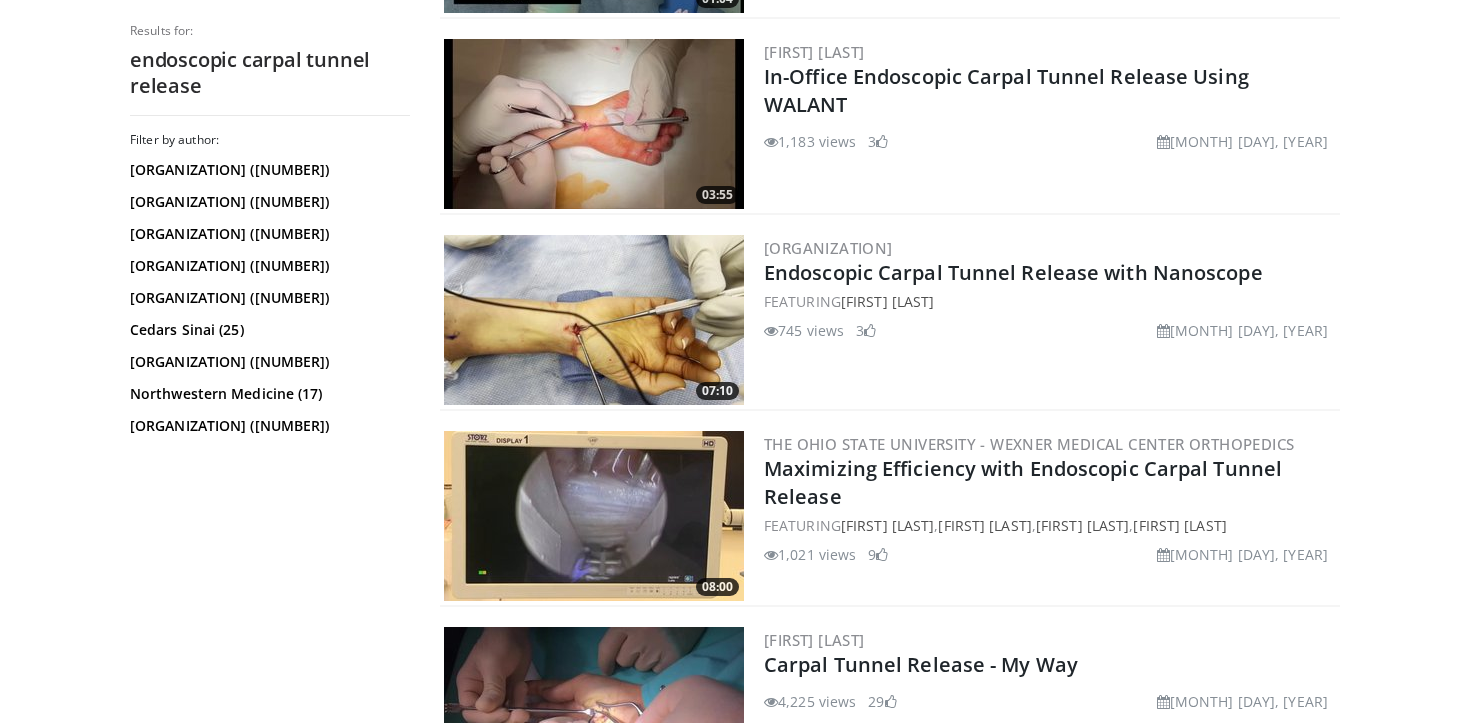 click at bounding box center [594, 320] 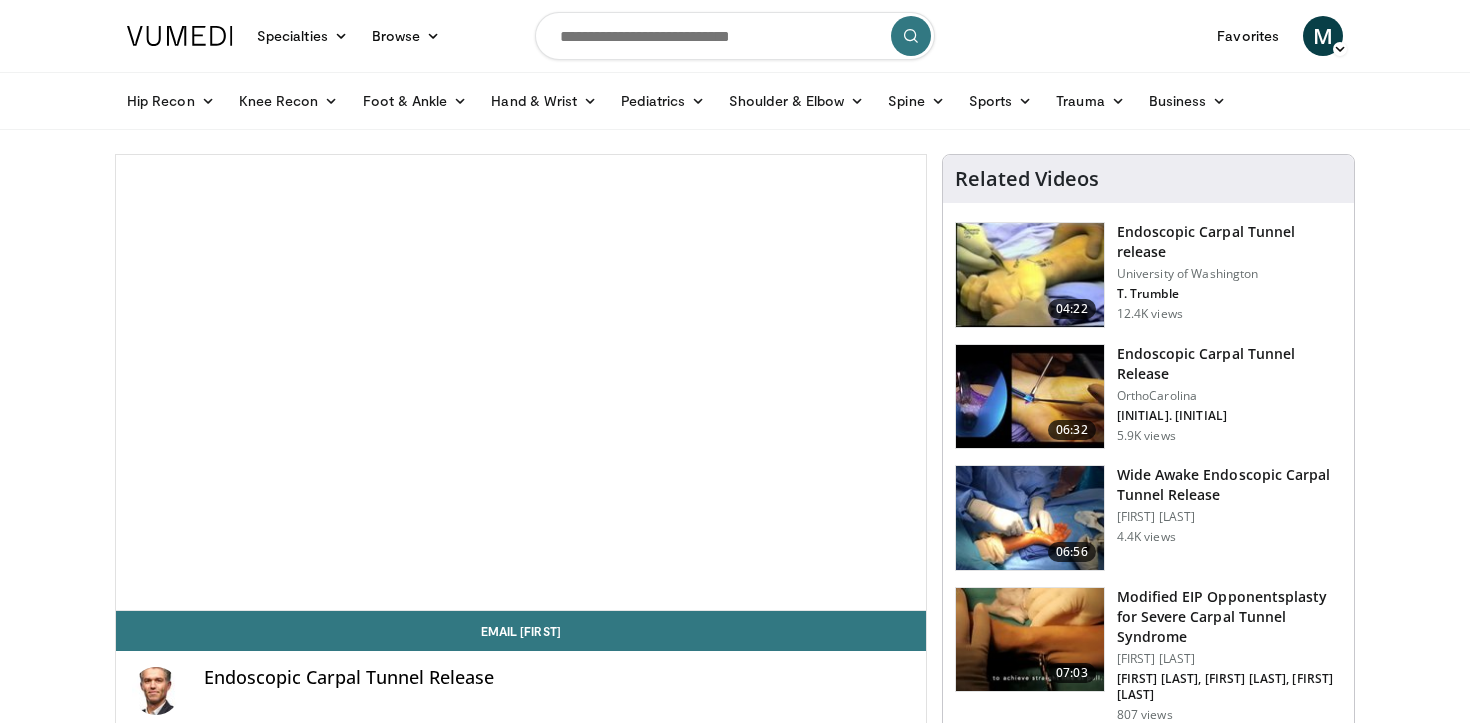 scroll, scrollTop: 0, scrollLeft: 0, axis: both 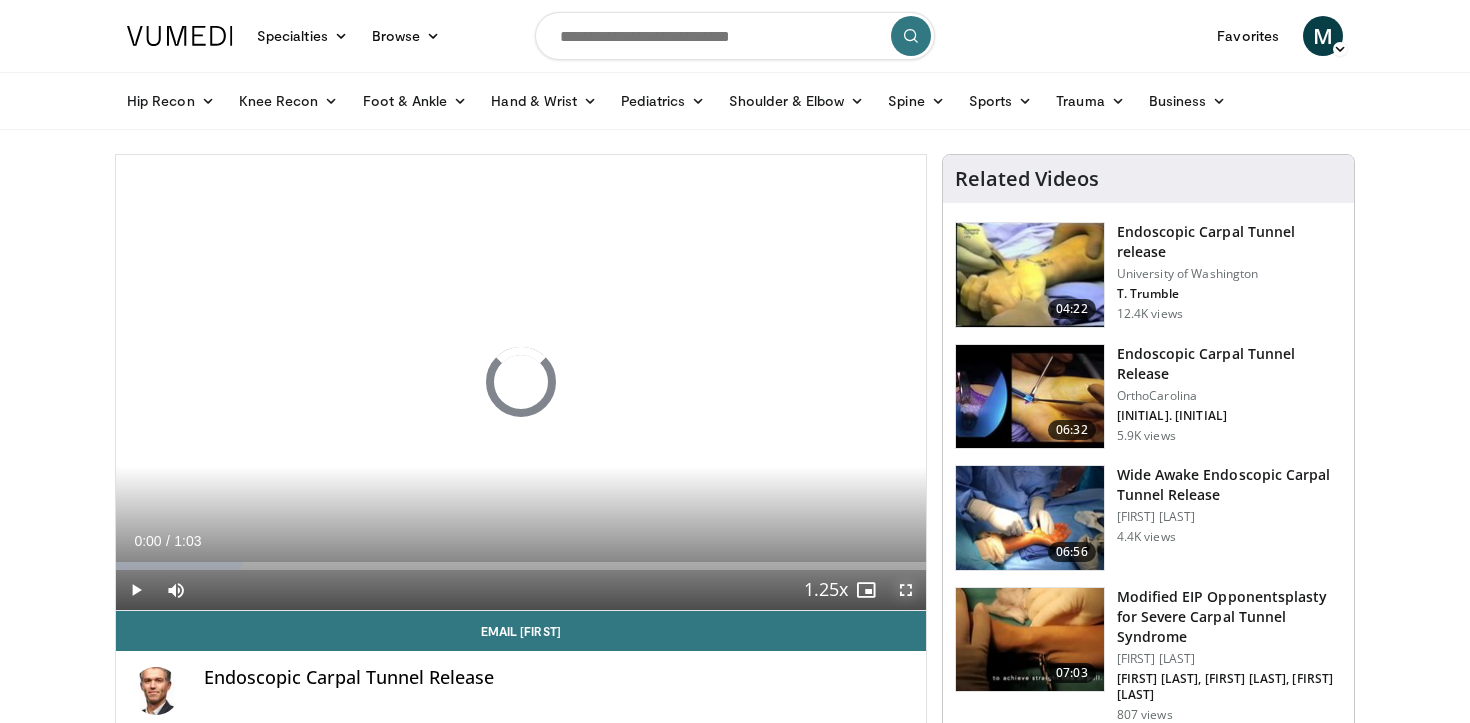 click at bounding box center [906, 590] 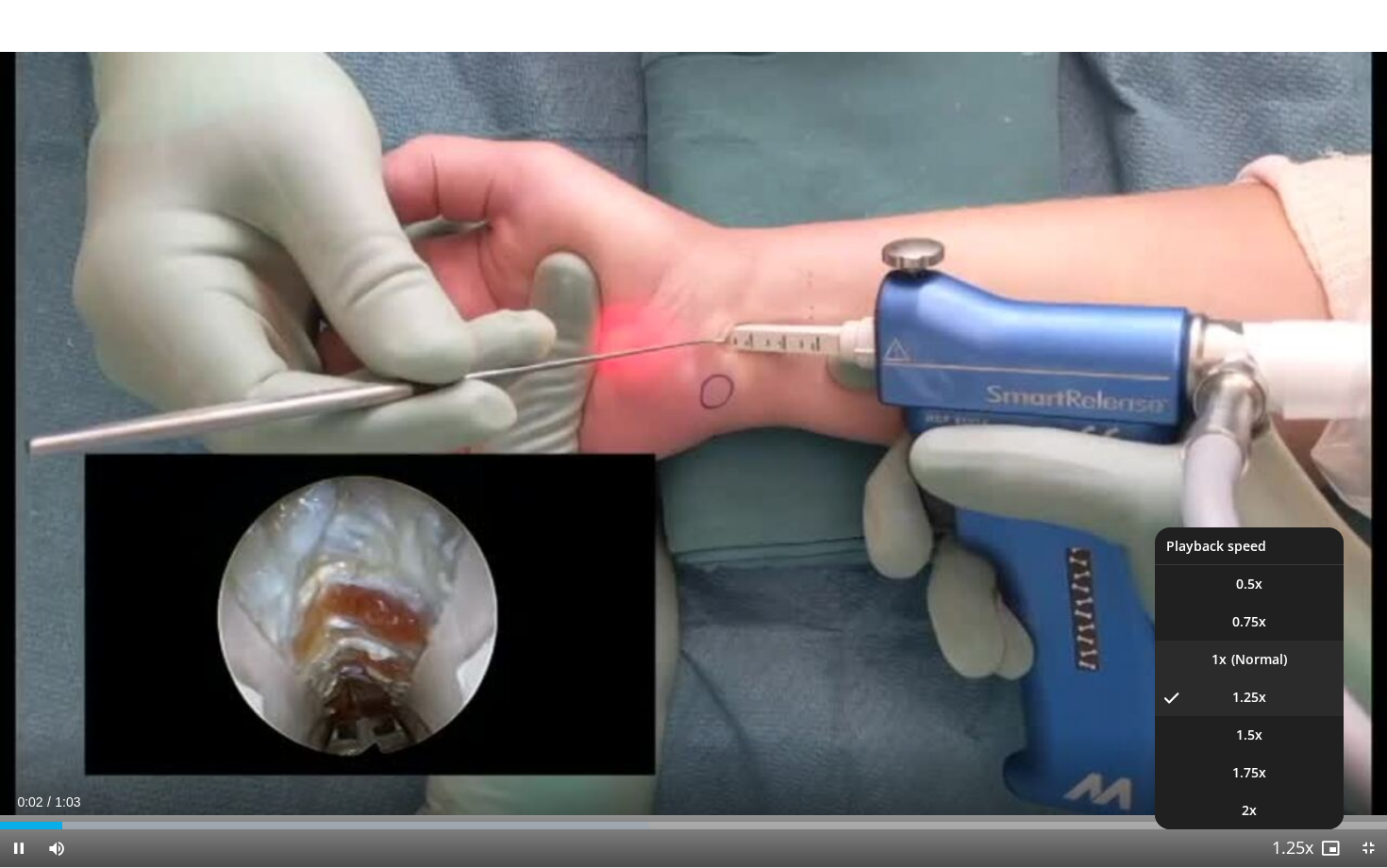click on "1x" at bounding box center (1249, 659) 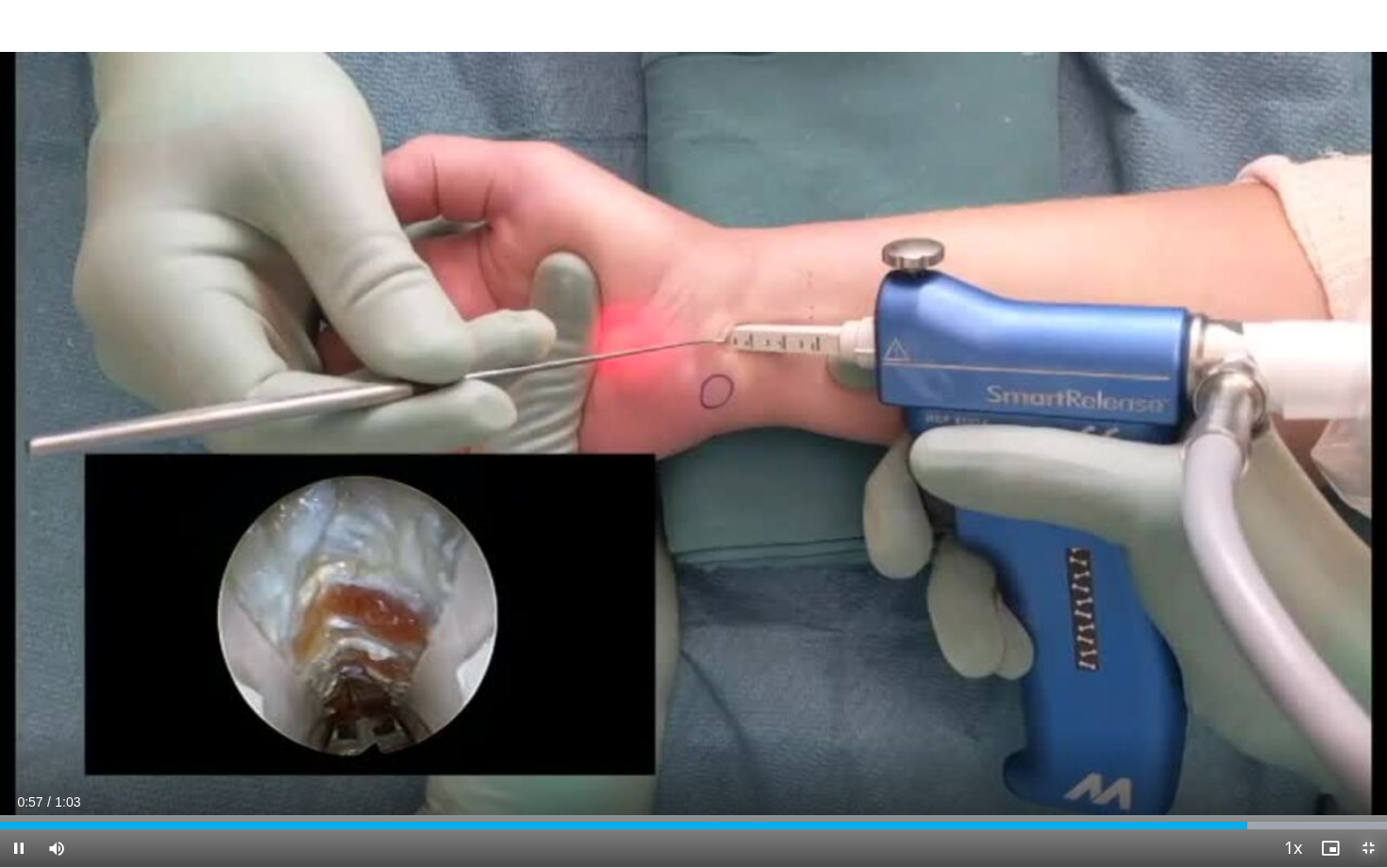click at bounding box center (1368, 848) 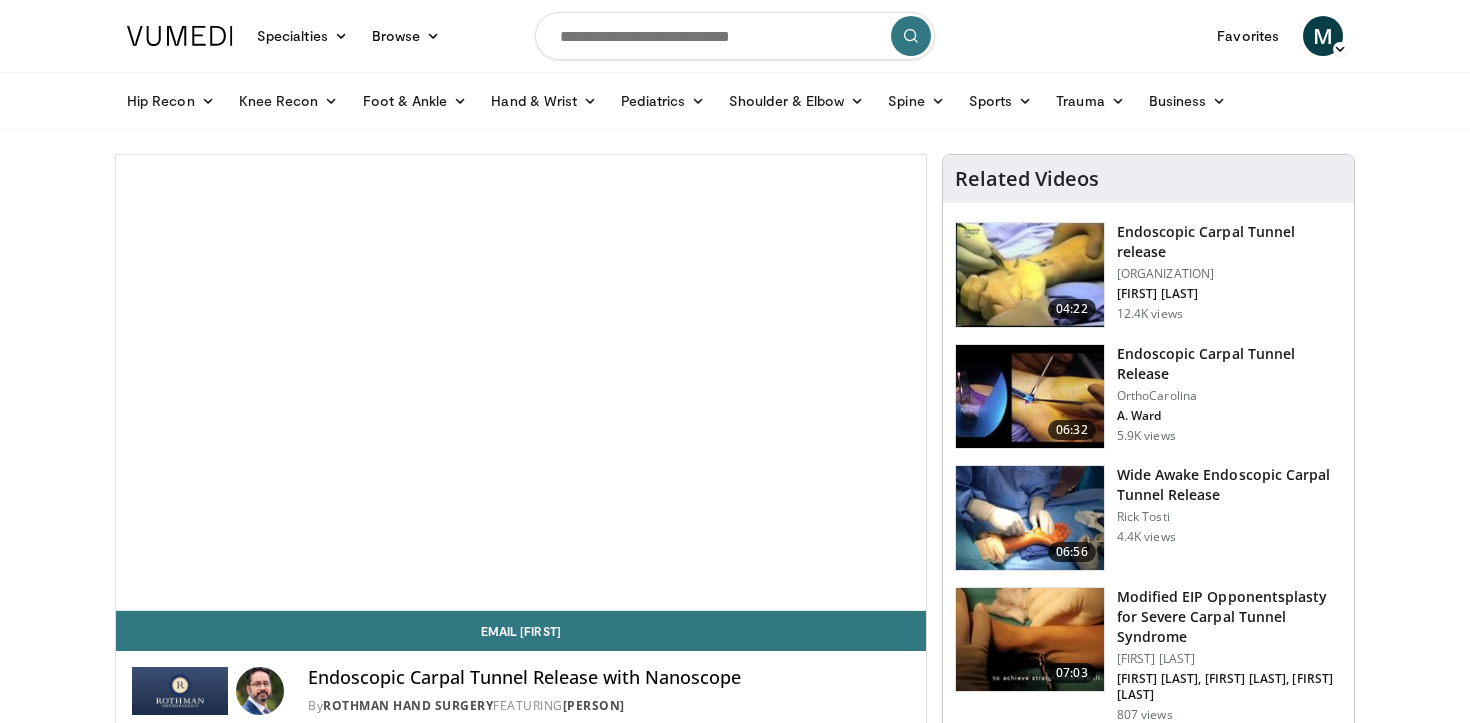 scroll, scrollTop: 0, scrollLeft: 0, axis: both 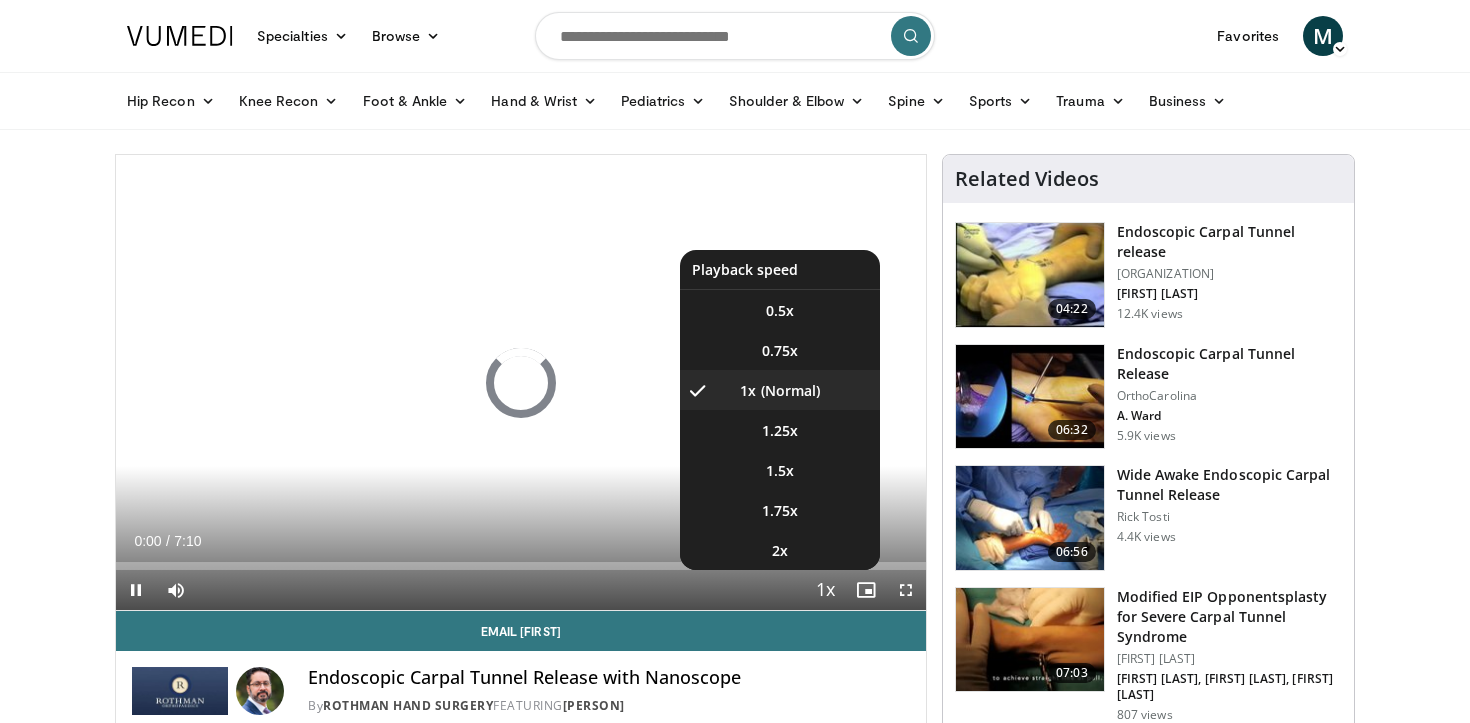 click at bounding box center (826, 591) 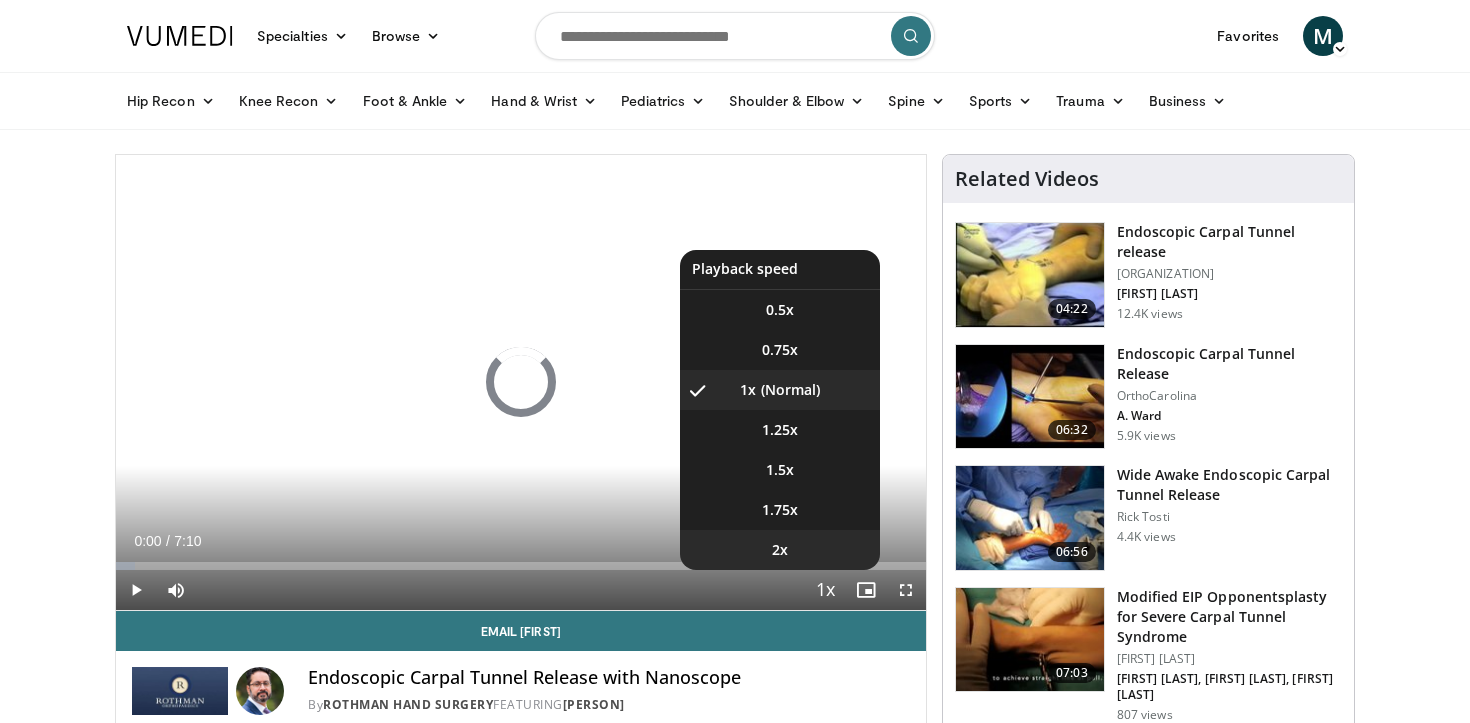 click on "2x" at bounding box center (780, 310) 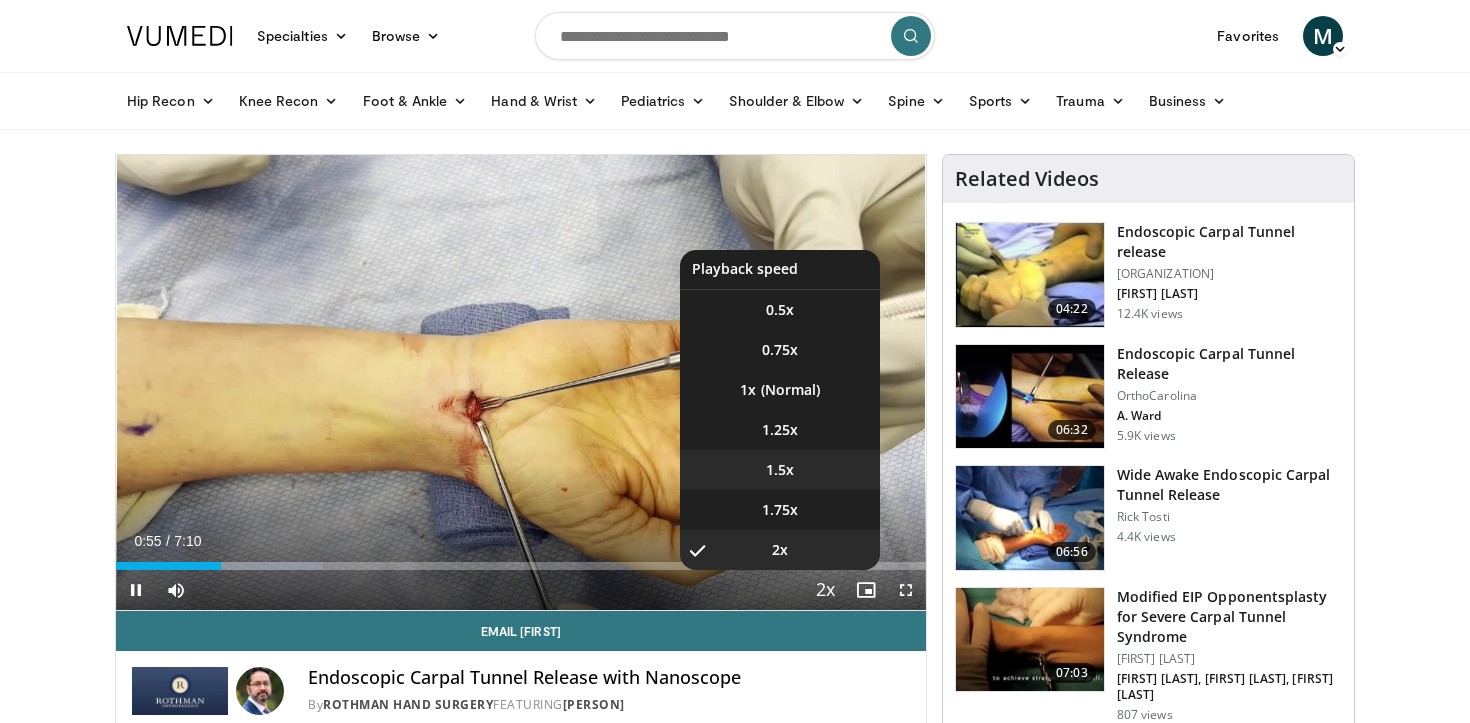 click on "1.5x" at bounding box center [780, 310] 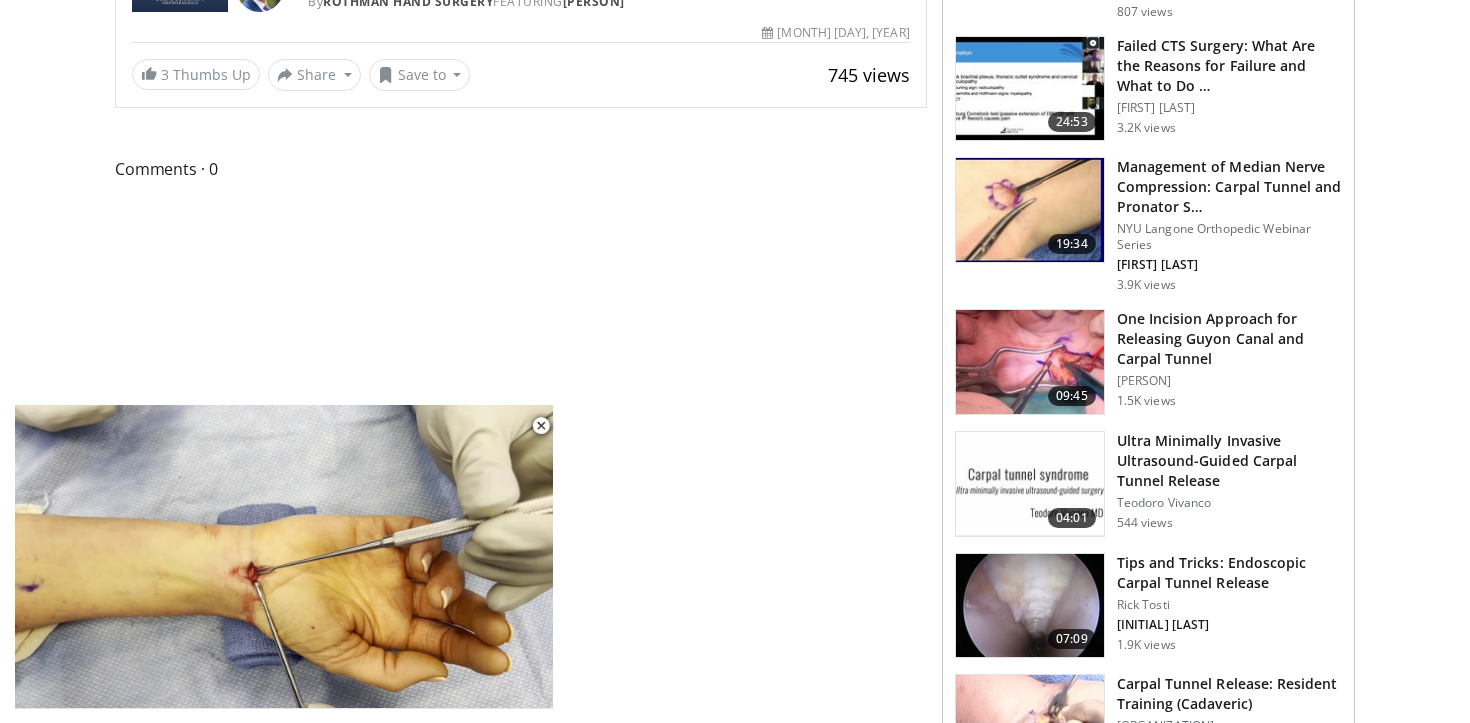 scroll, scrollTop: 0, scrollLeft: 0, axis: both 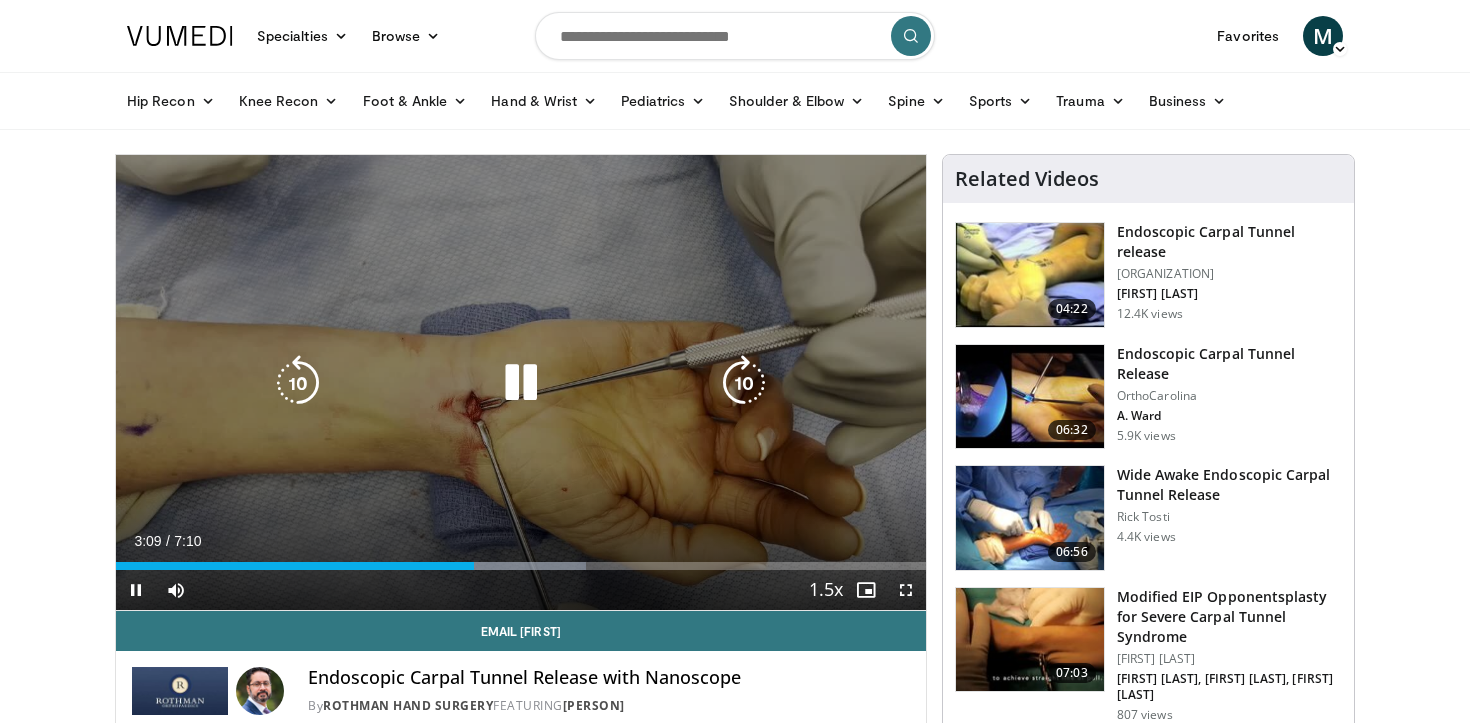 click at bounding box center (521, 383) 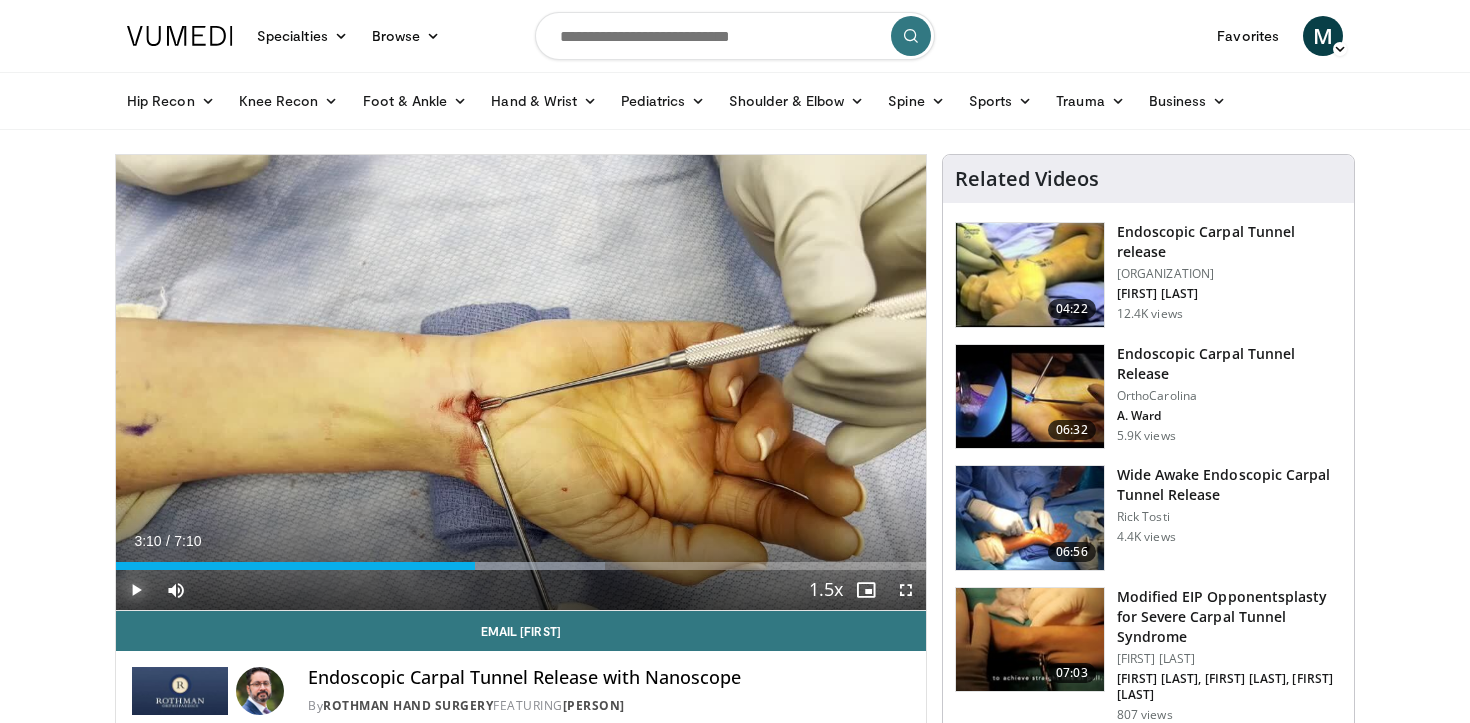 click at bounding box center (136, 590) 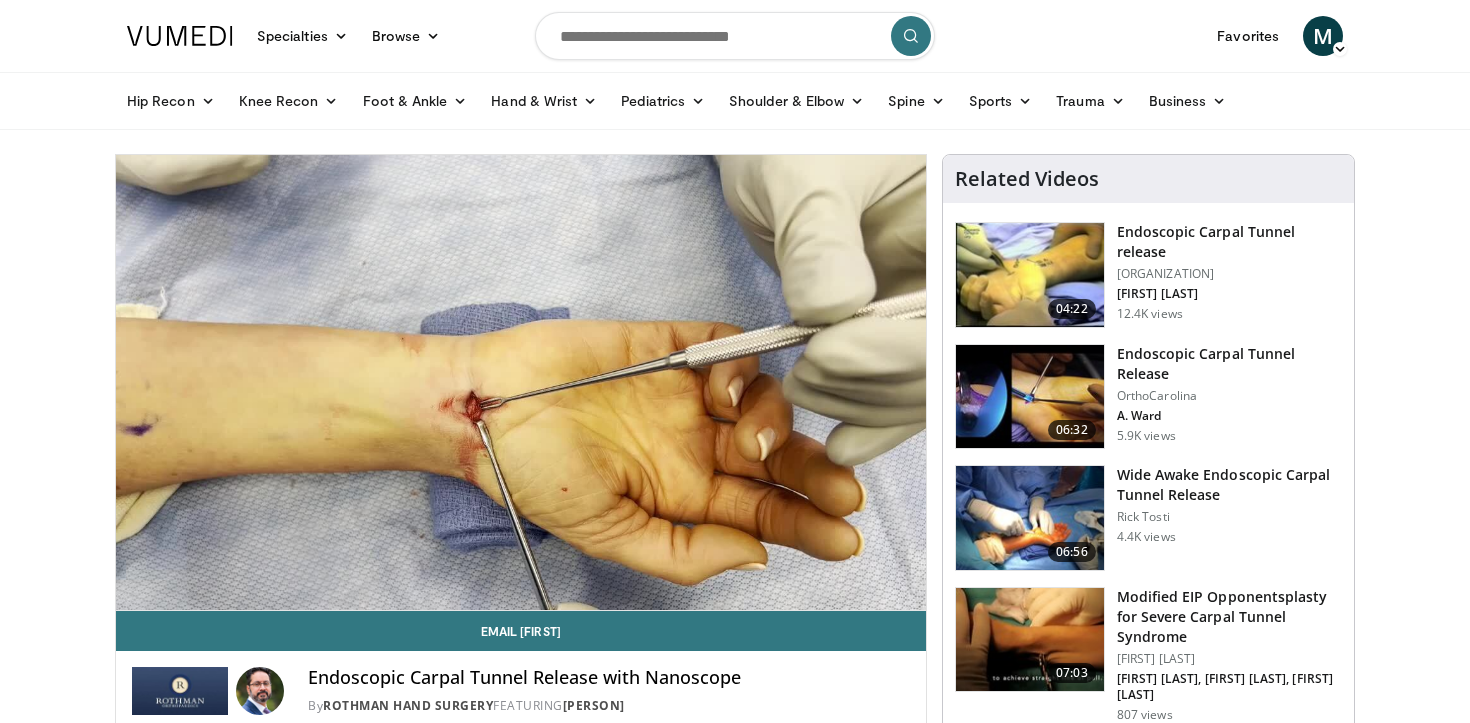 click at bounding box center [735, 36] 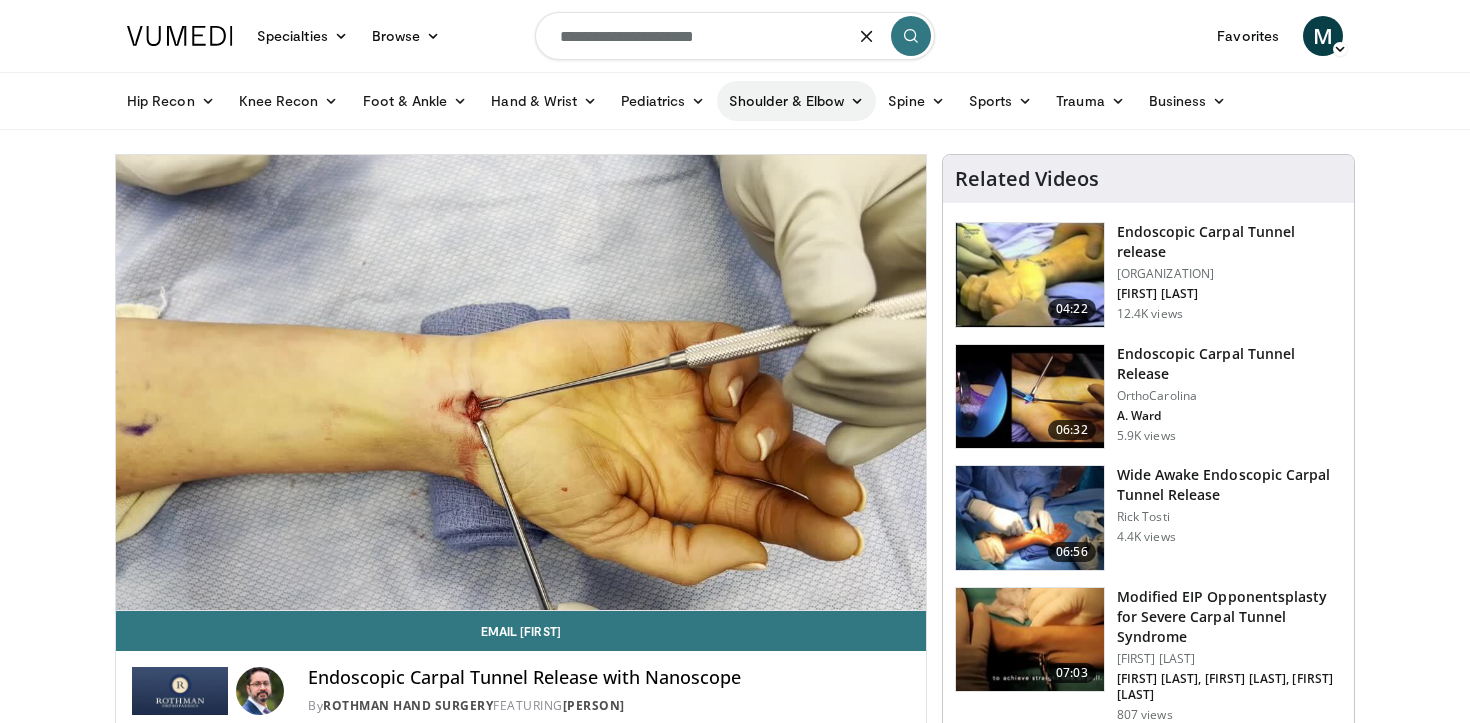 type on "**********" 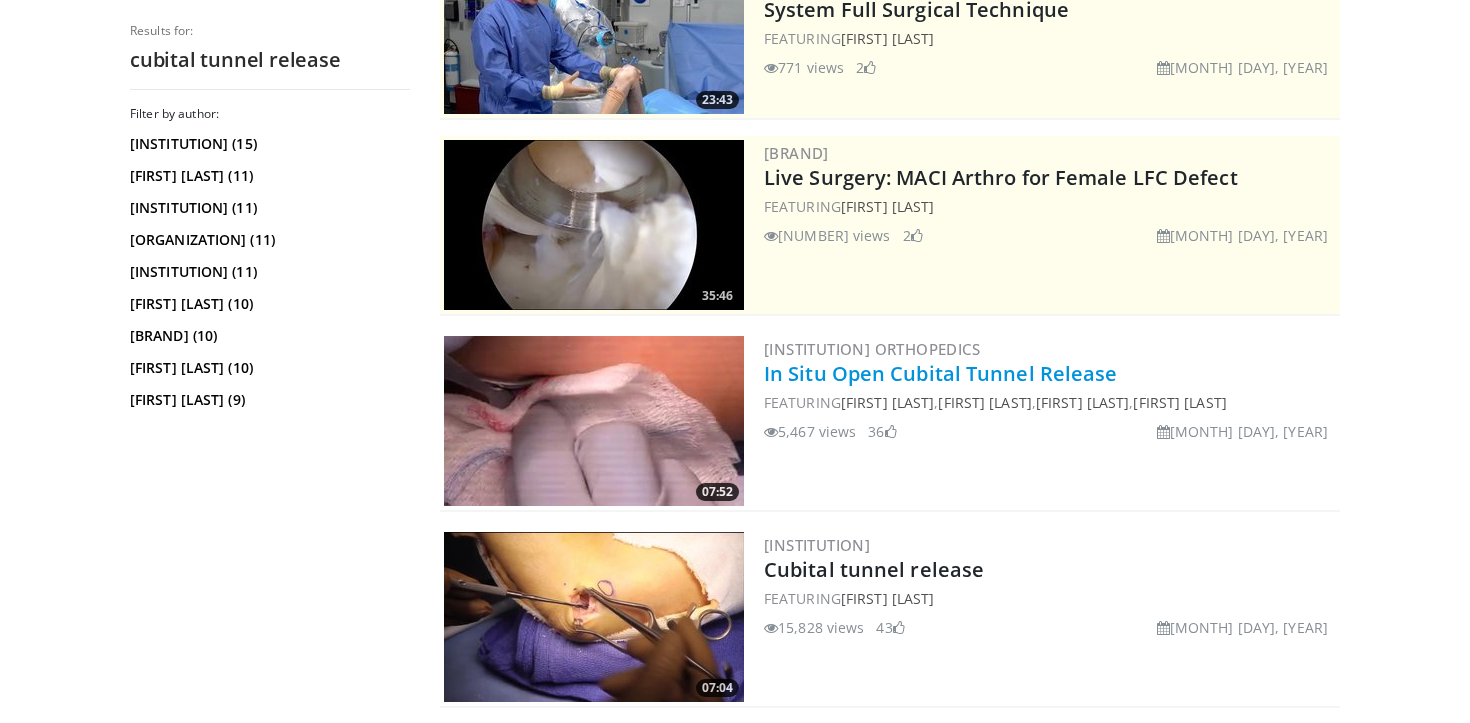scroll, scrollTop: 284, scrollLeft: 0, axis: vertical 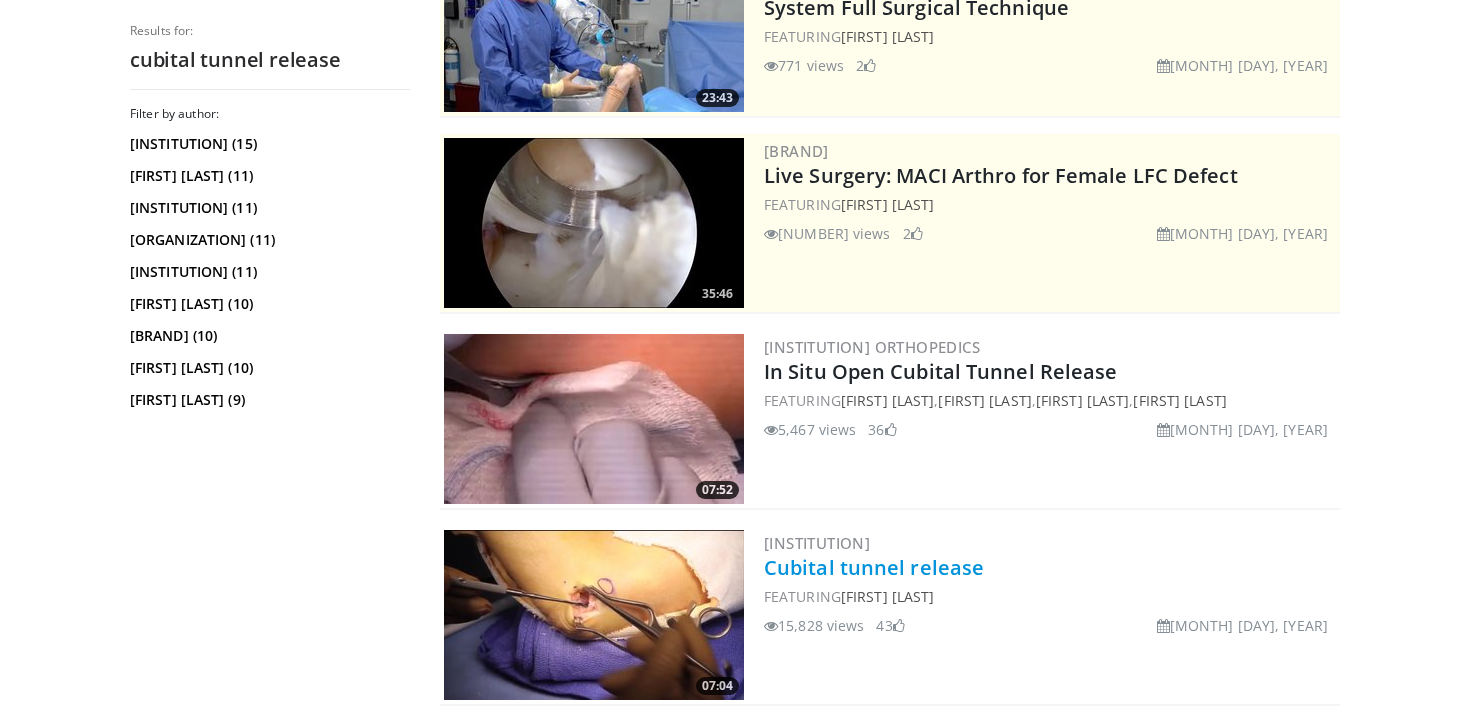 click on "Cubital tunnel release" at bounding box center [874, 567] 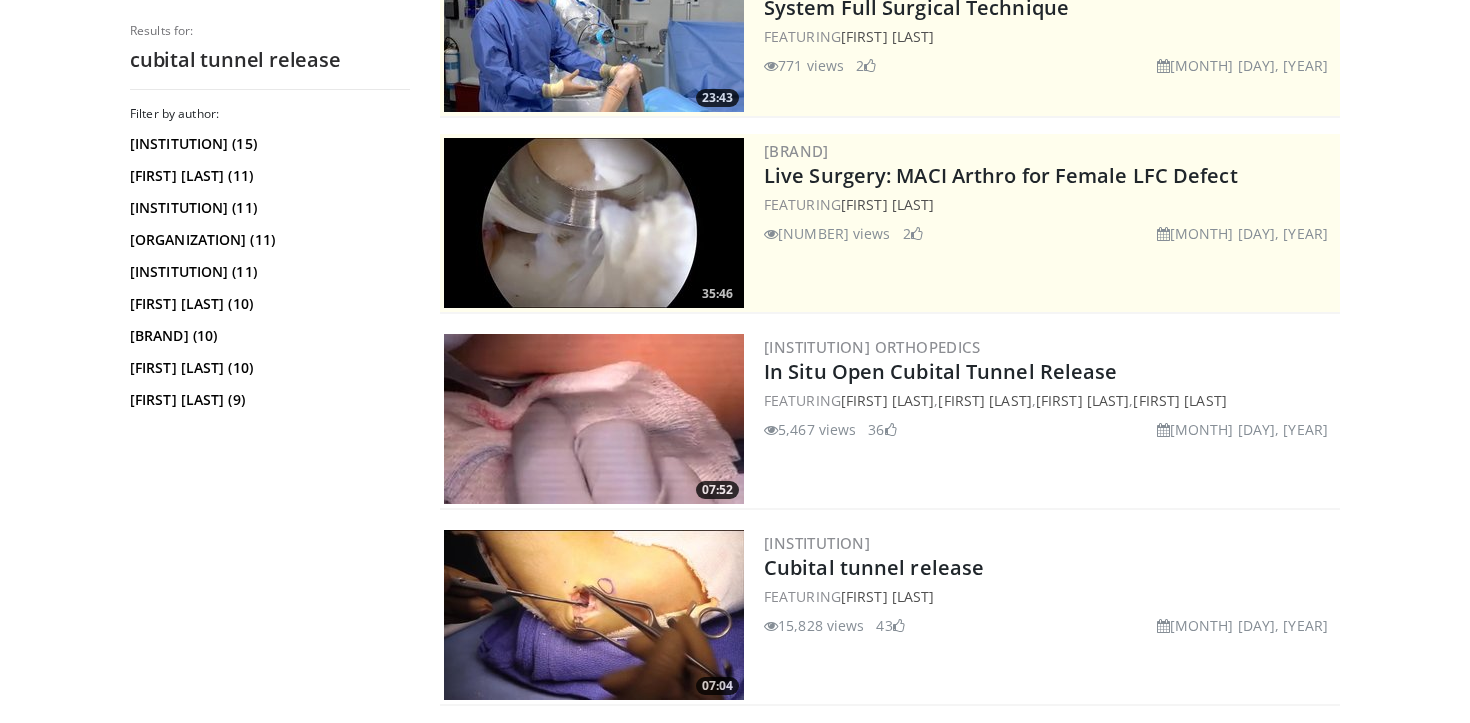 scroll, scrollTop: 0, scrollLeft: 0, axis: both 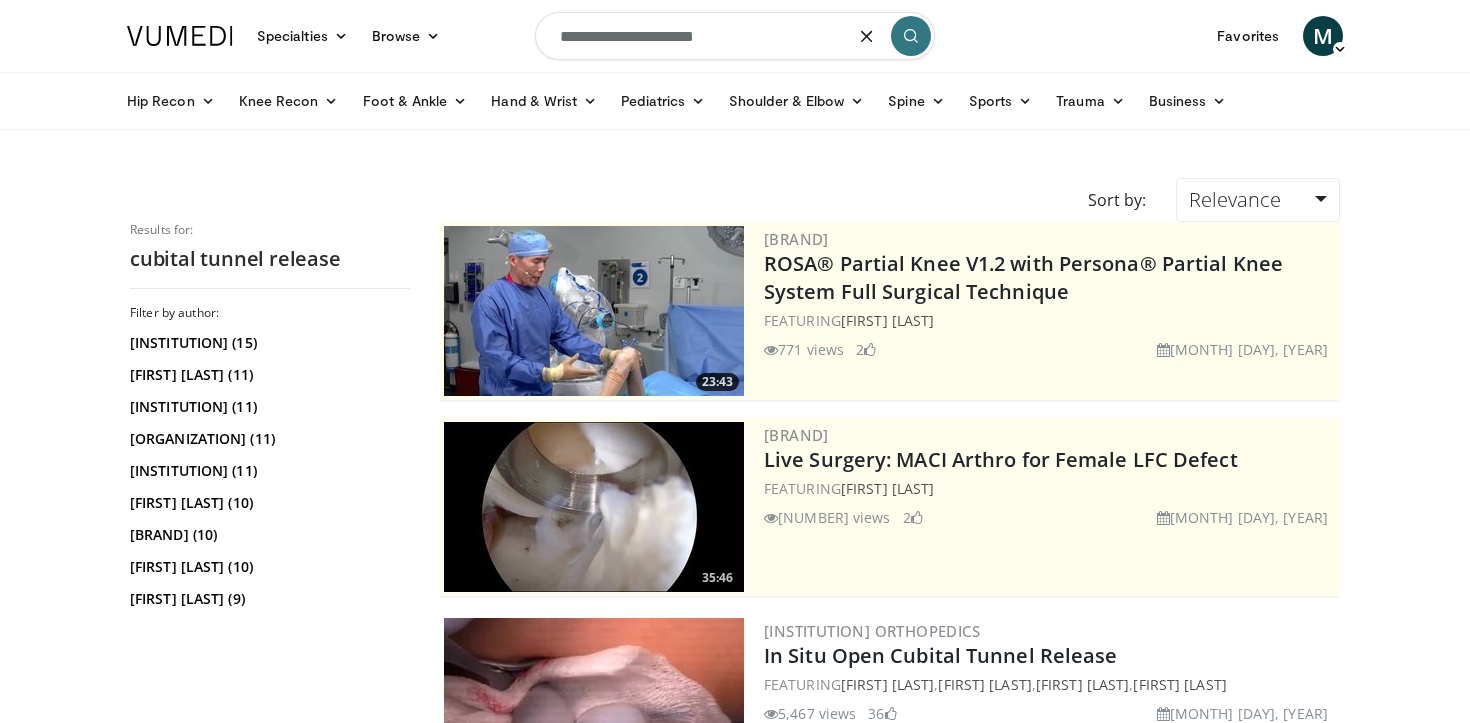 drag, startPoint x: 763, startPoint y: 50, endPoint x: 544, endPoint y: 37, distance: 219.3855 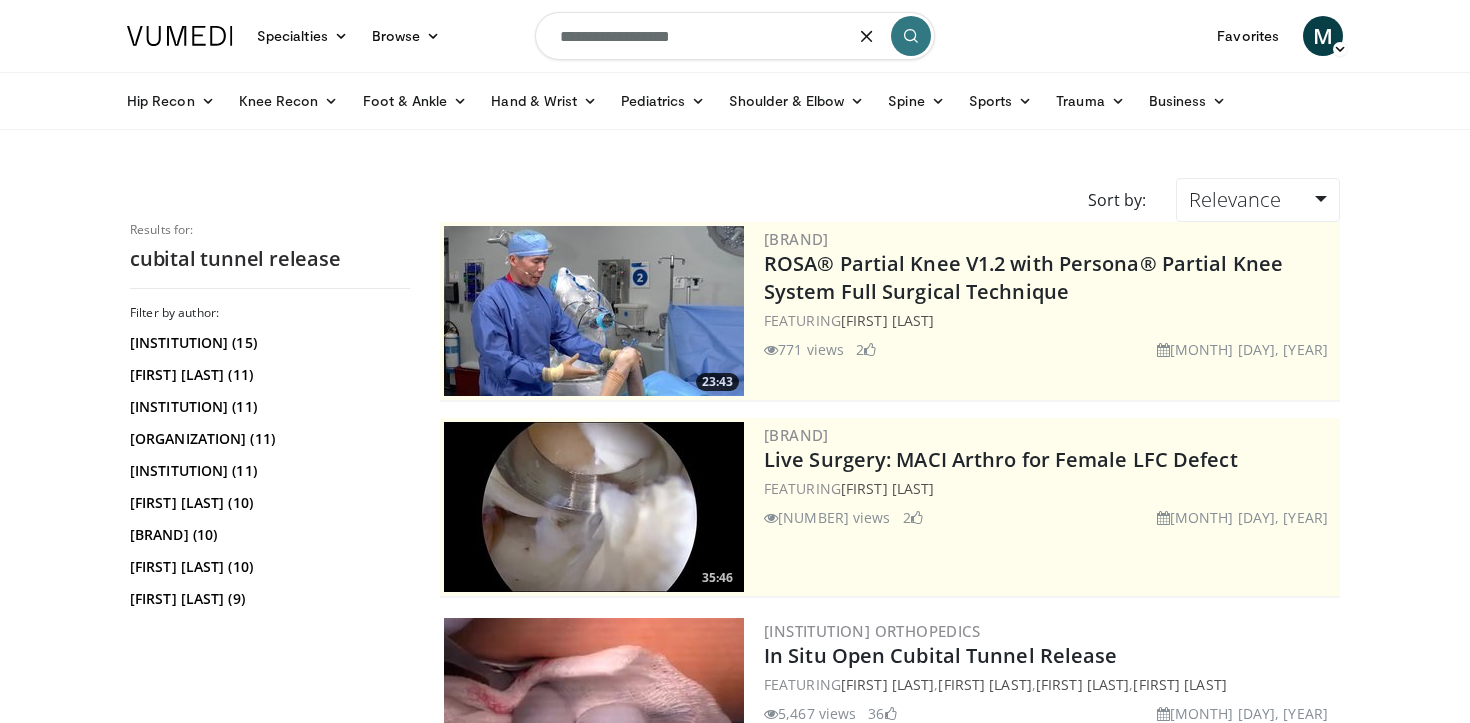 type on "**********" 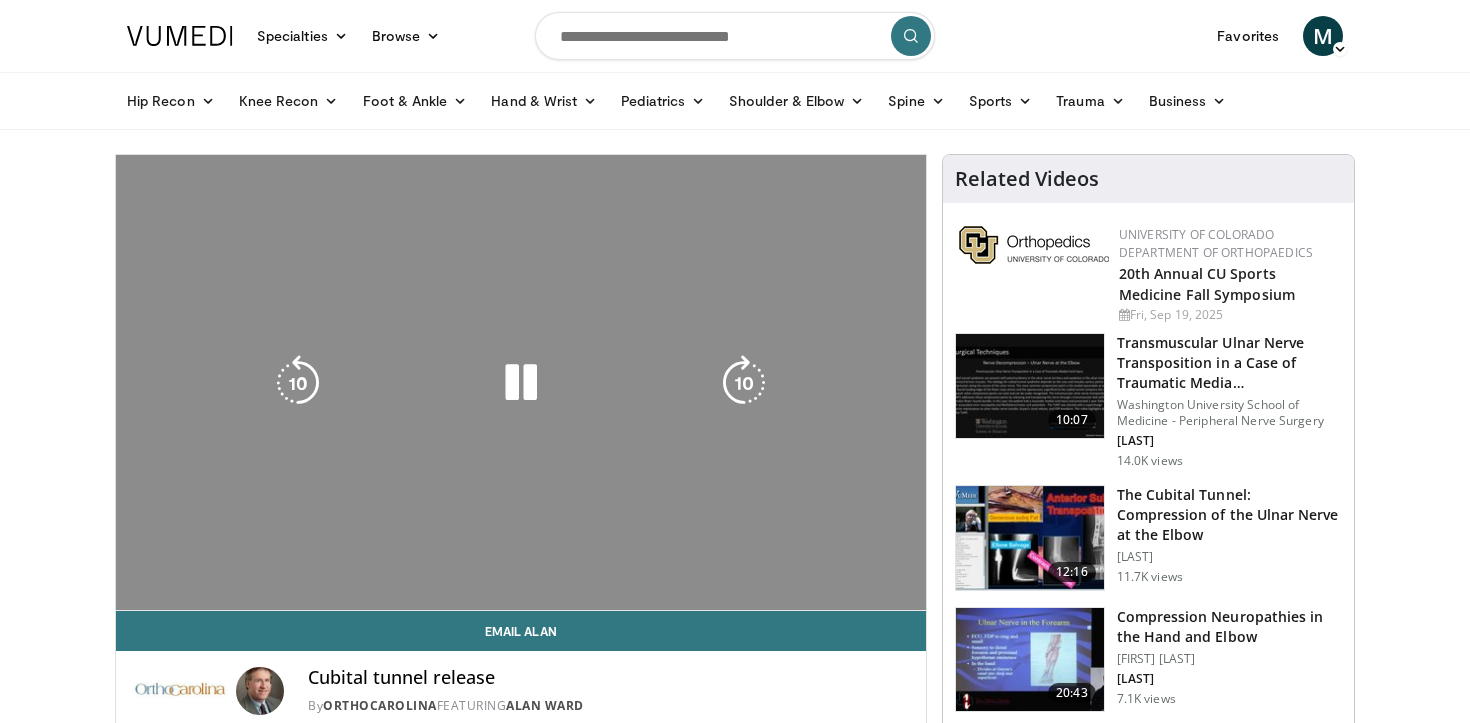 scroll, scrollTop: 0, scrollLeft: 0, axis: both 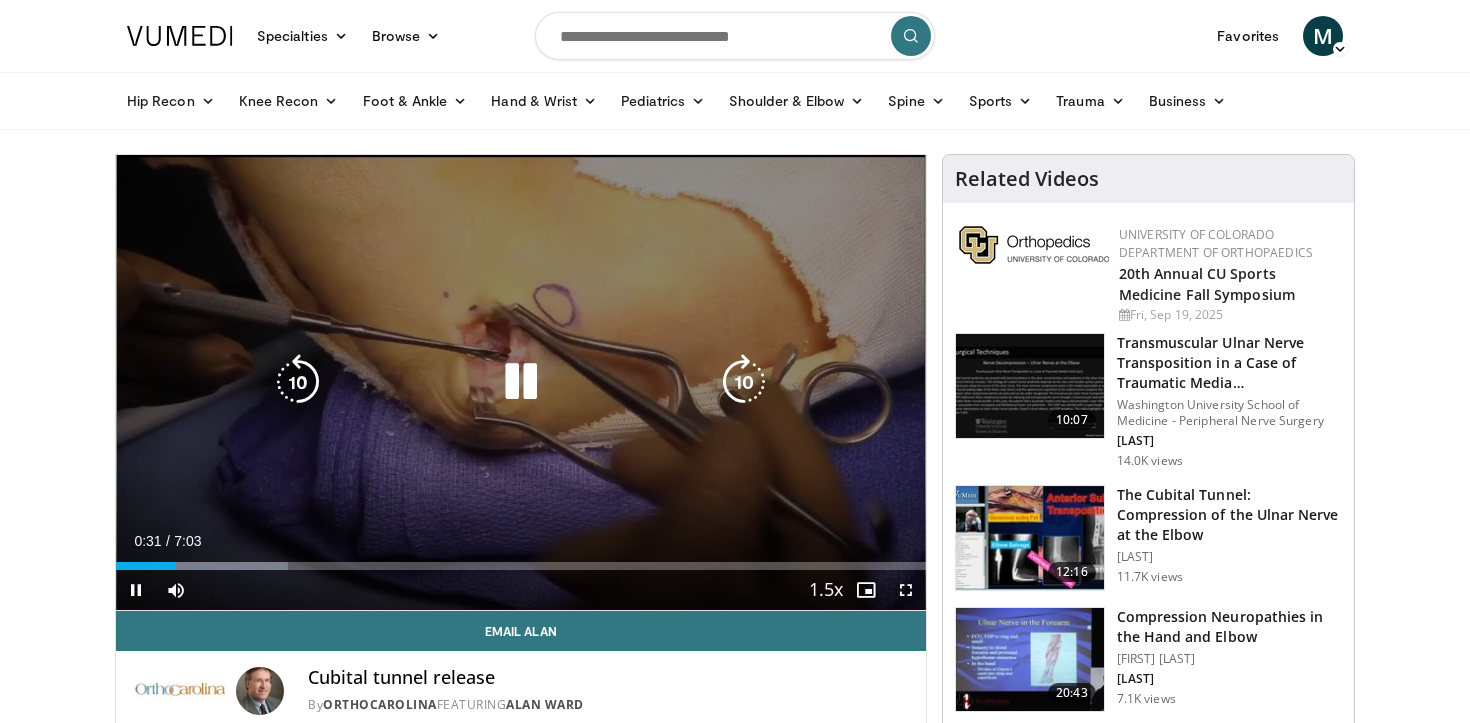 click at bounding box center (521, 382) 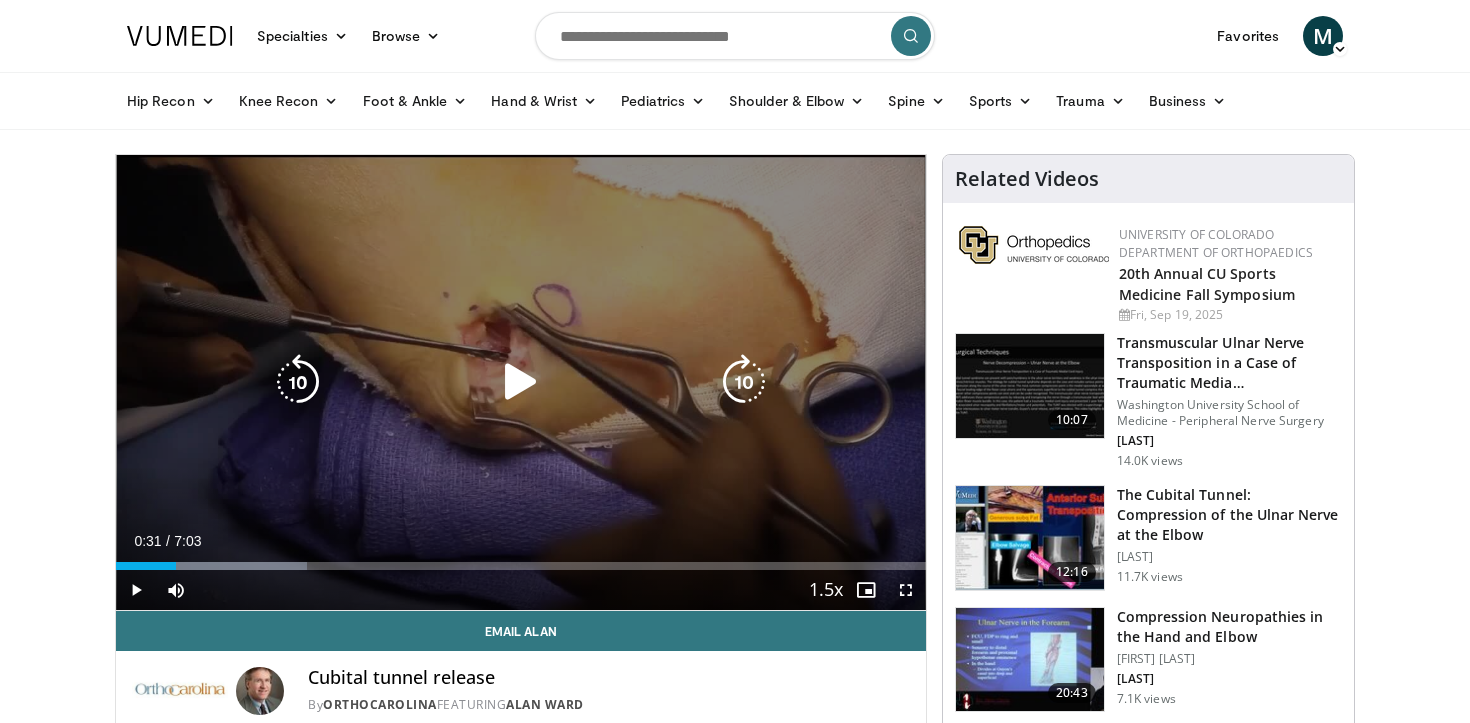 click at bounding box center (521, 382) 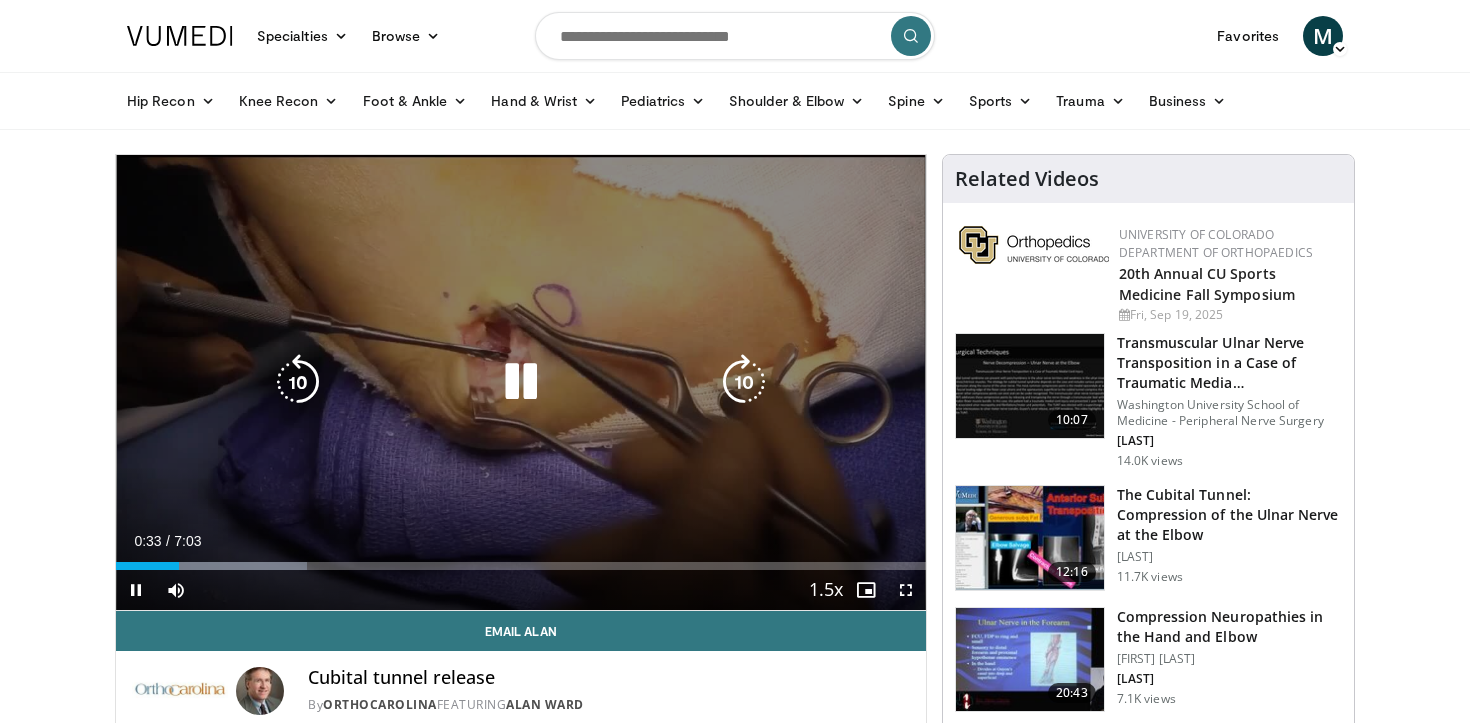 click at bounding box center [521, 382] 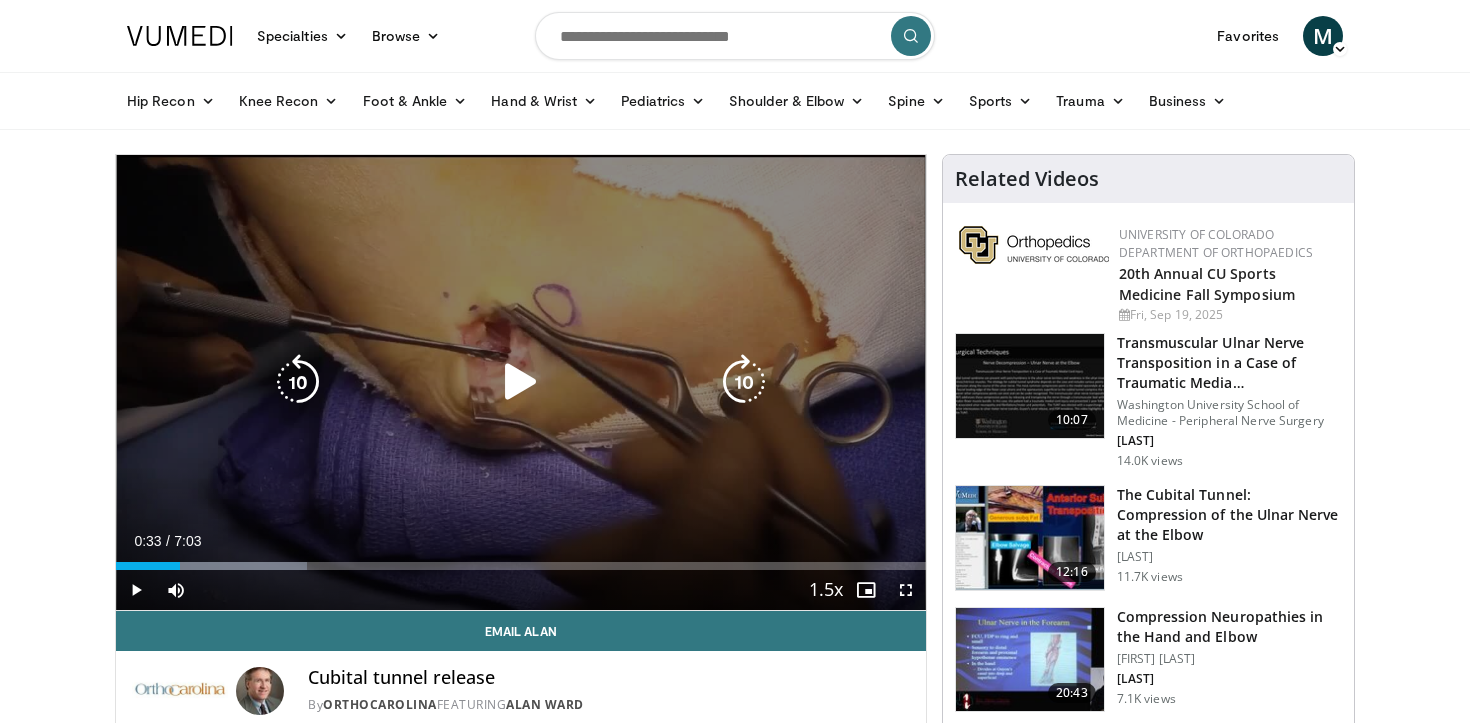 click at bounding box center [521, 382] 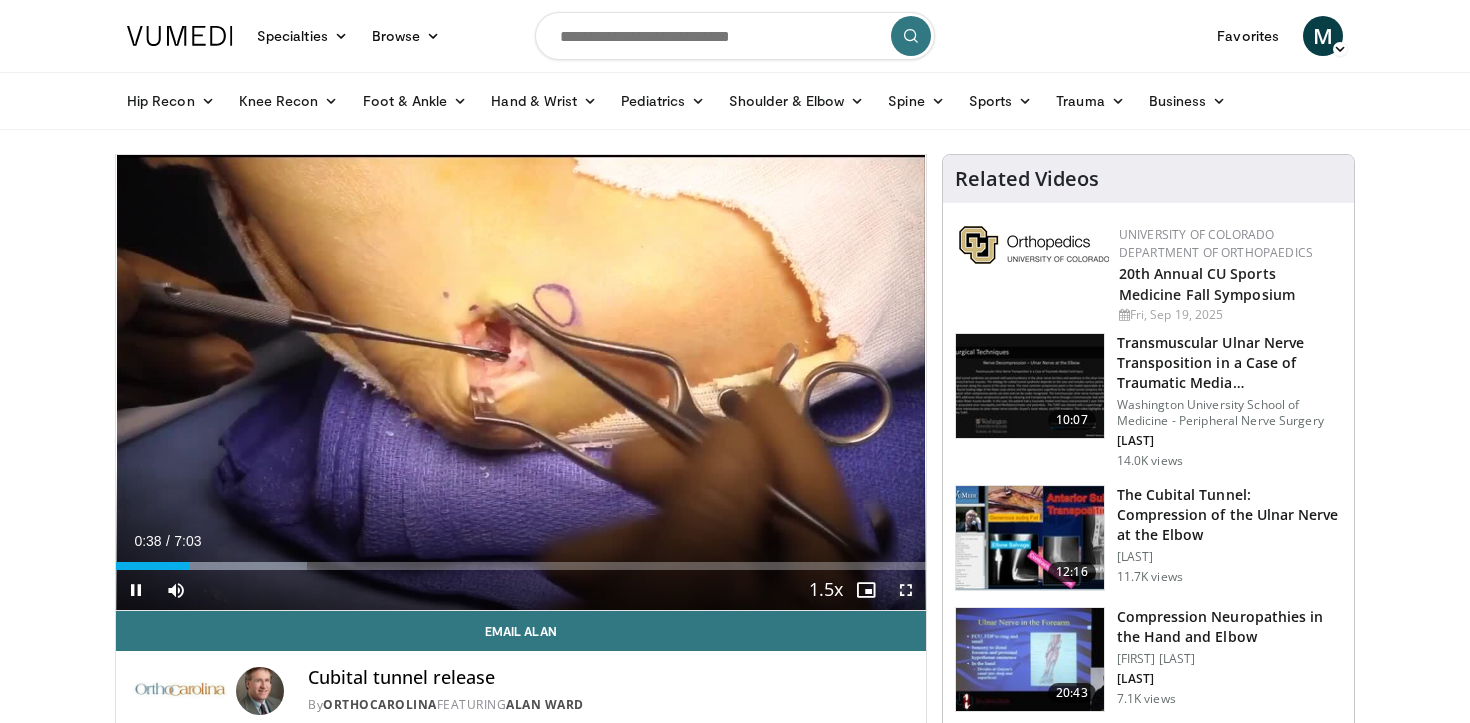 click at bounding box center (906, 590) 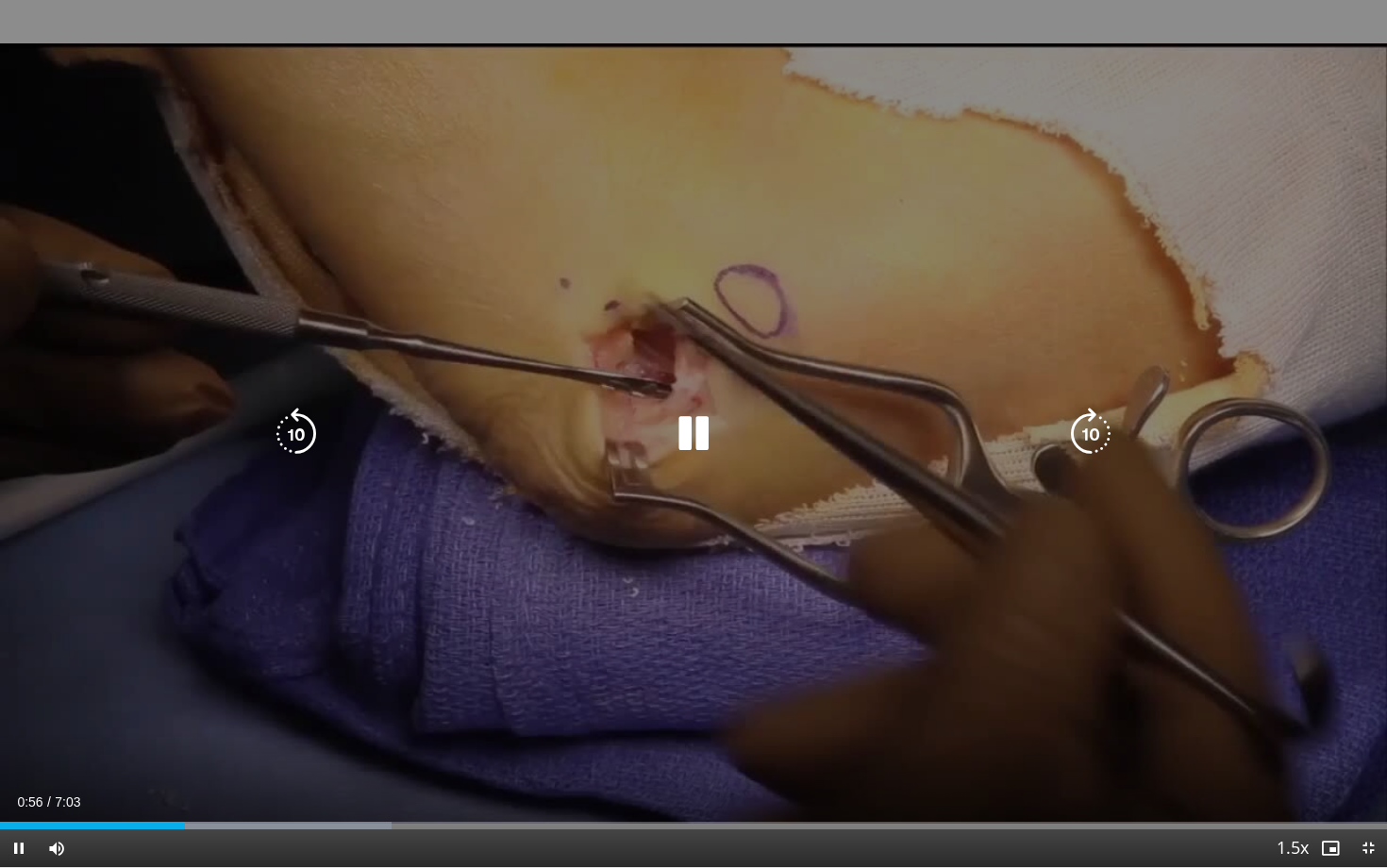 click at bounding box center (694, 434) 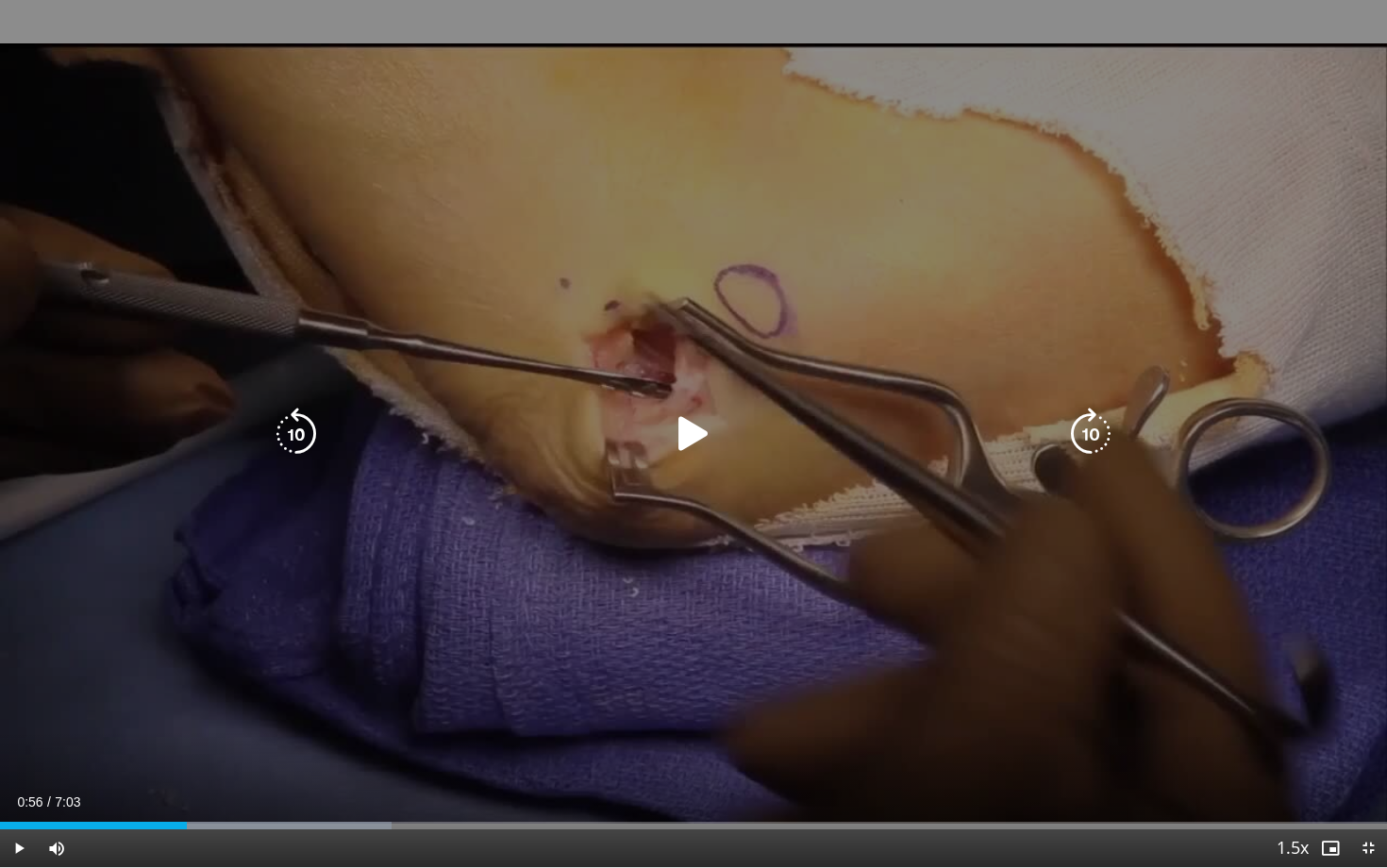 click at bounding box center (296, 434) 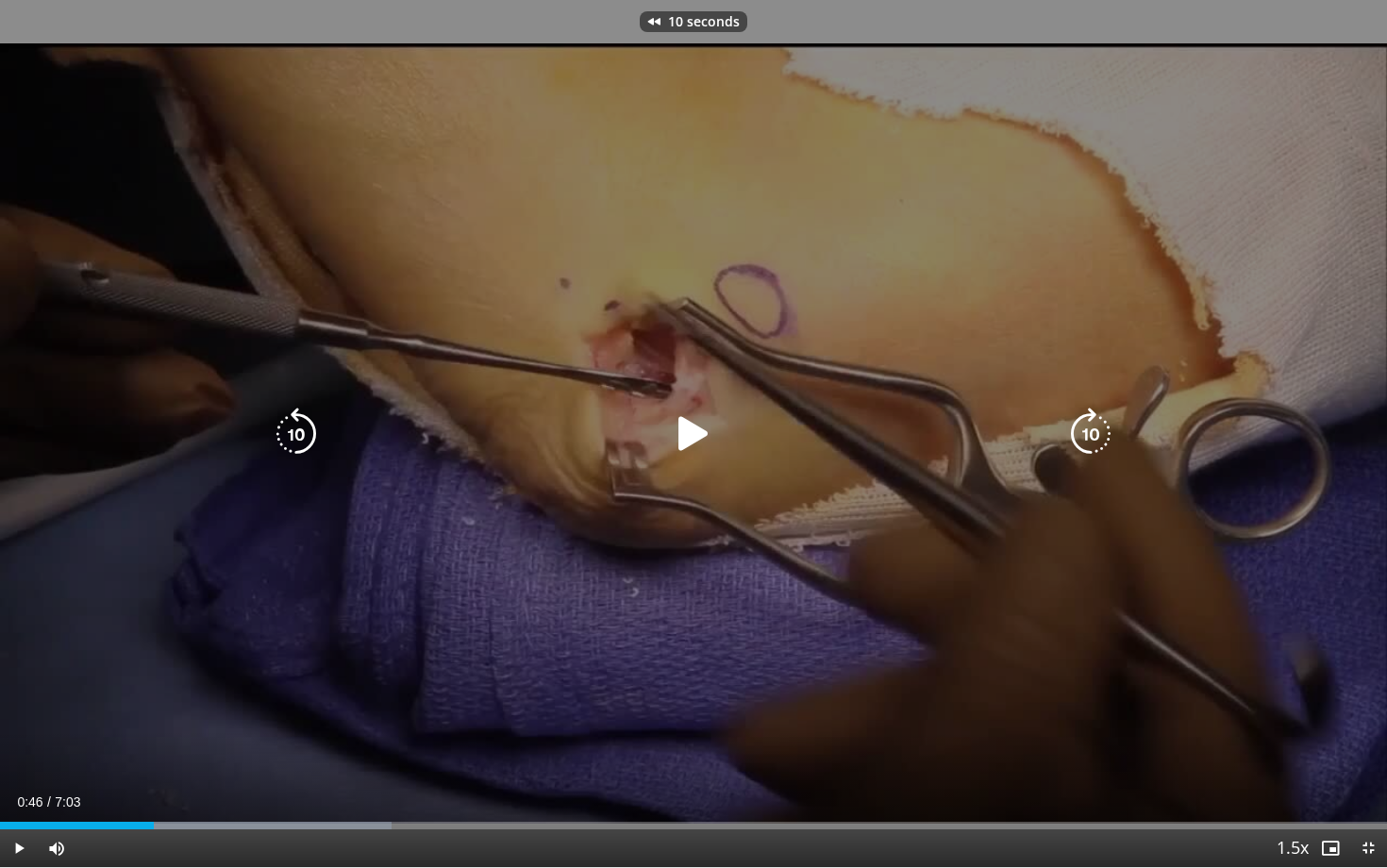 click at bounding box center (296, 434) 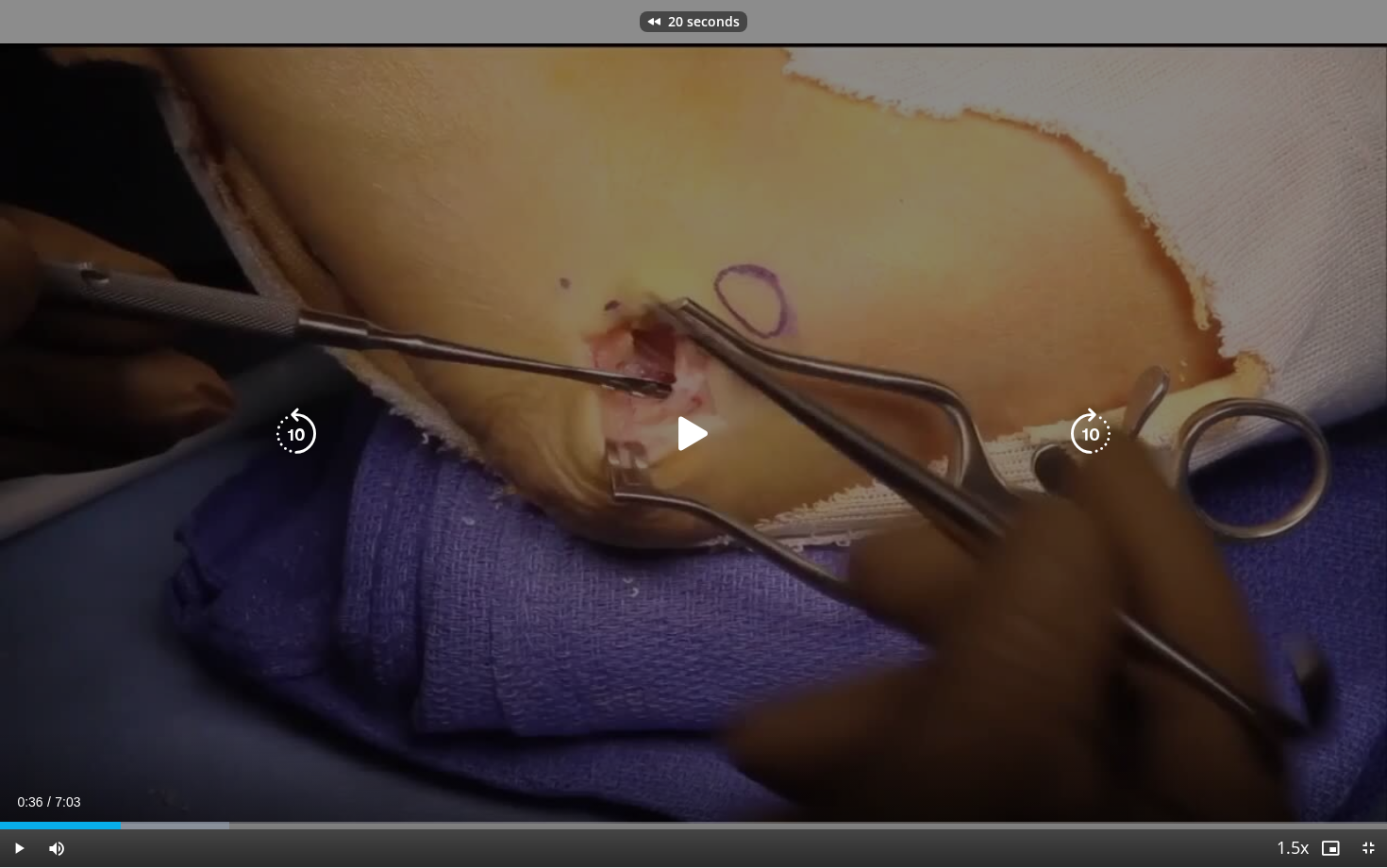 click at bounding box center (694, 434) 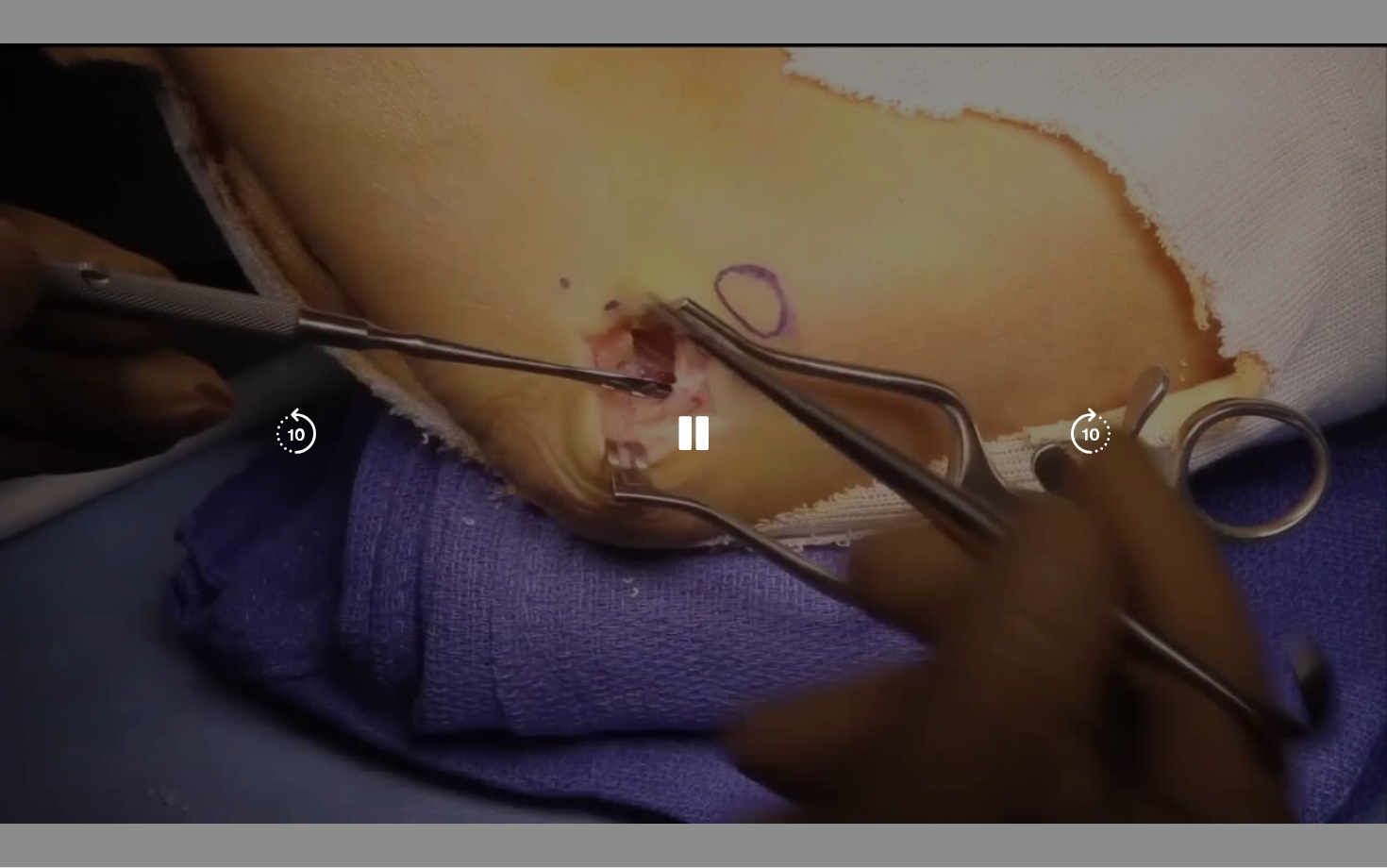 click at bounding box center [694, 434] 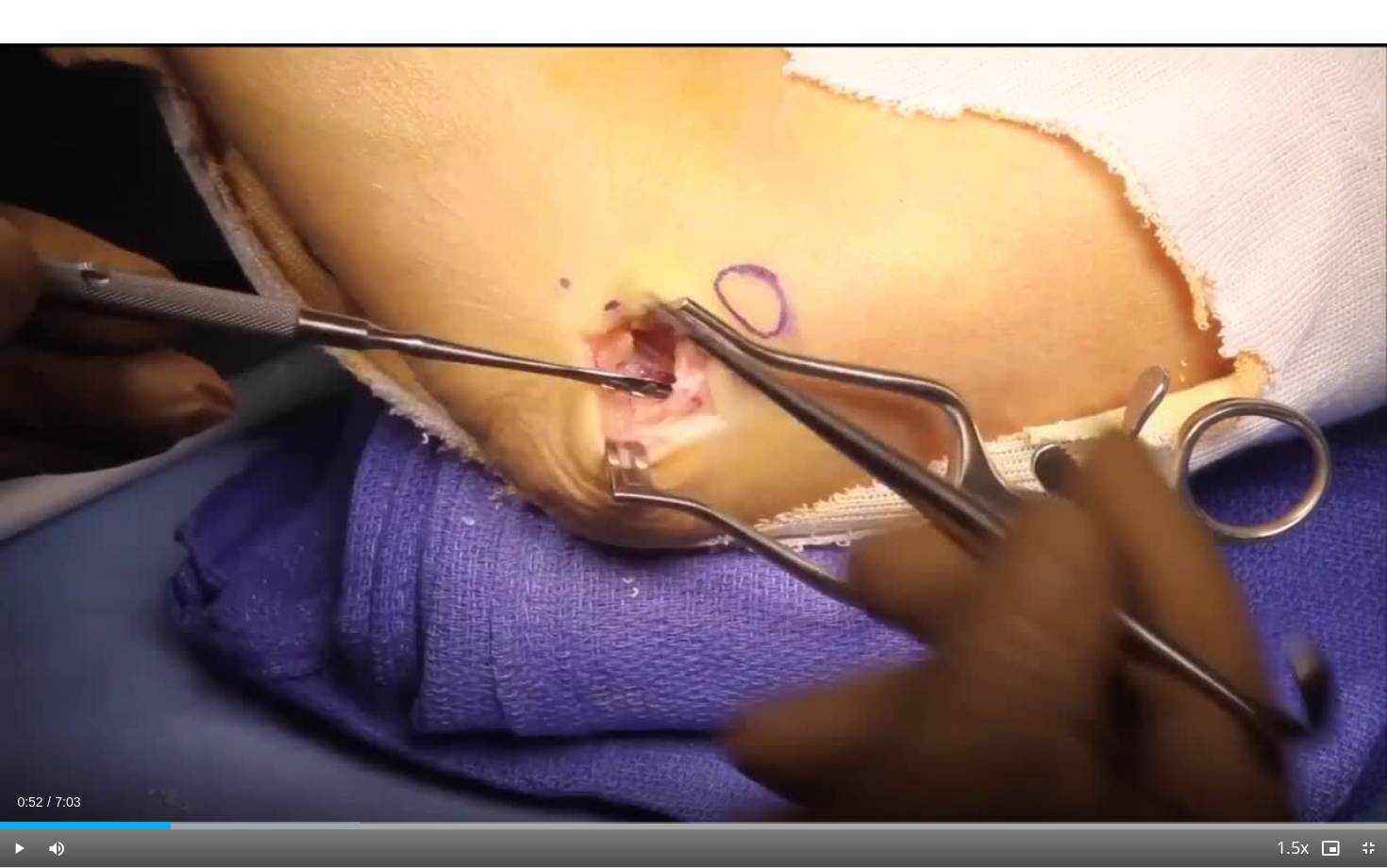 click on "20 seconds
Tap to unmute" at bounding box center (694, 433) 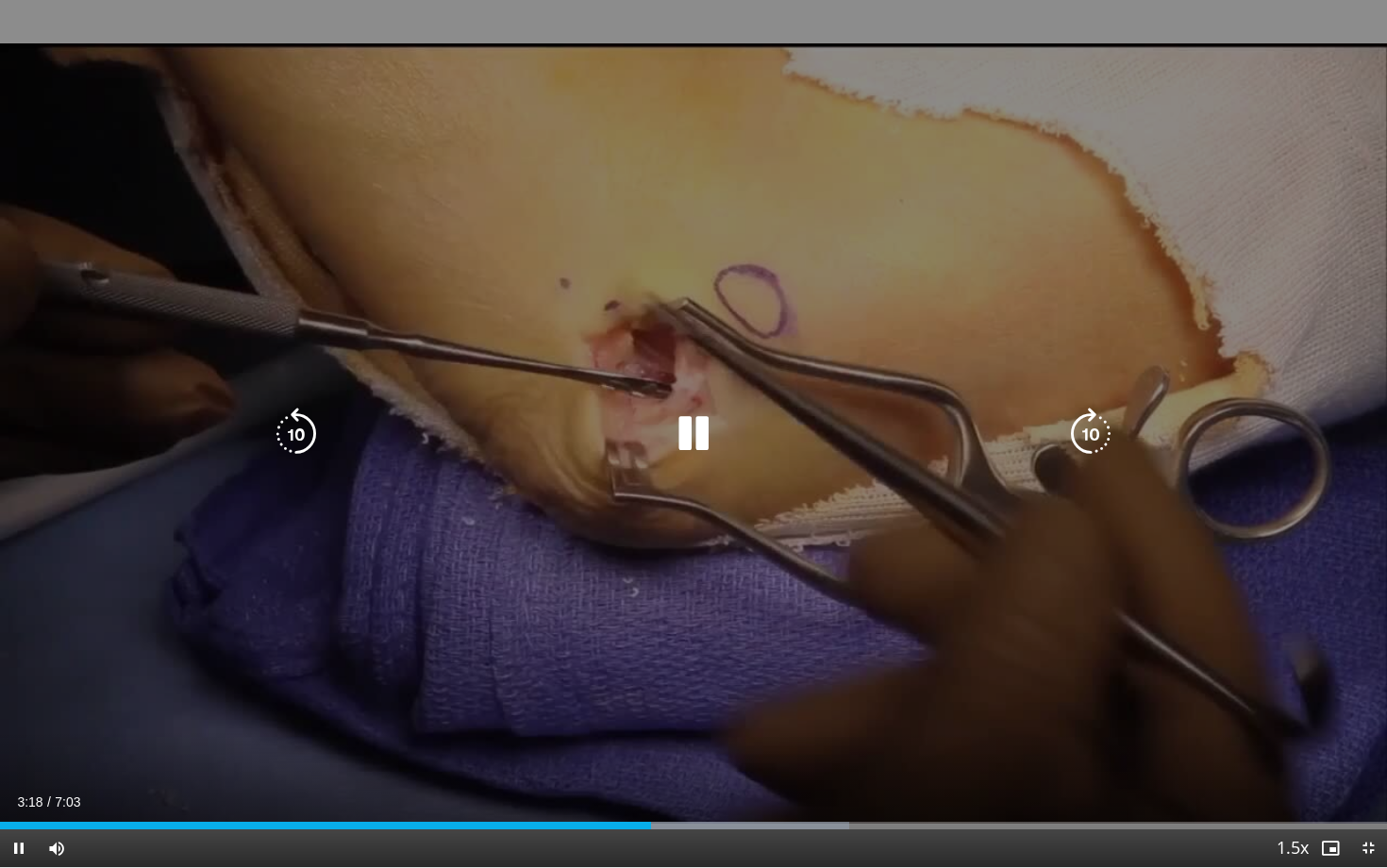 click at bounding box center (694, 434) 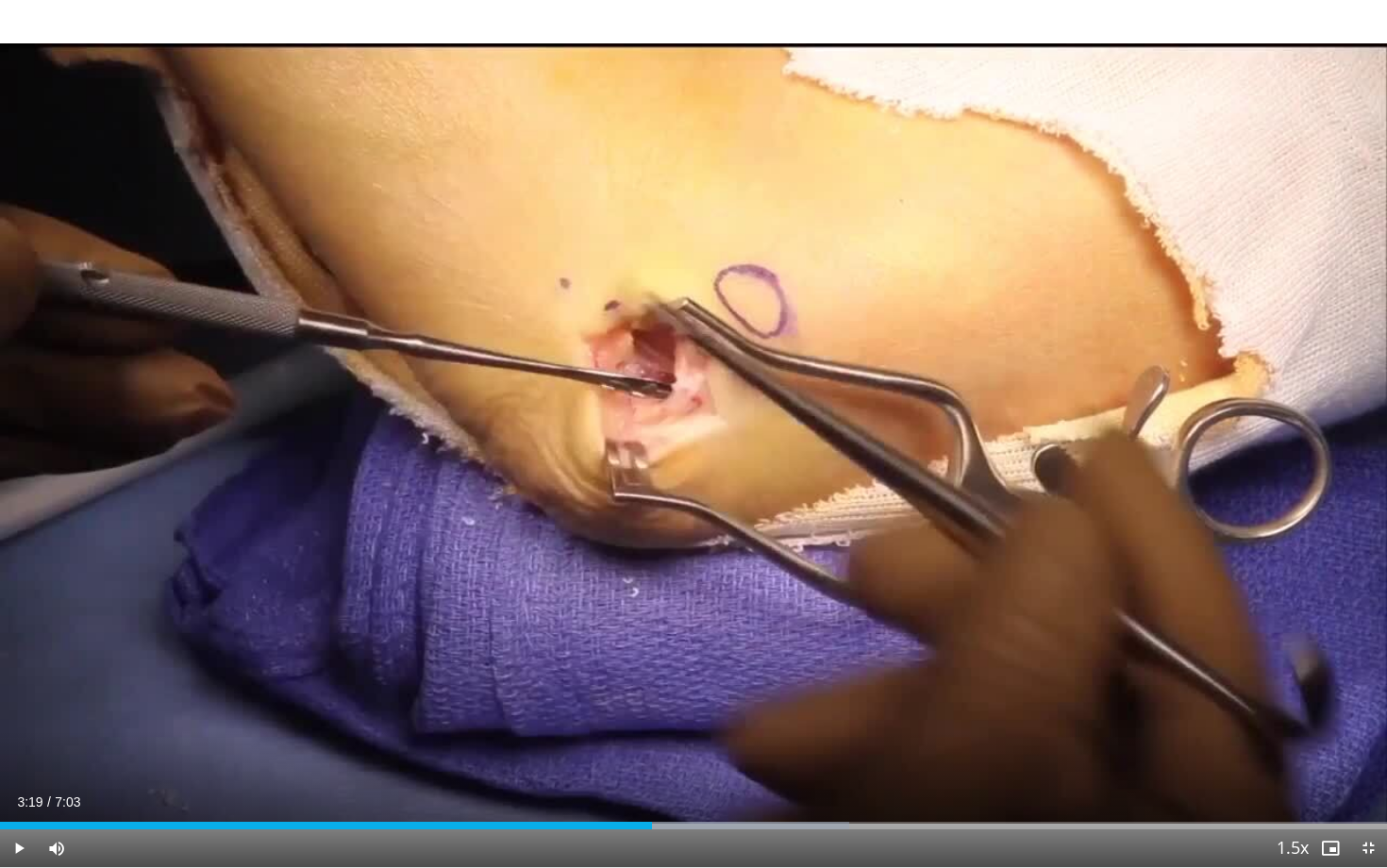 type 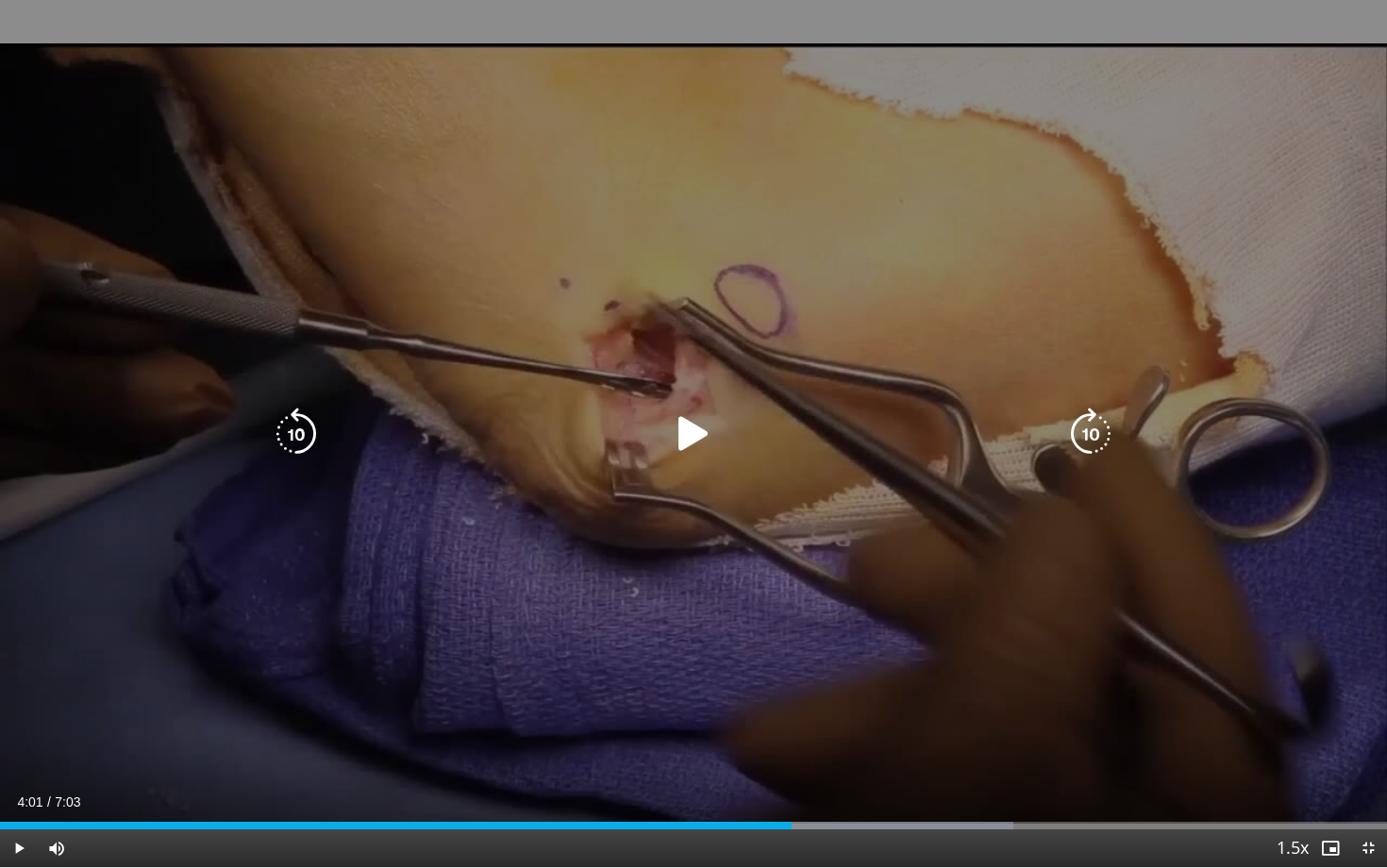 click on "20 seconds
Tap to unmute" at bounding box center (694, 433) 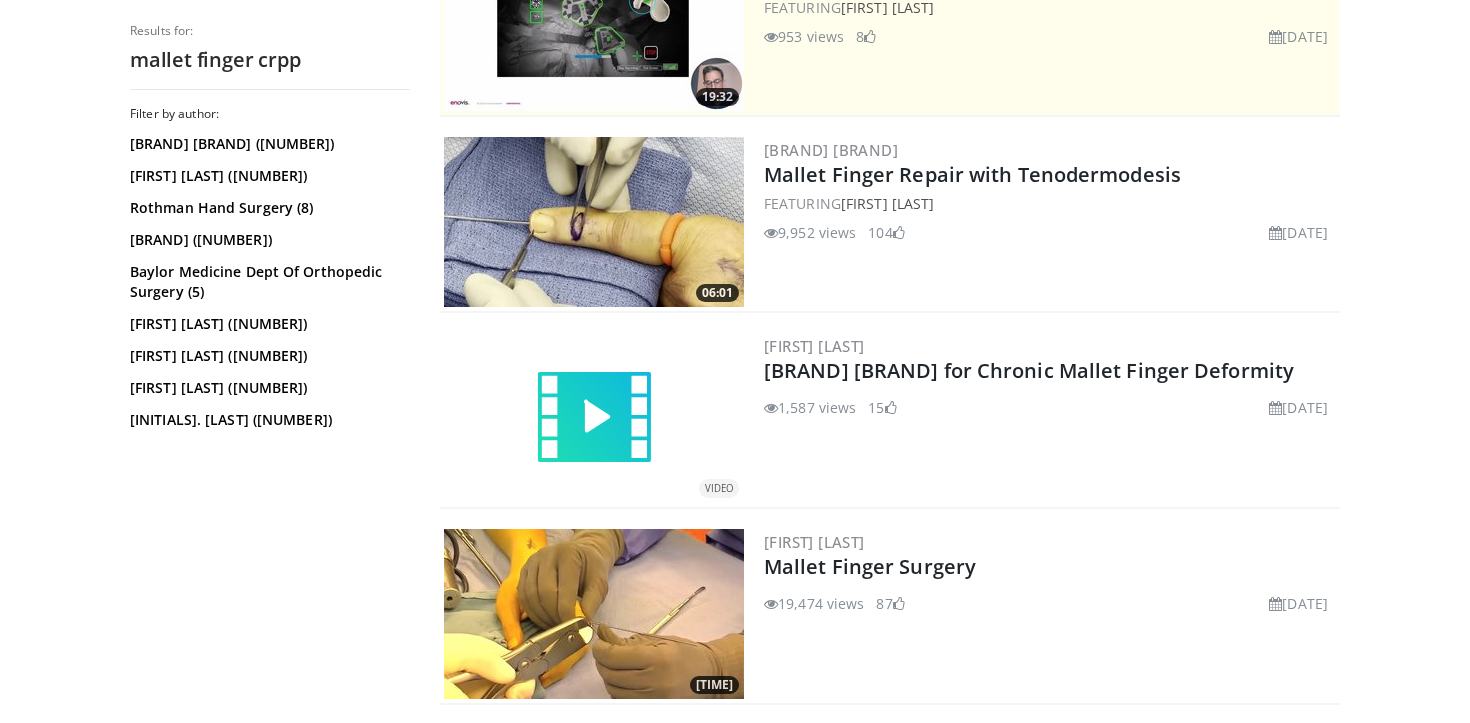 scroll, scrollTop: 484, scrollLeft: 0, axis: vertical 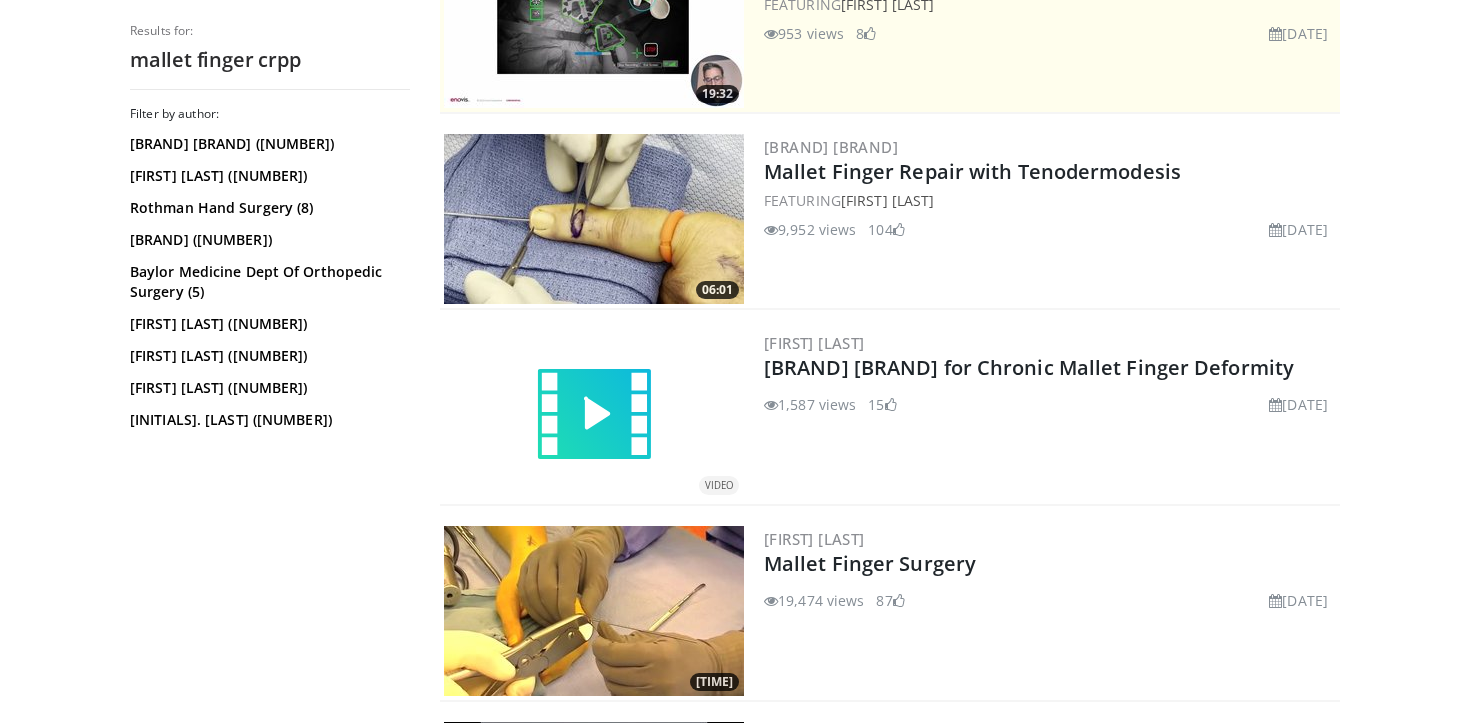 click at bounding box center (594, 219) 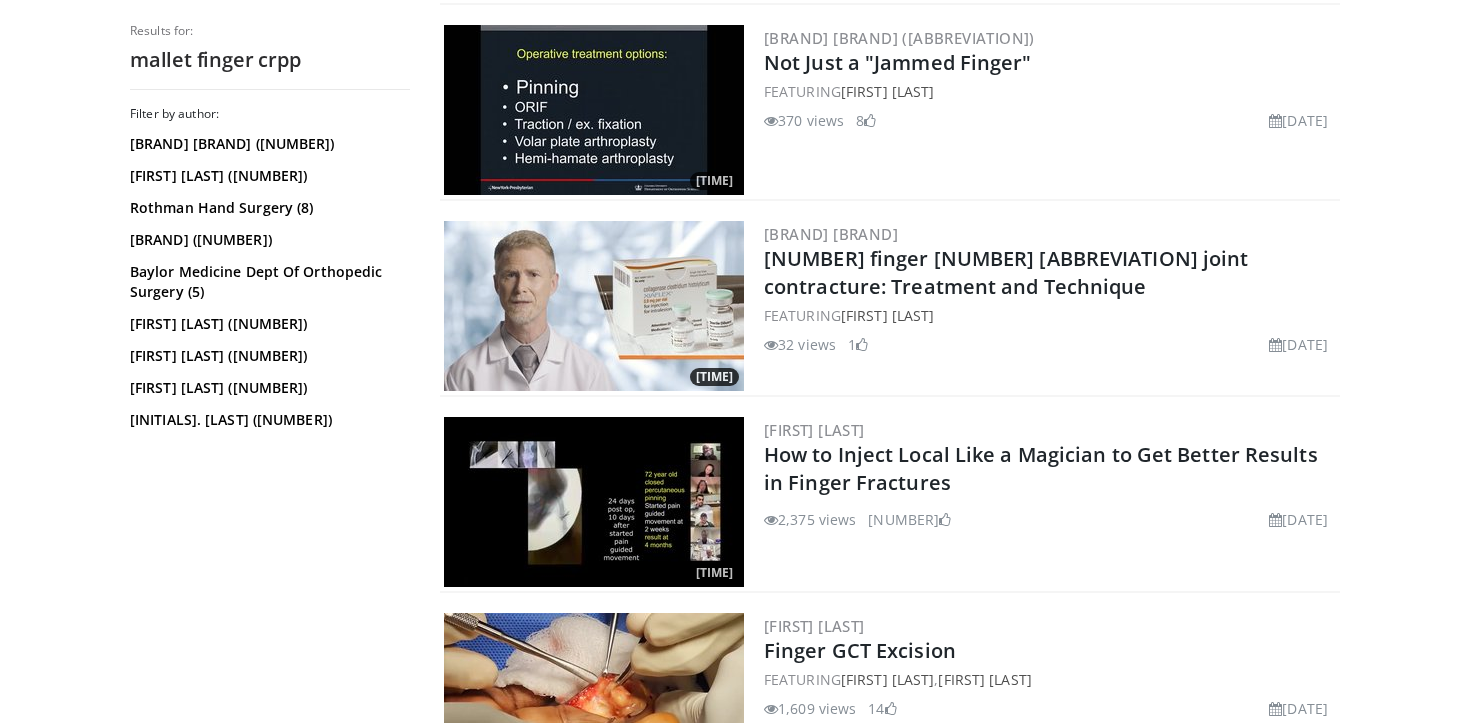 scroll, scrollTop: 1177, scrollLeft: 0, axis: vertical 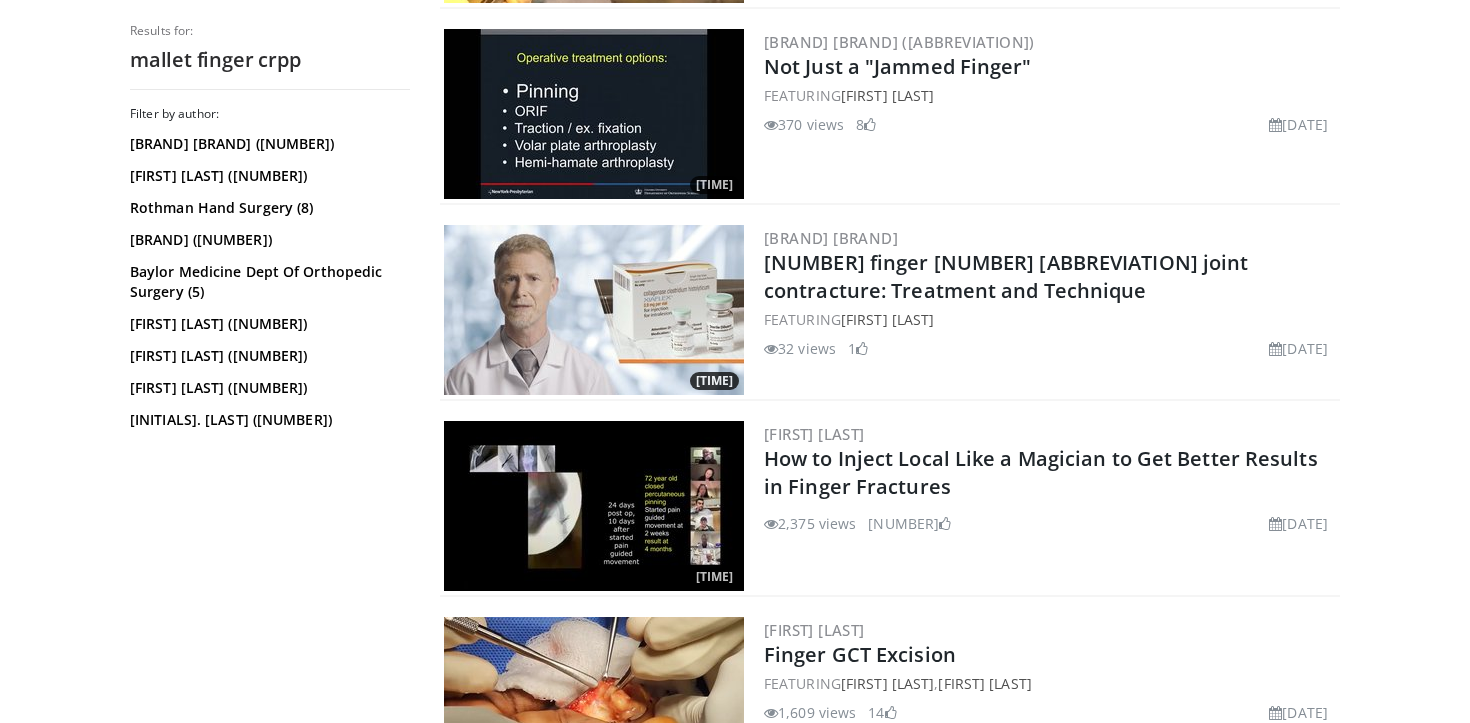 click at bounding box center (594, 114) 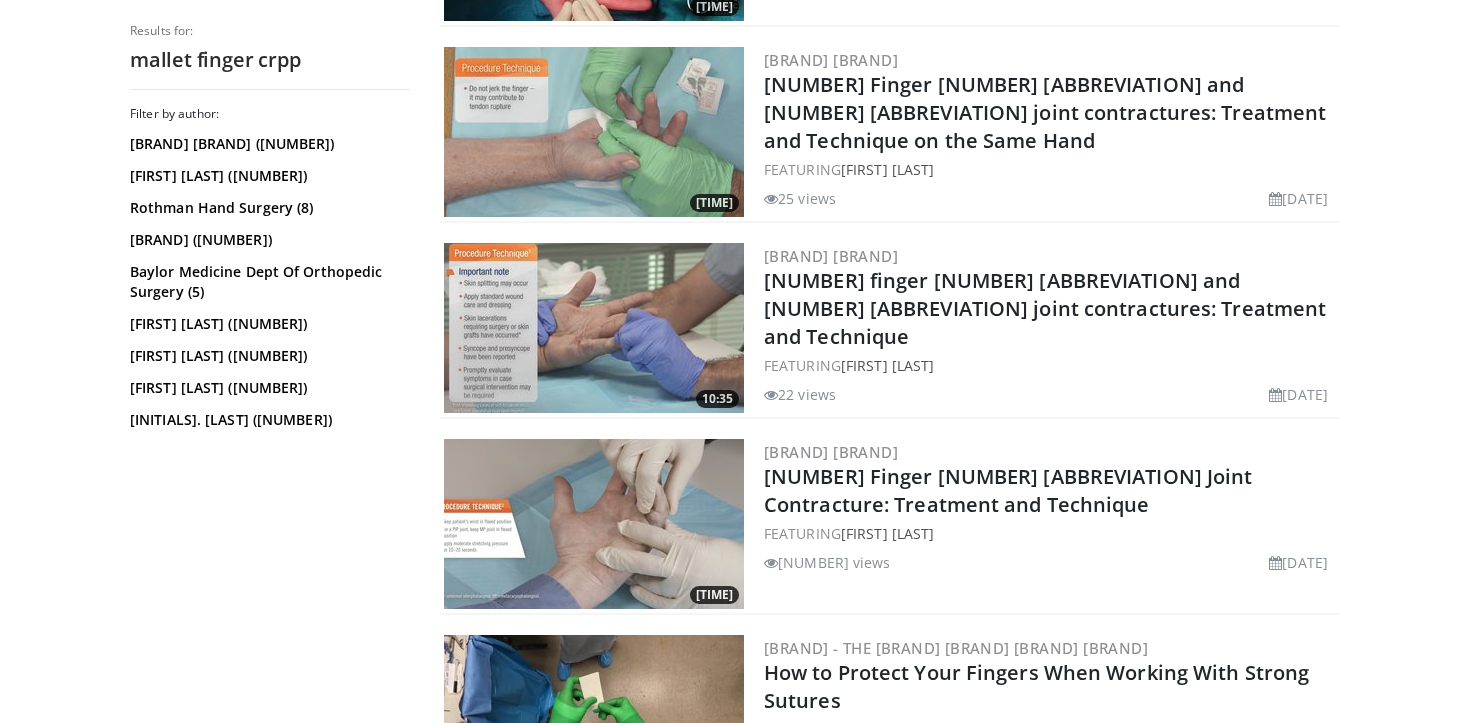 scroll, scrollTop: 2535, scrollLeft: 0, axis: vertical 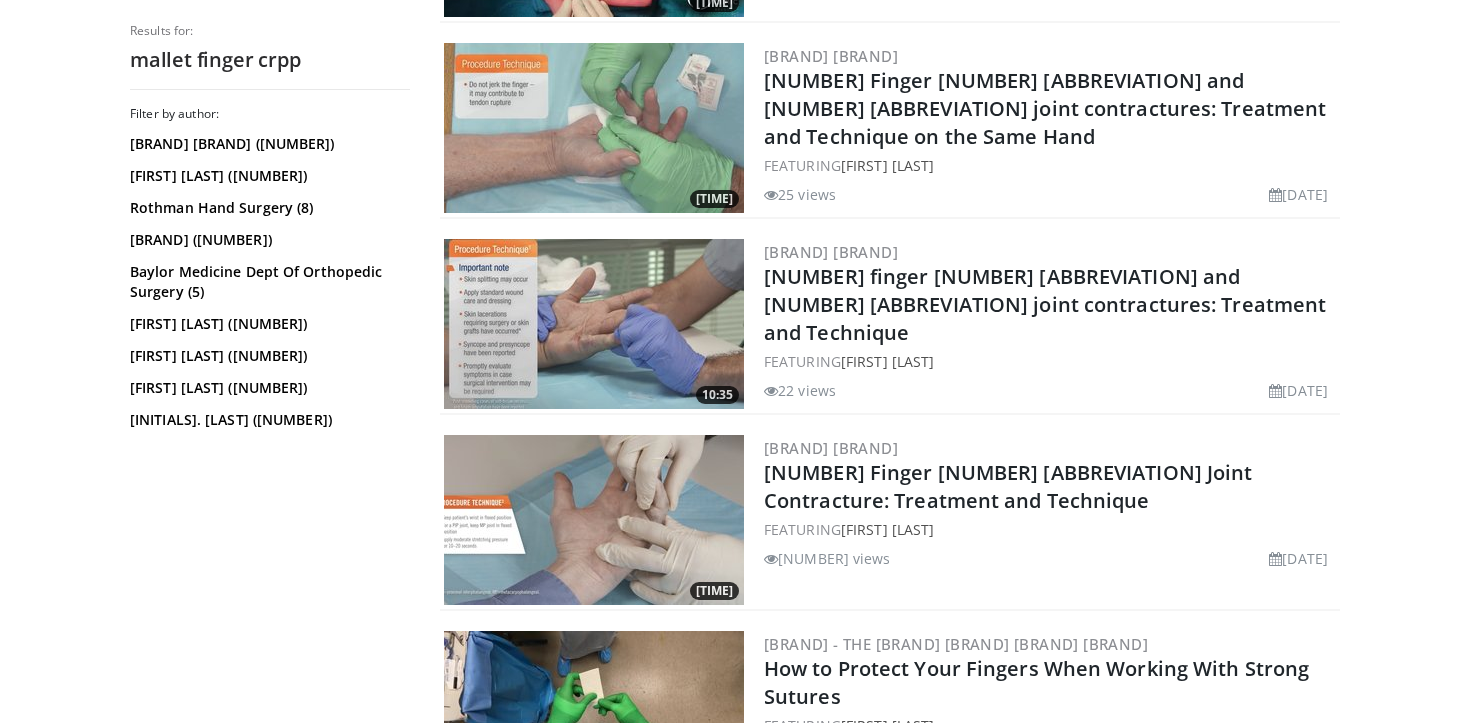 click at bounding box center (594, 324) 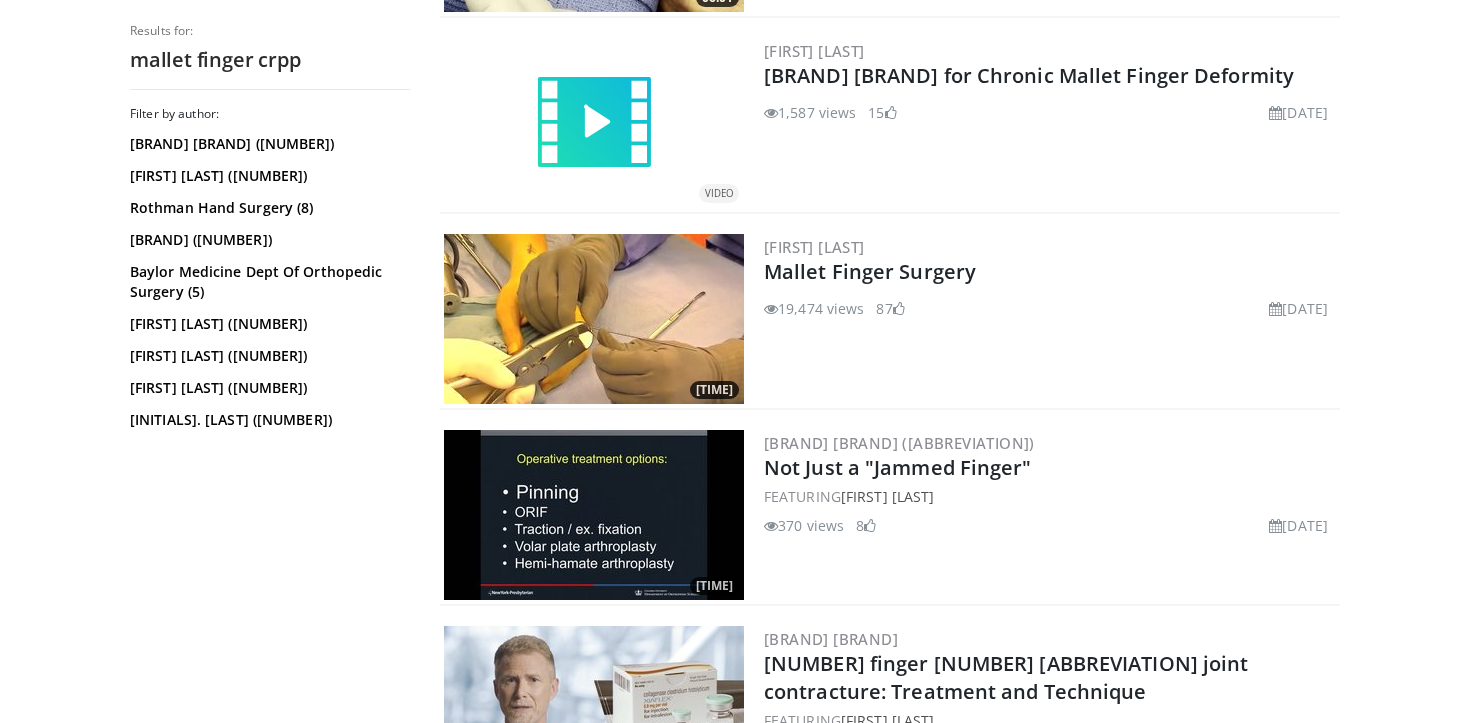 scroll, scrollTop: 0, scrollLeft: 0, axis: both 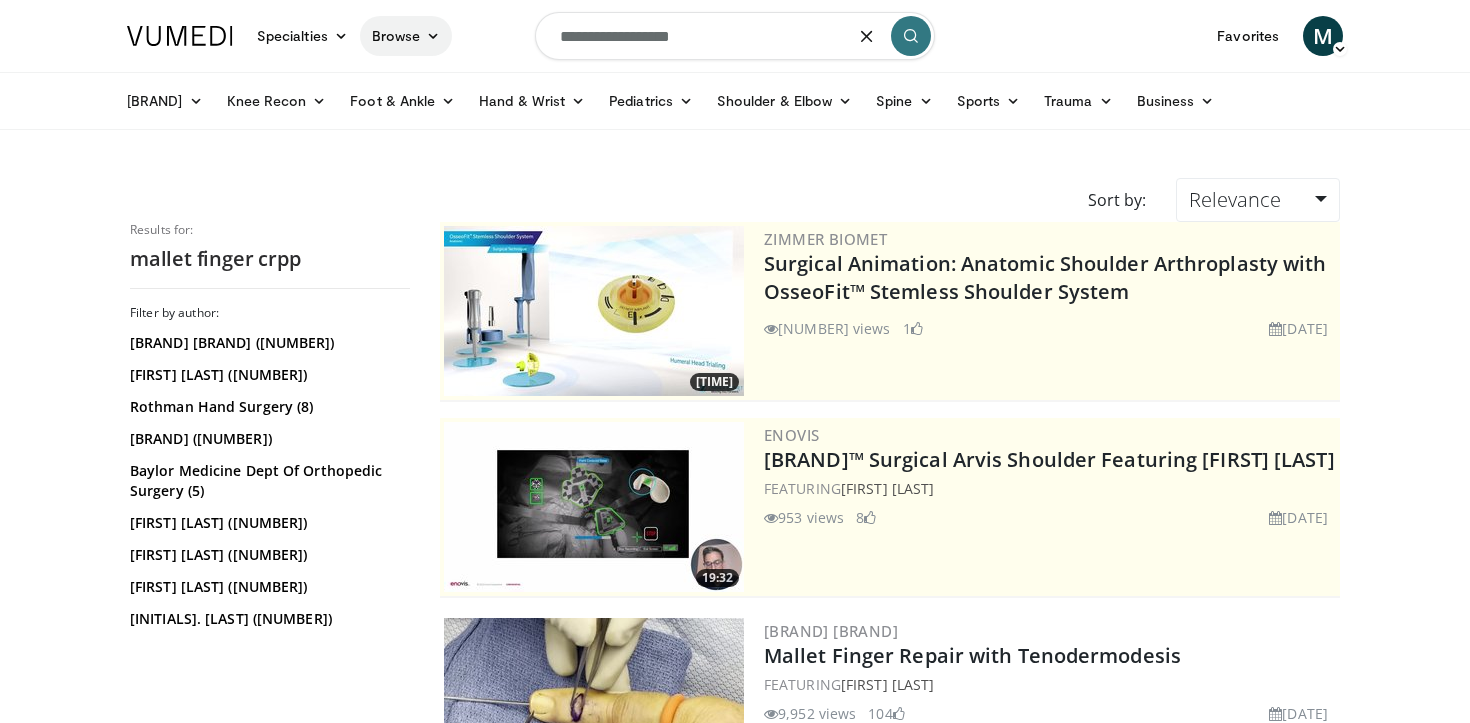 drag, startPoint x: 742, startPoint y: 45, endPoint x: 430, endPoint y: 26, distance: 312.578 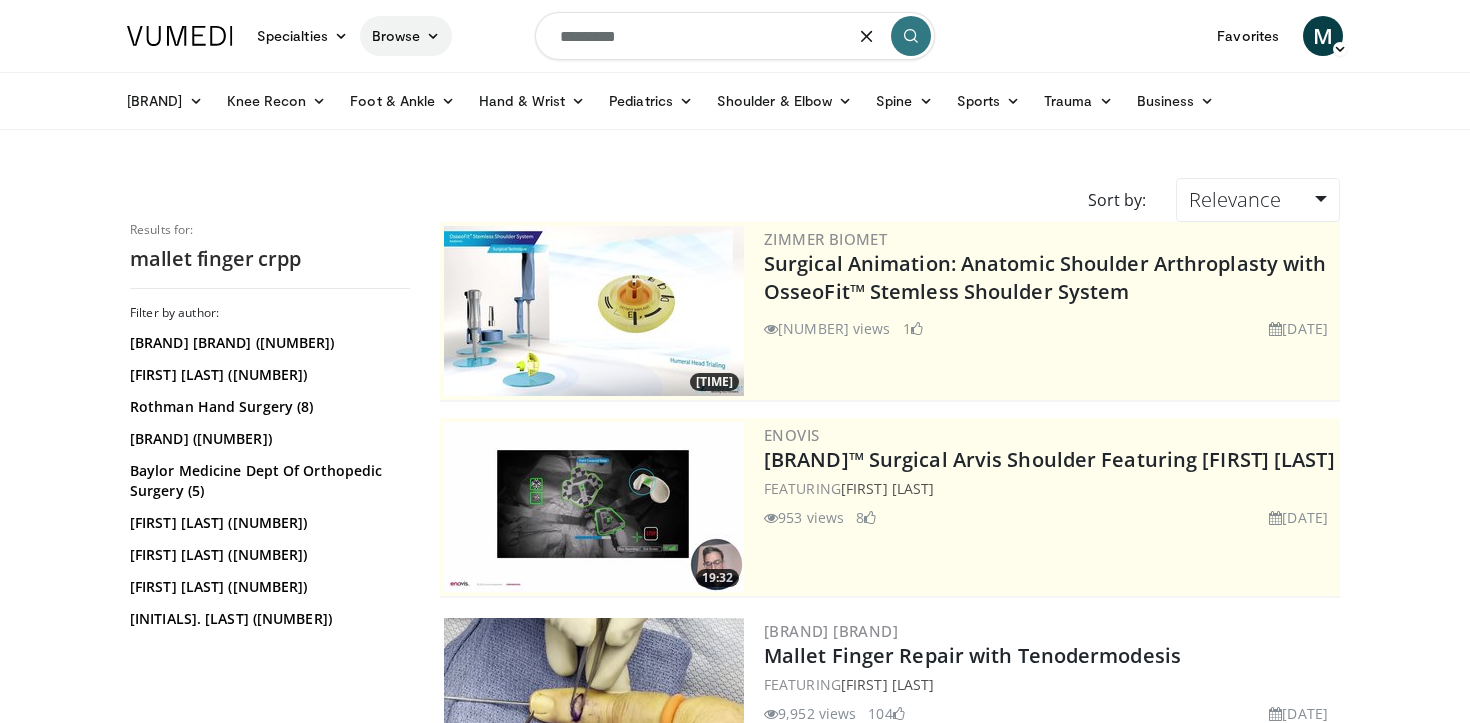 type on "*********" 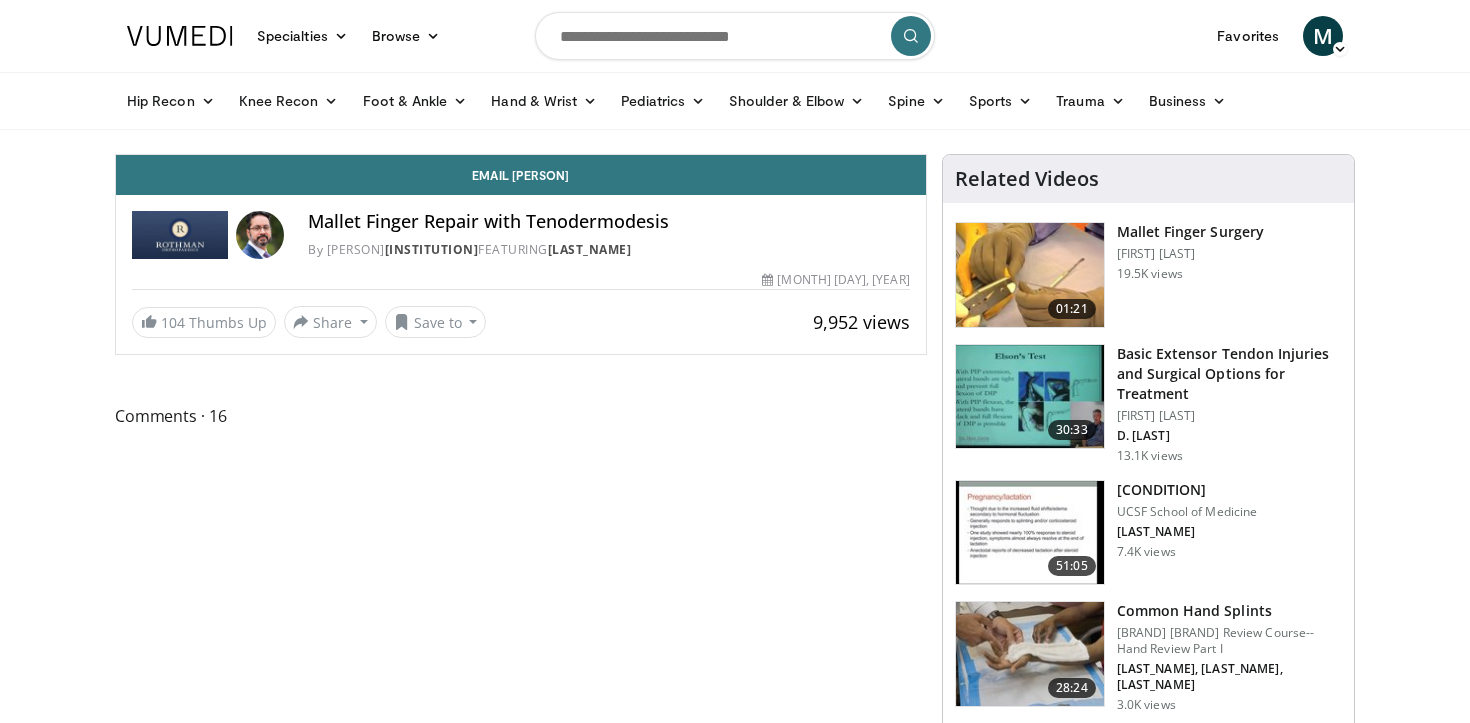 scroll, scrollTop: 0, scrollLeft: 0, axis: both 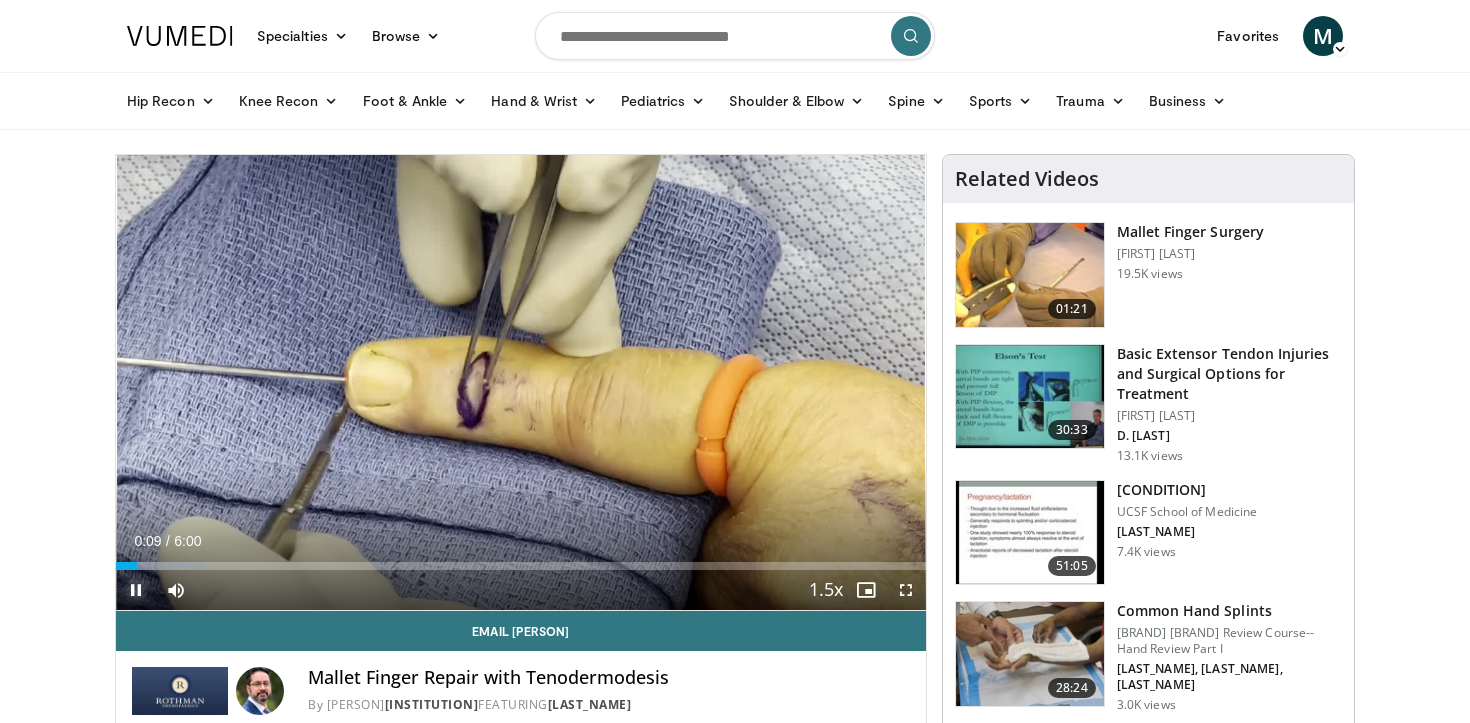 click at bounding box center (136, 590) 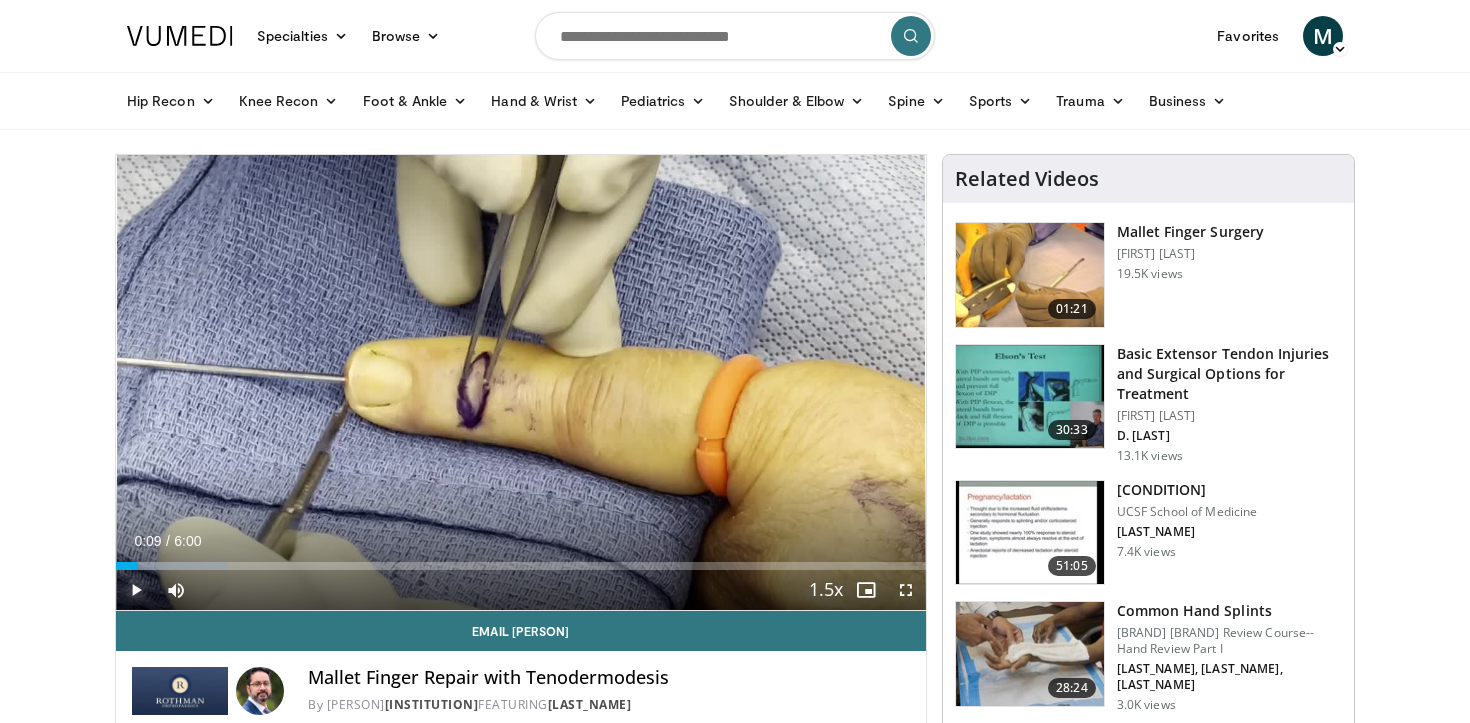 click at bounding box center (136, 590) 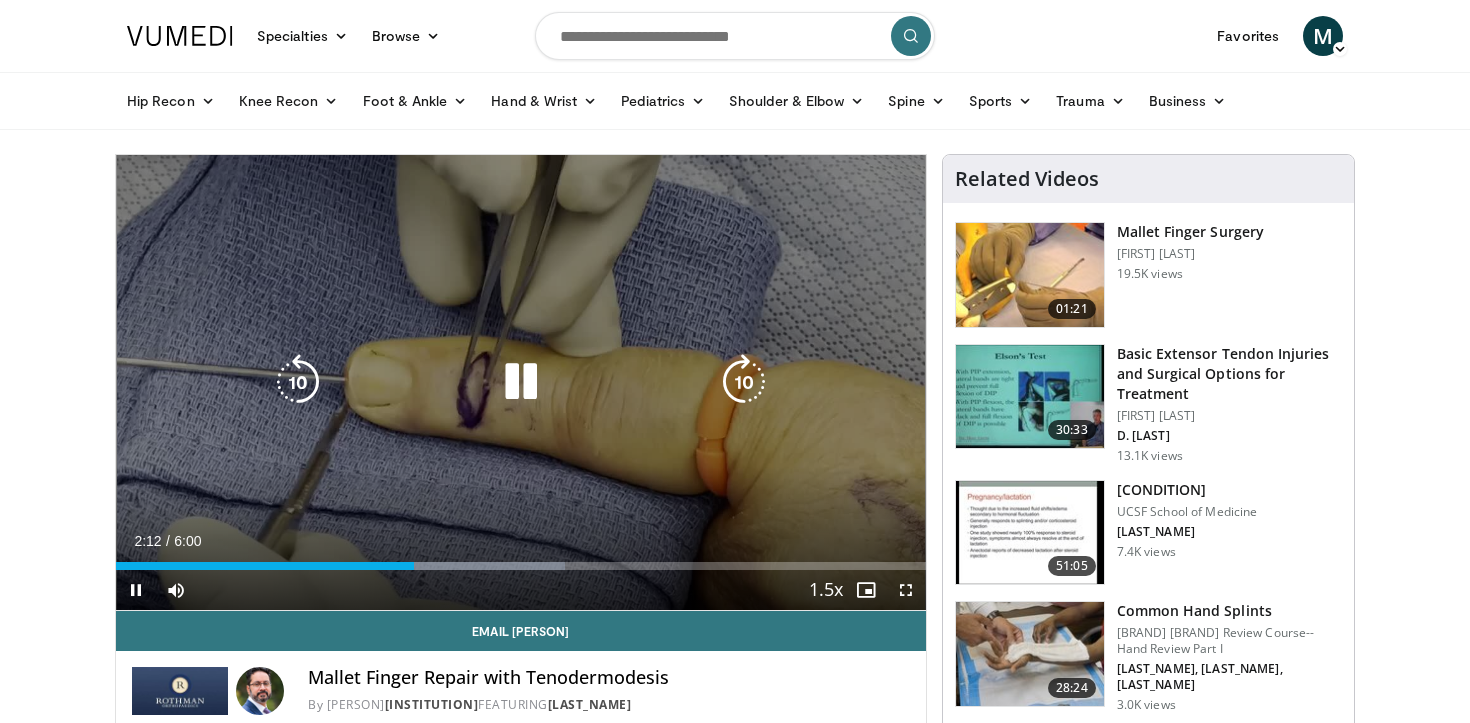 click at bounding box center [521, 382] 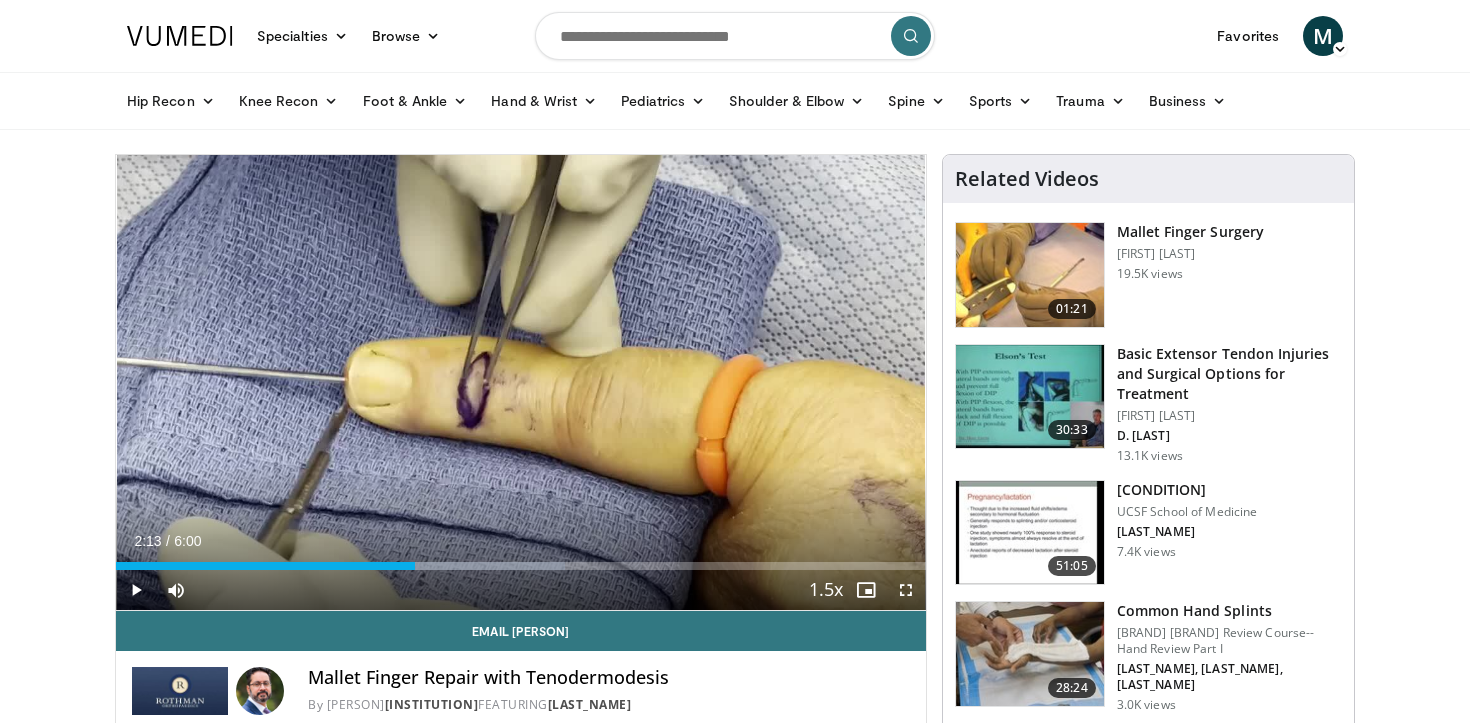 type 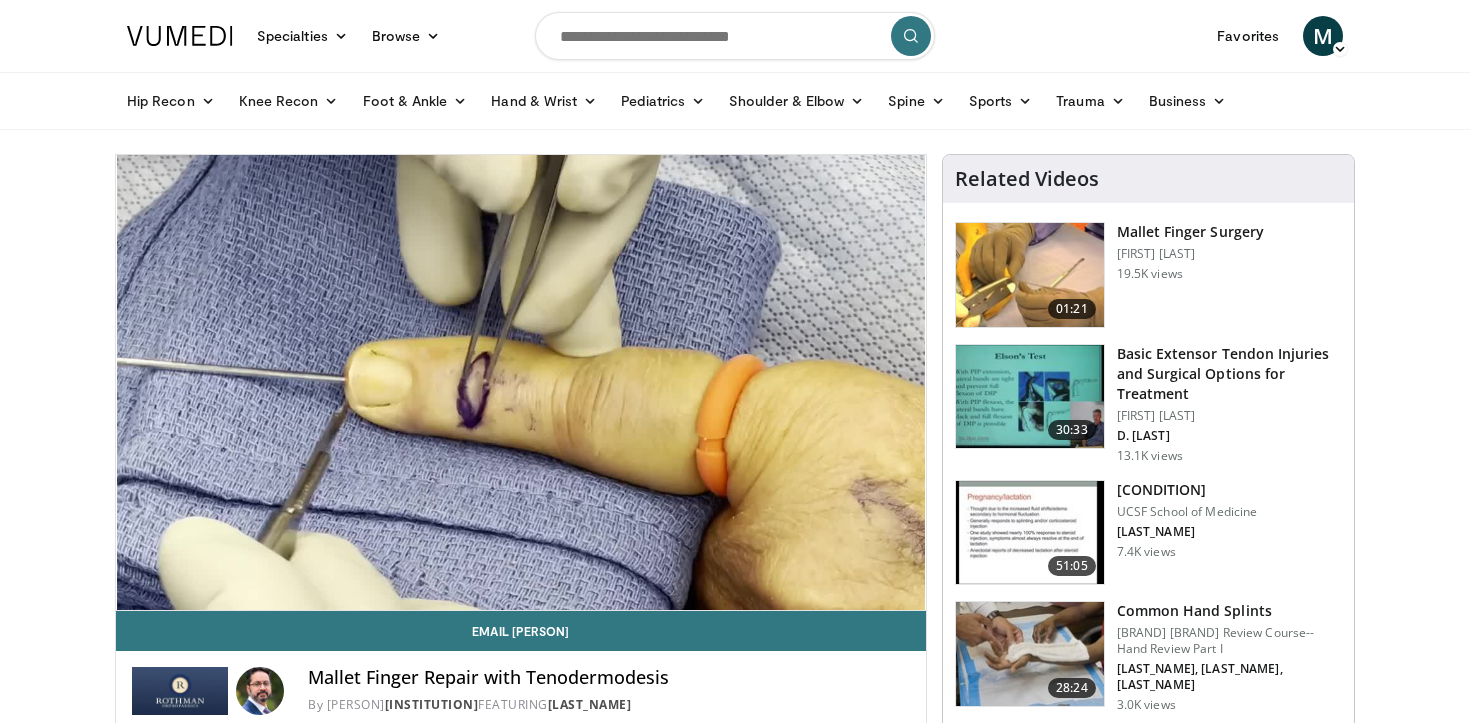 click at bounding box center (1030, 275) 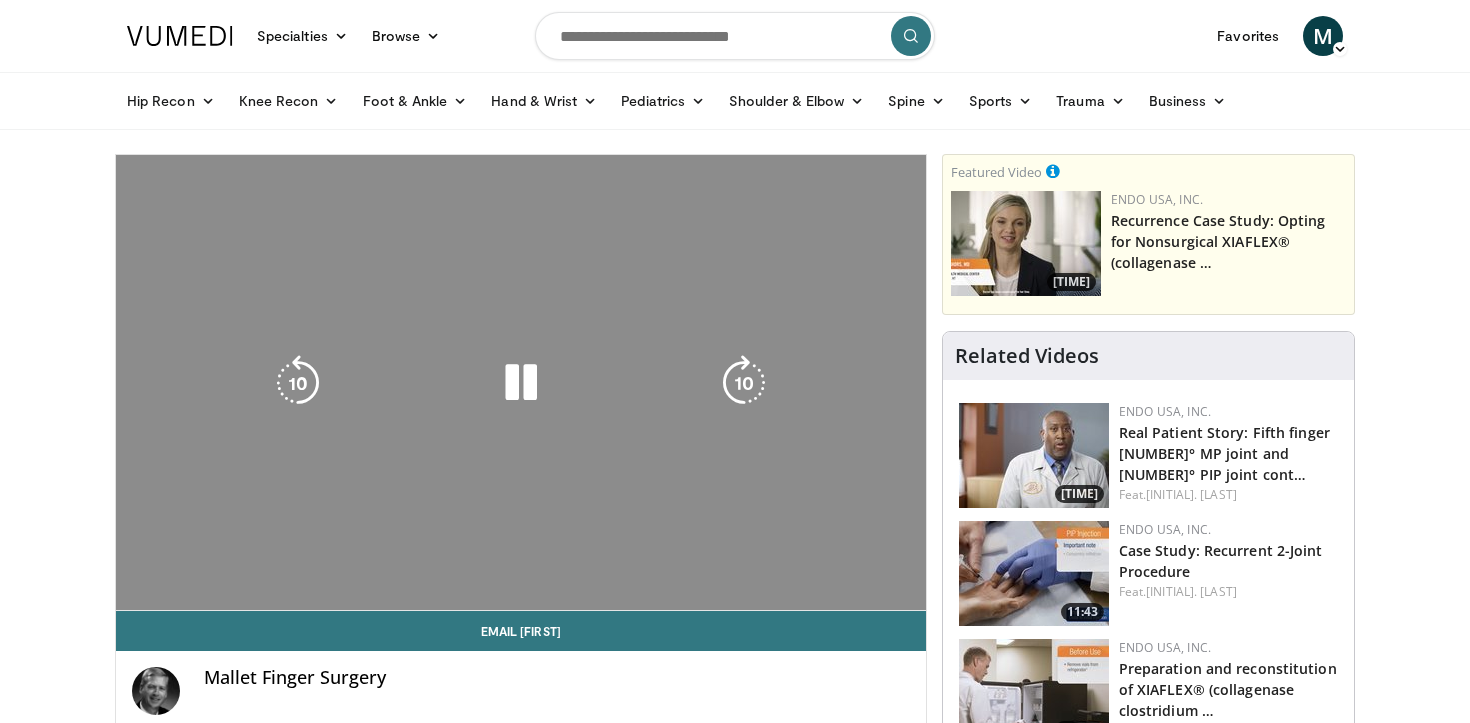 scroll, scrollTop: 0, scrollLeft: 0, axis: both 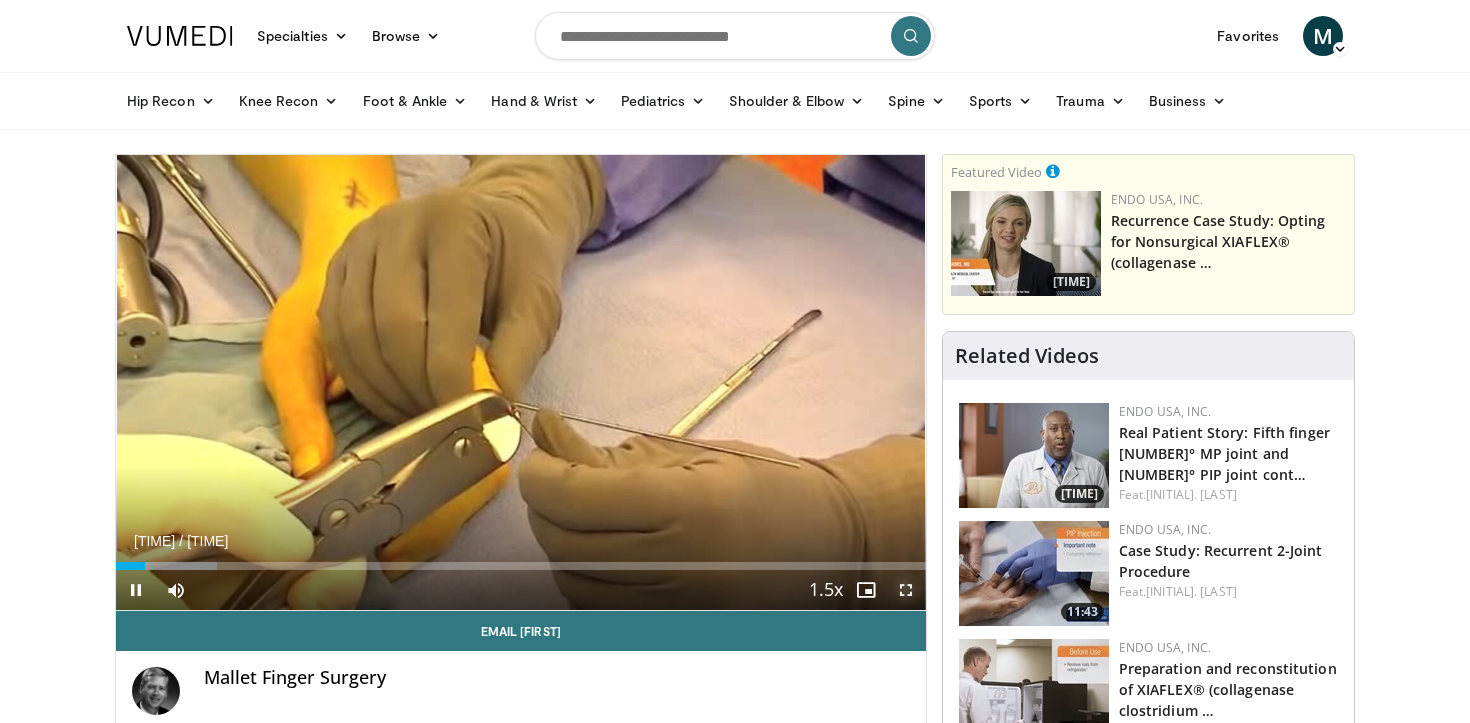 click at bounding box center (906, 590) 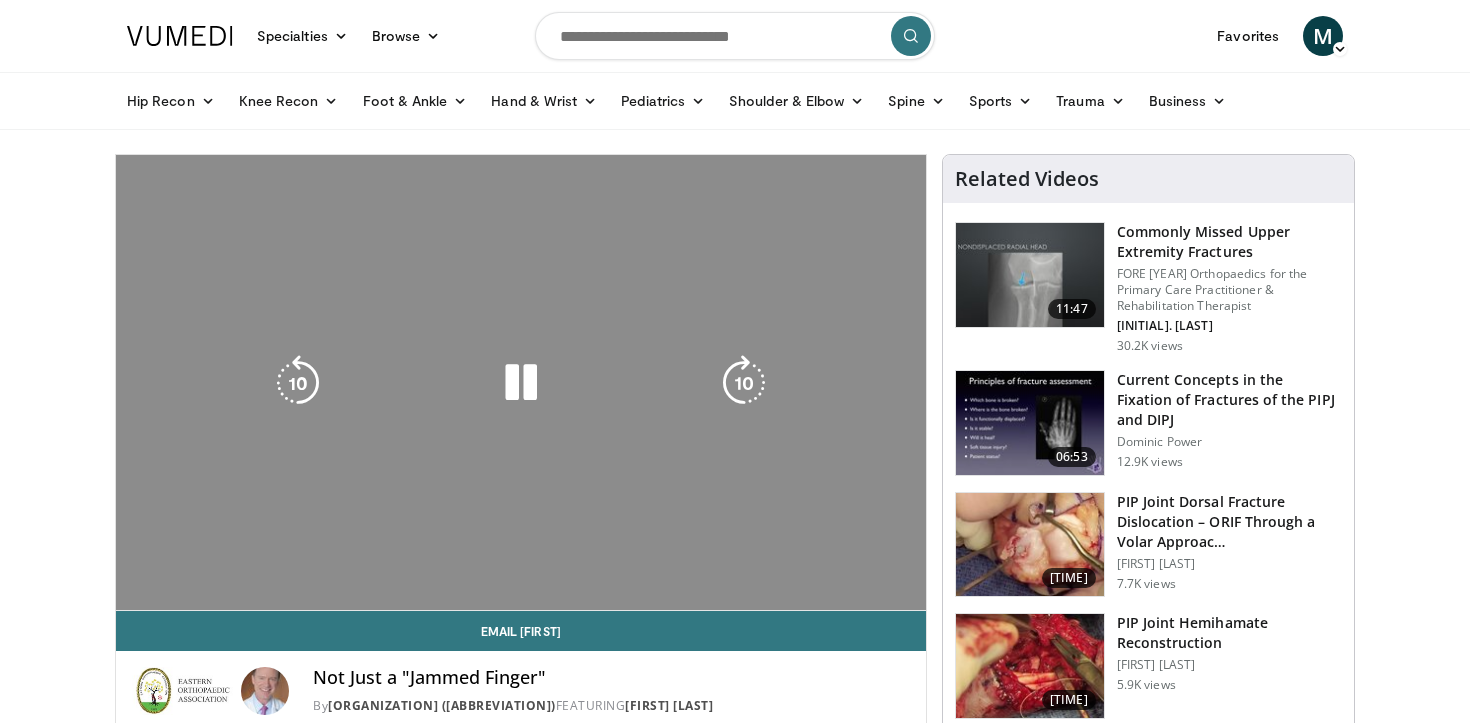 scroll, scrollTop: 0, scrollLeft: 0, axis: both 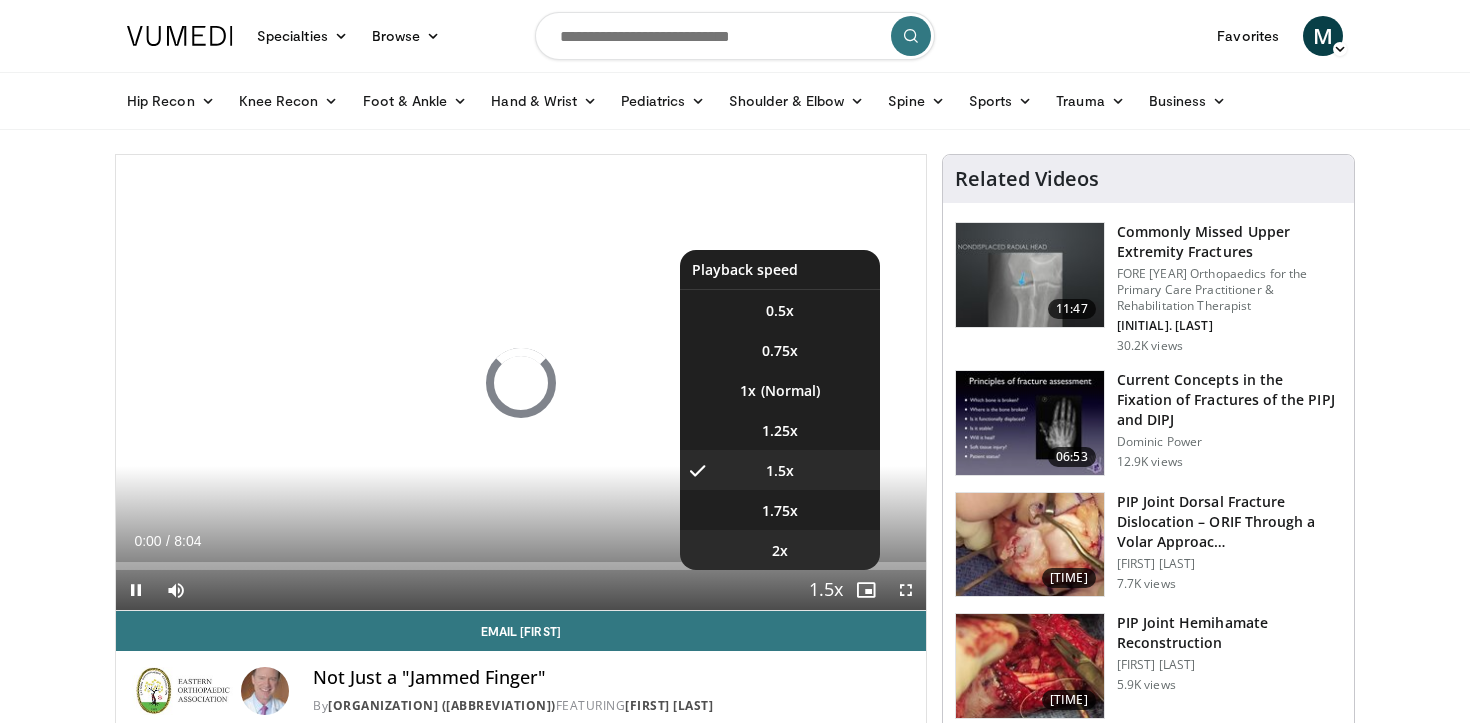 click on "2x" at bounding box center (780, 550) 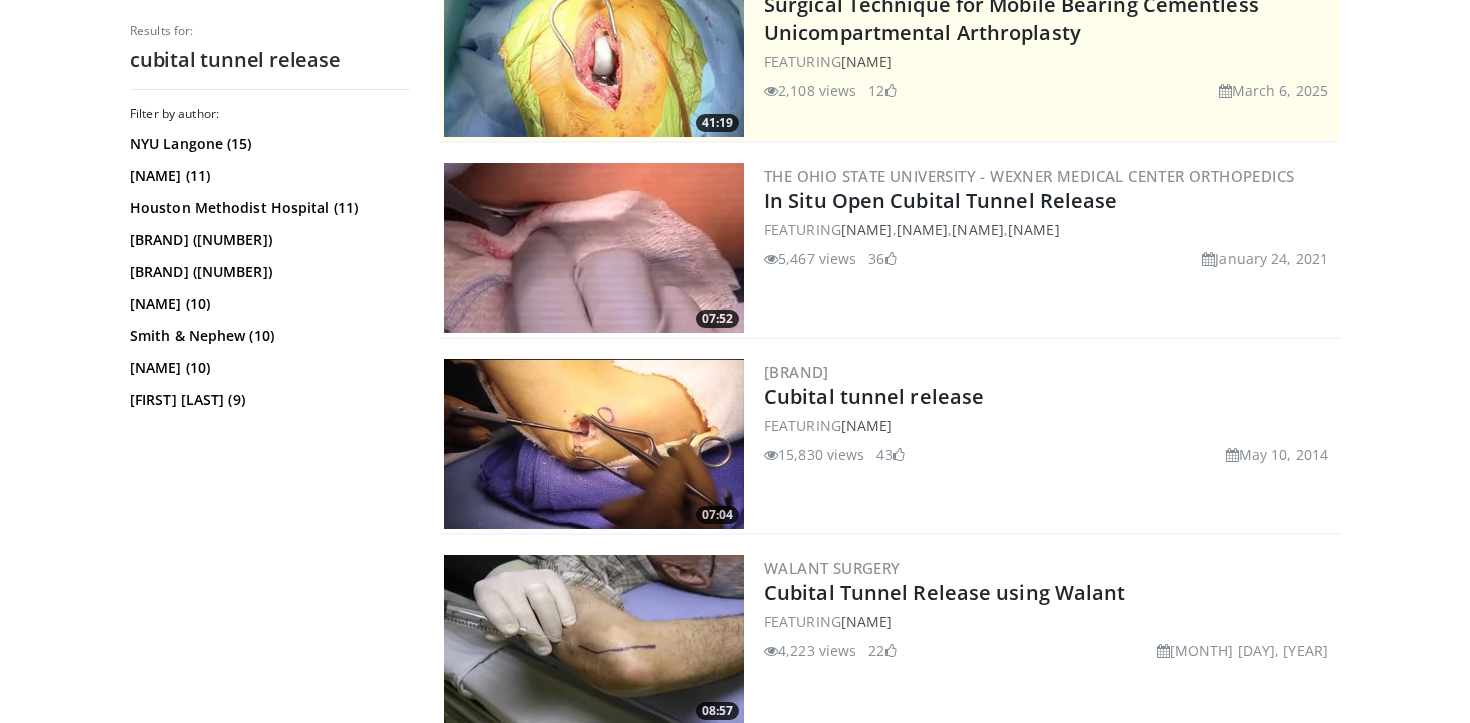 scroll, scrollTop: 649, scrollLeft: 0, axis: vertical 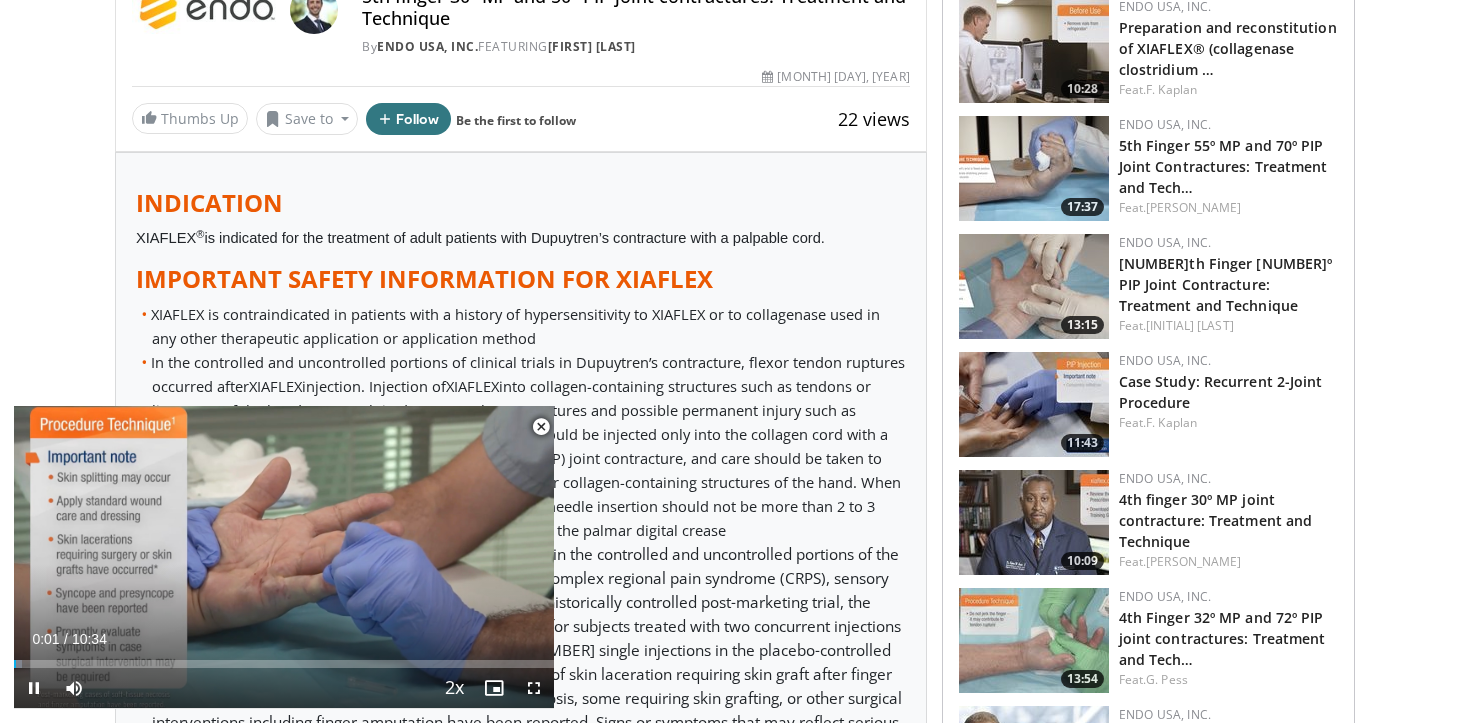 click at bounding box center (541, 427) 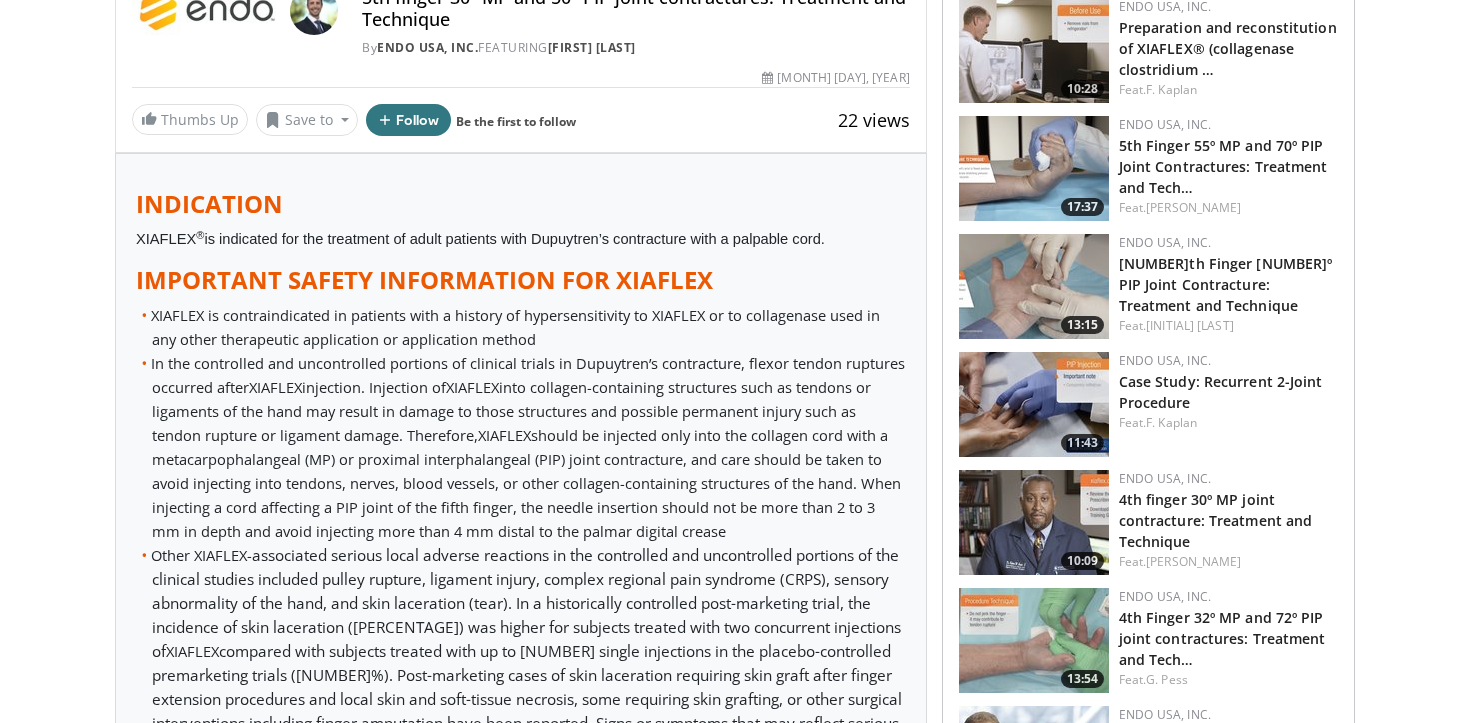 scroll, scrollTop: 184, scrollLeft: 0, axis: vertical 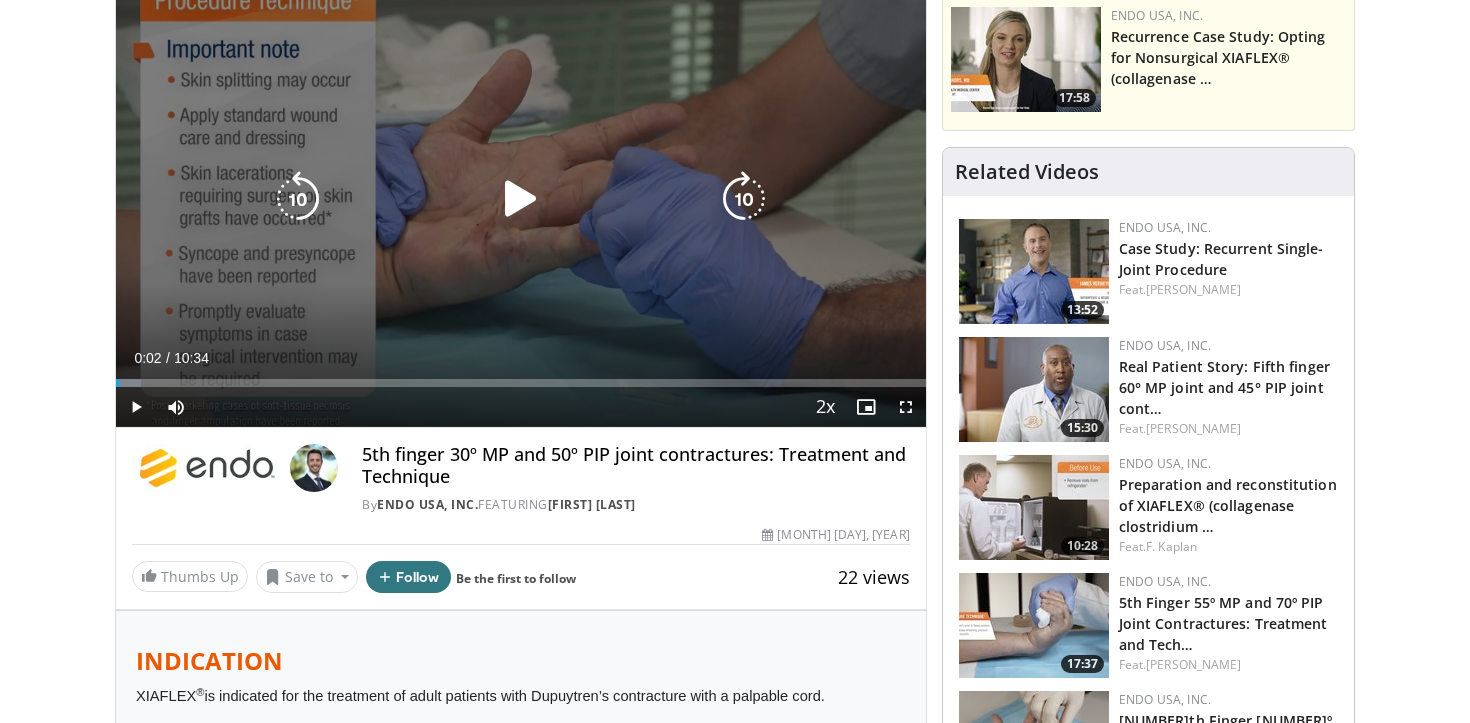 click at bounding box center [521, 199] 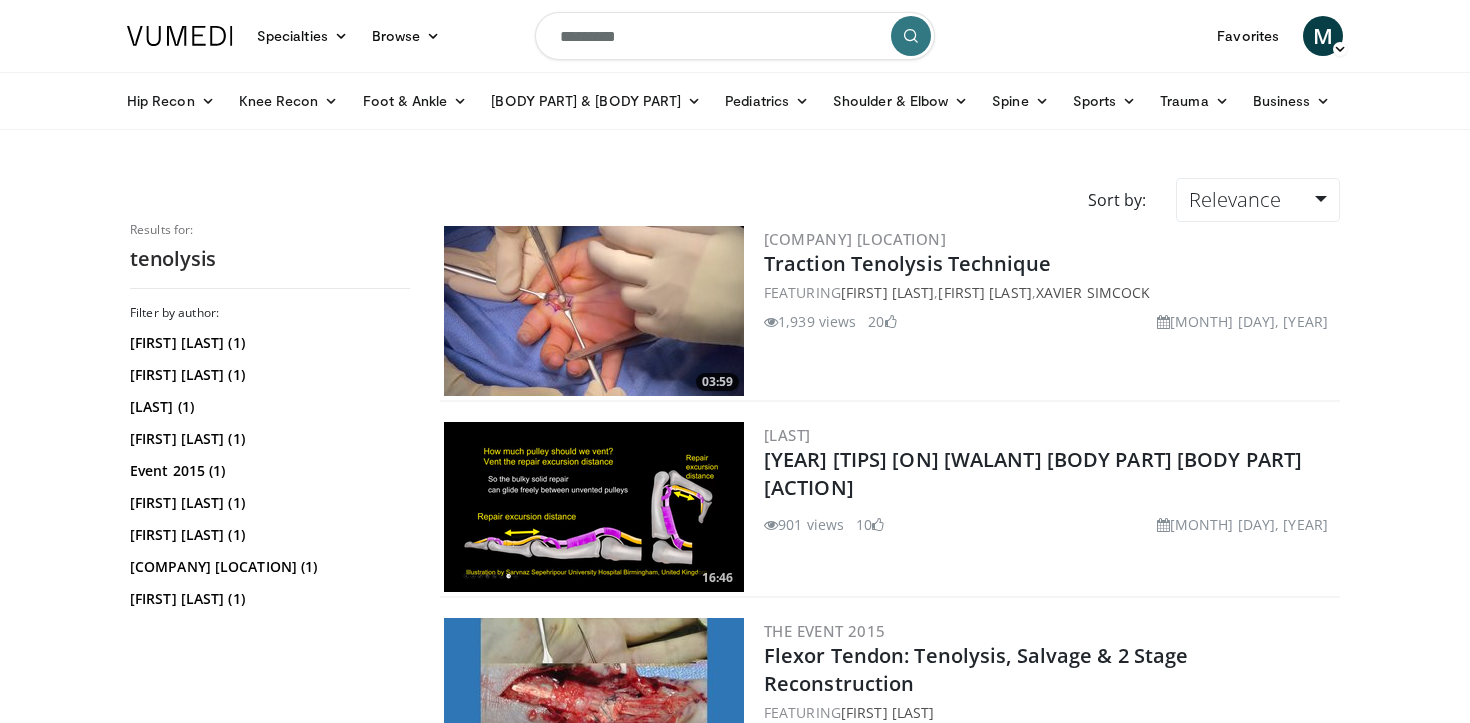 scroll, scrollTop: 0, scrollLeft: 0, axis: both 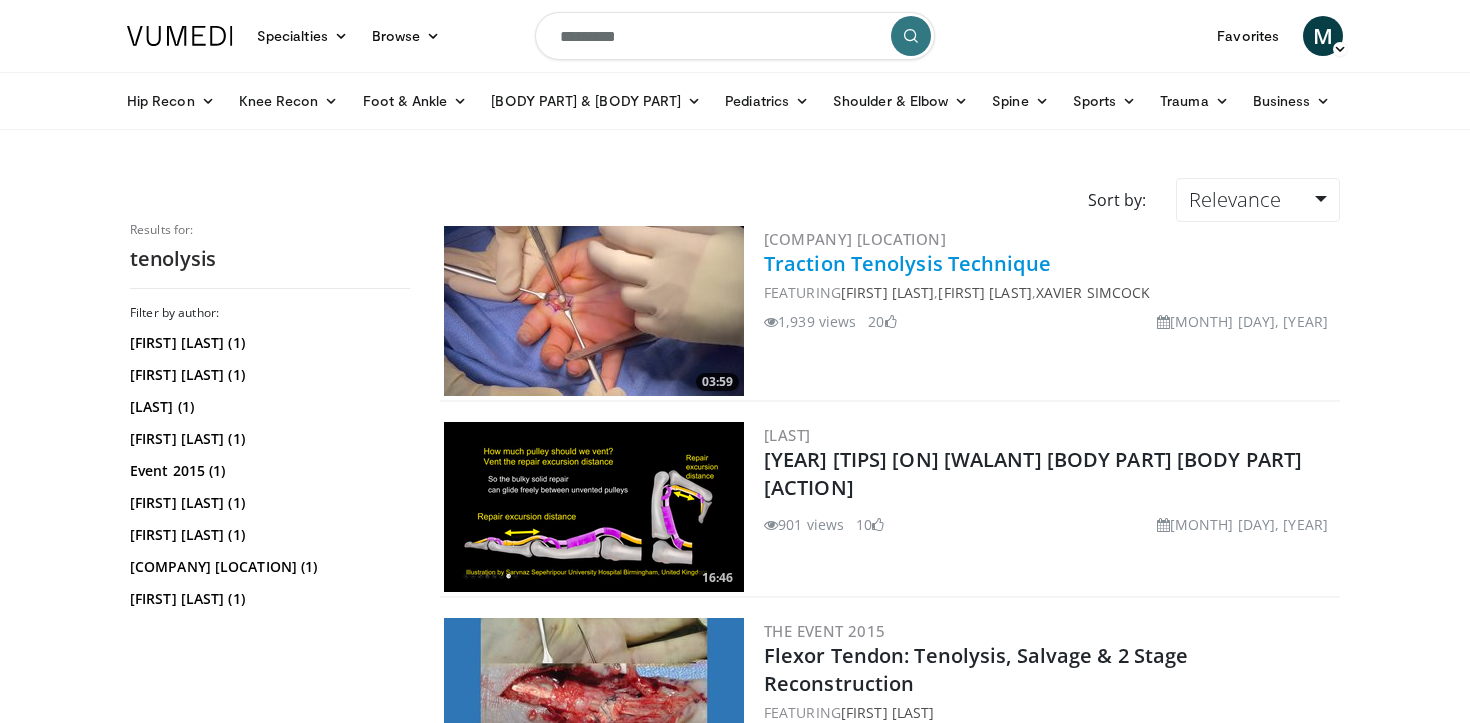click on "Traction Tenolysis Technique" at bounding box center (907, 263) 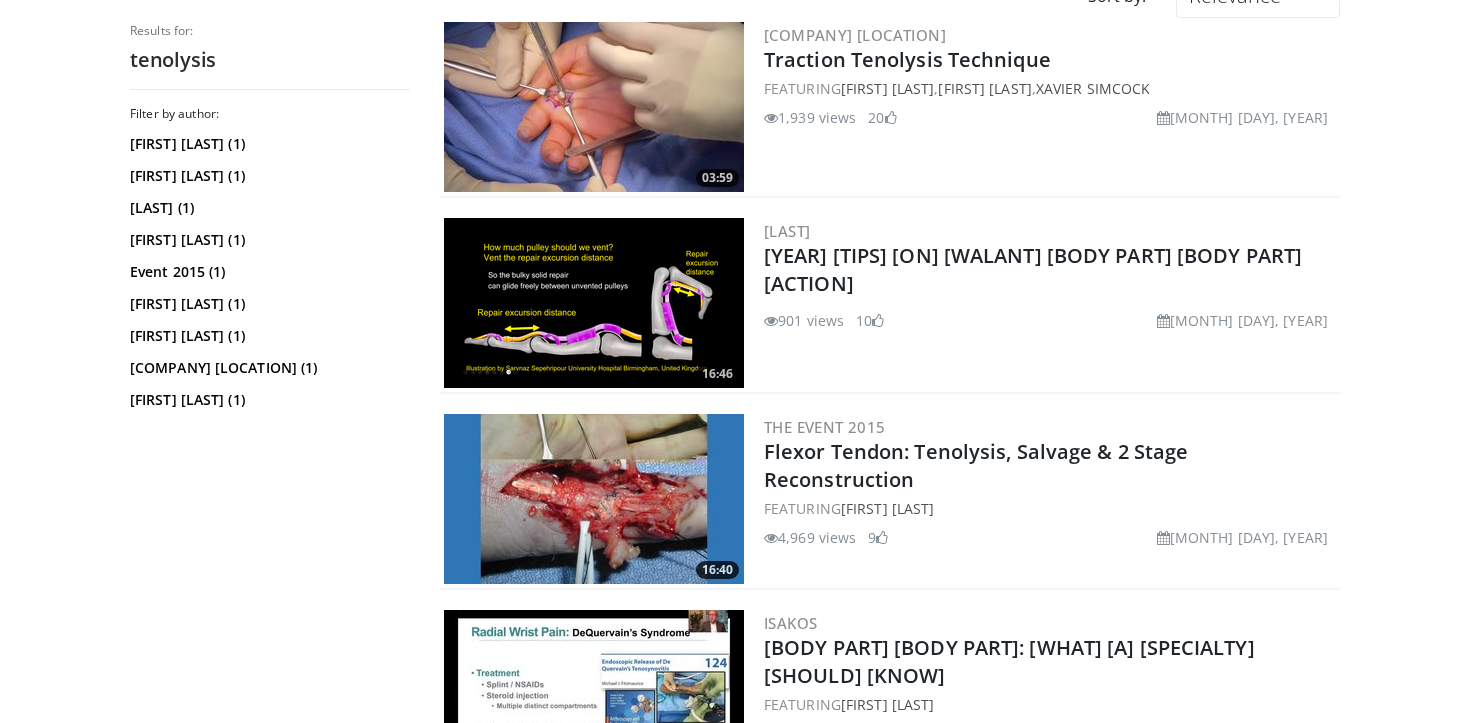 scroll, scrollTop: 208, scrollLeft: 0, axis: vertical 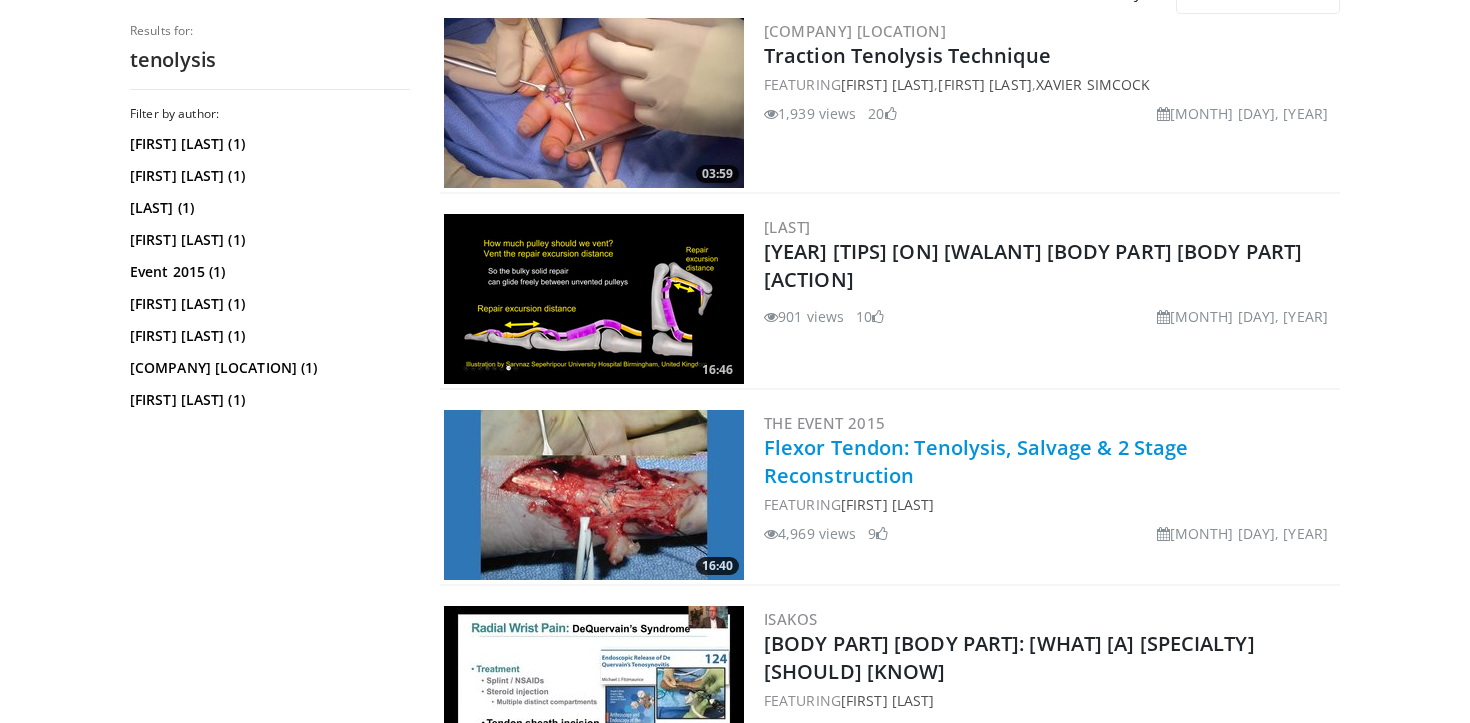 click on "Flexor Tendon: Tenolysis, Salvage & 2 Stage Reconstruction" at bounding box center (976, 461) 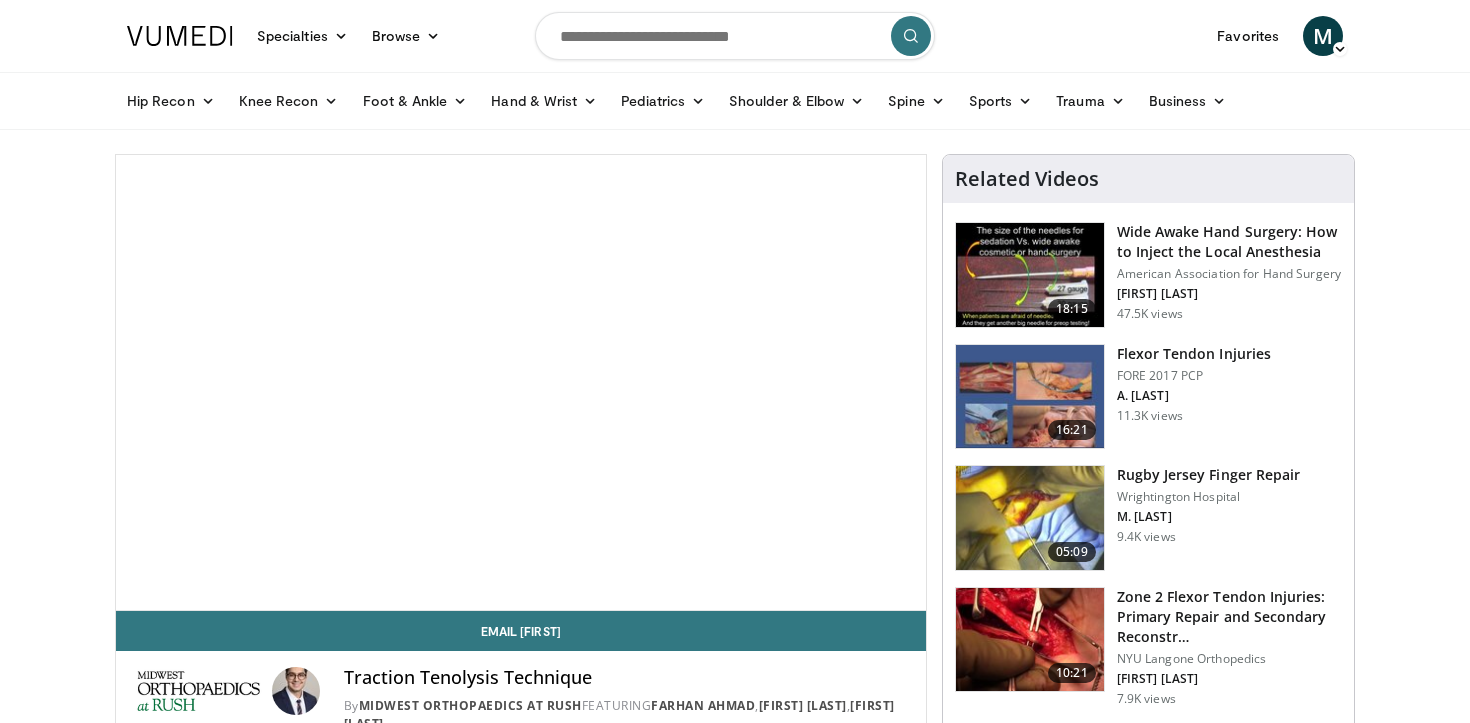scroll, scrollTop: 0, scrollLeft: 0, axis: both 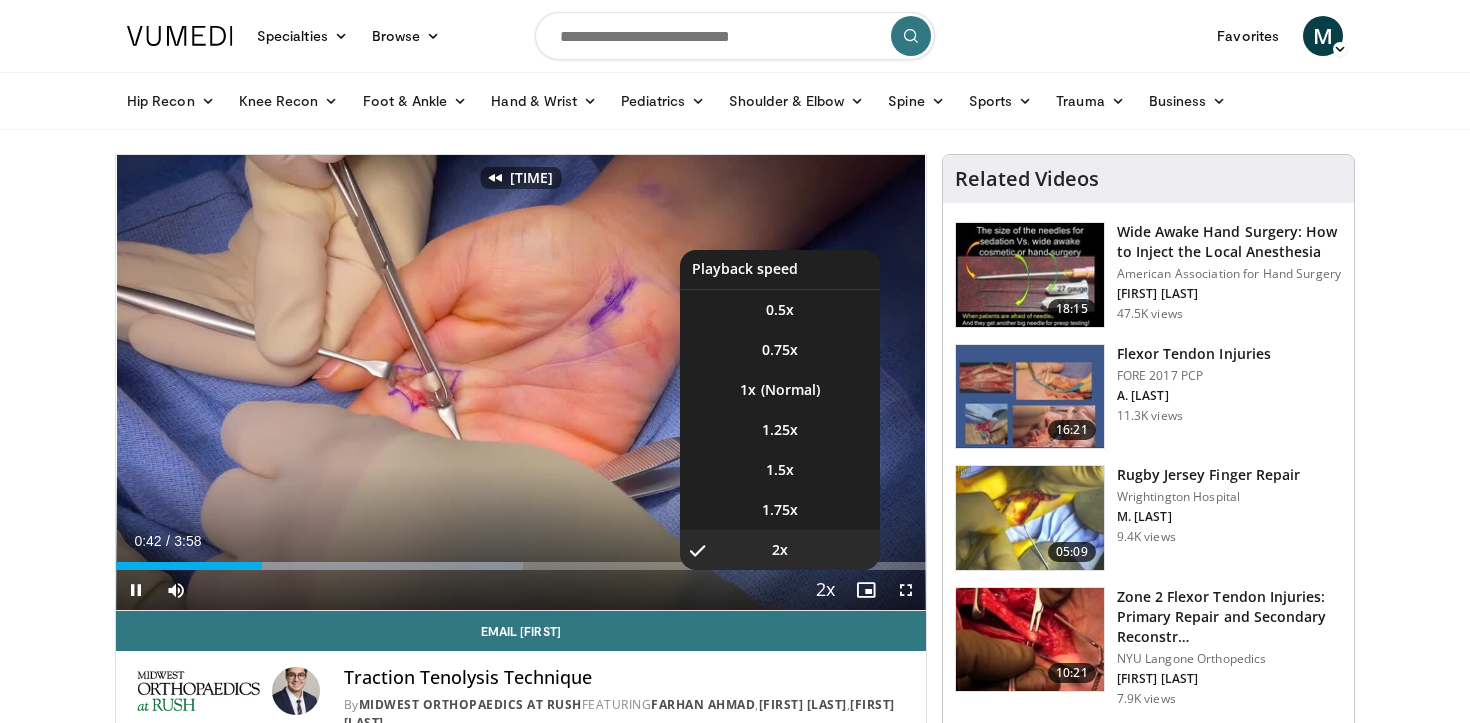 click at bounding box center [826, 591] 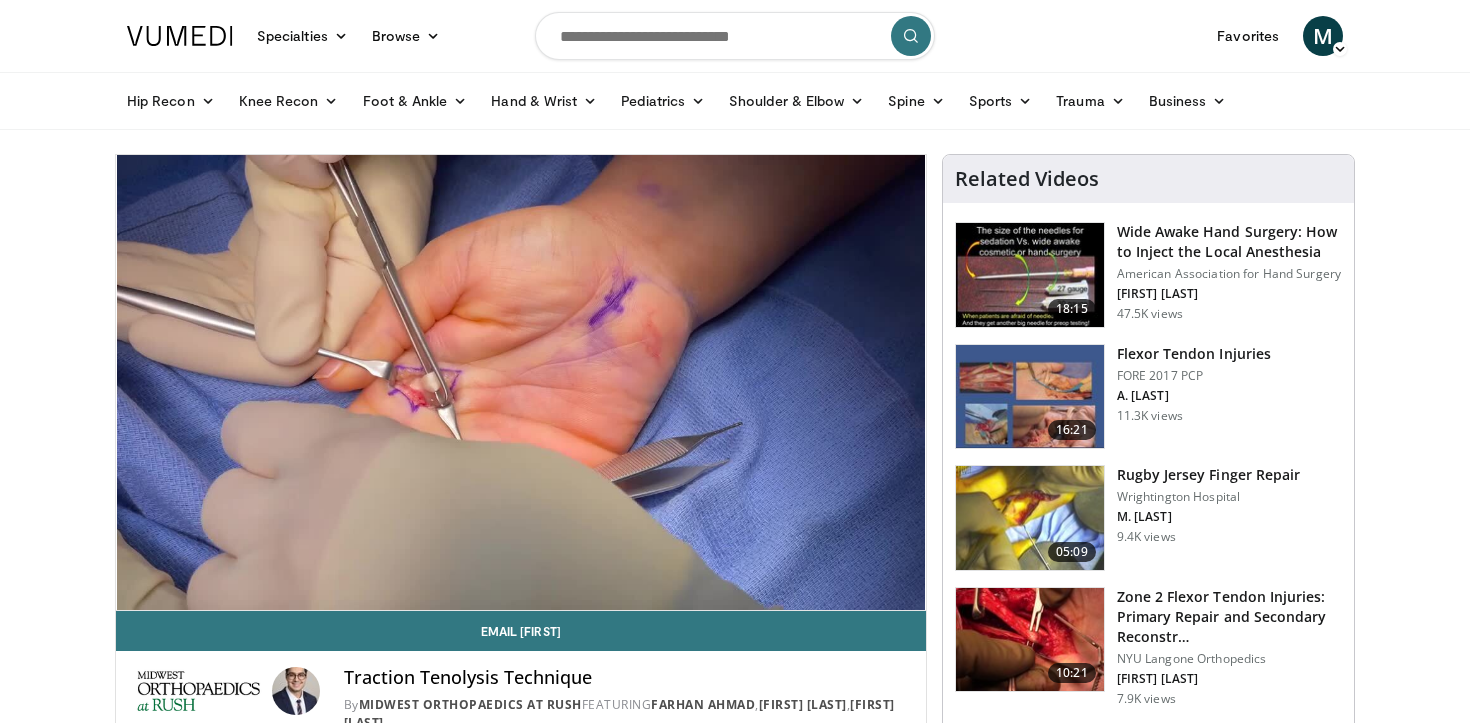click on "20 seconds
Tap to unmute" at bounding box center [521, 382] 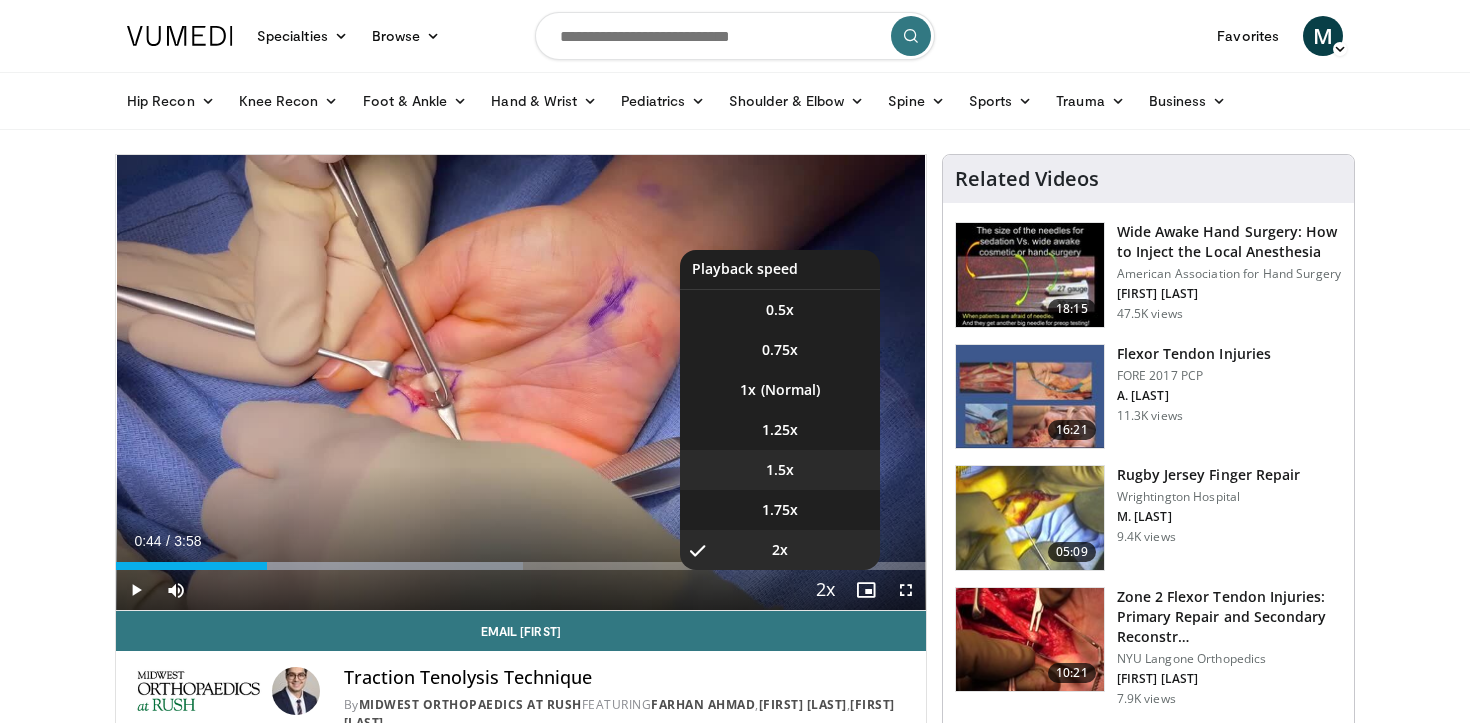 click on "1.5x" at bounding box center (780, 470) 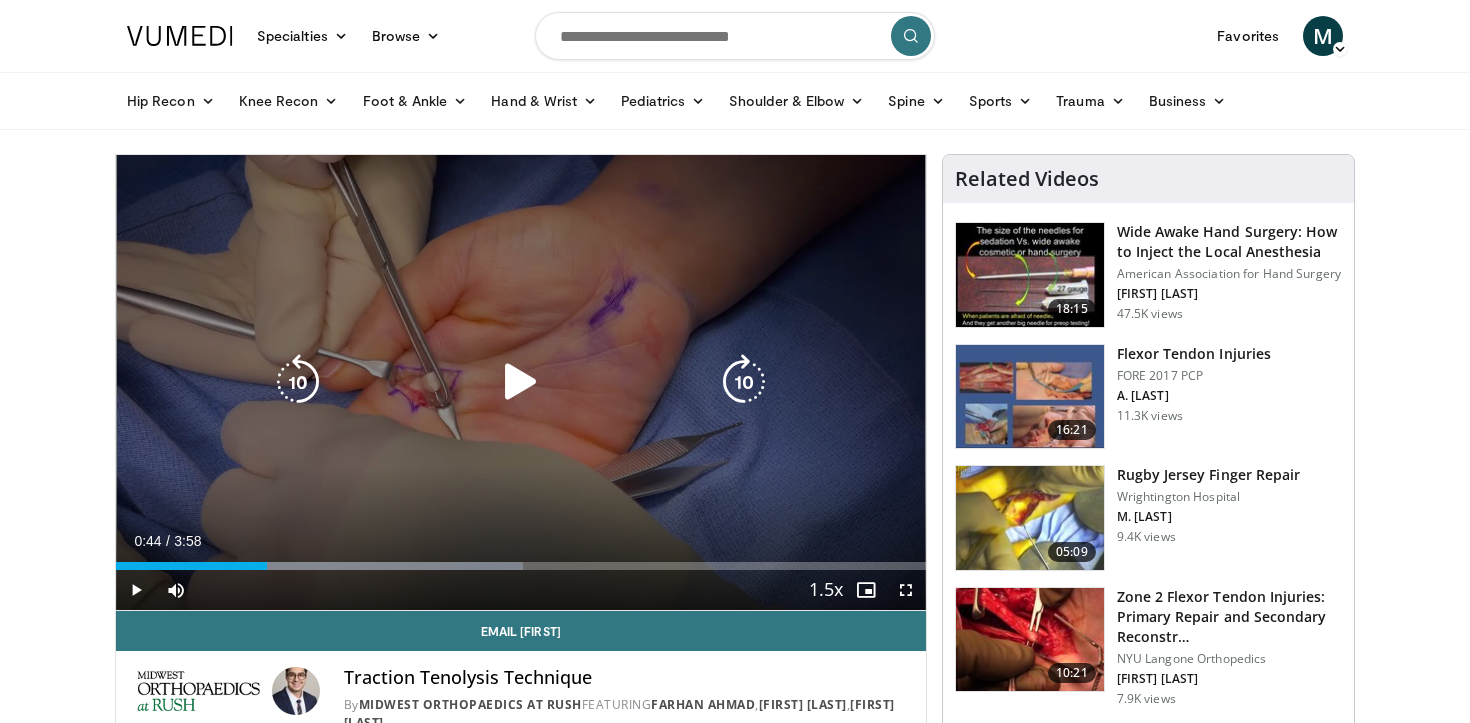 click at bounding box center [521, 382] 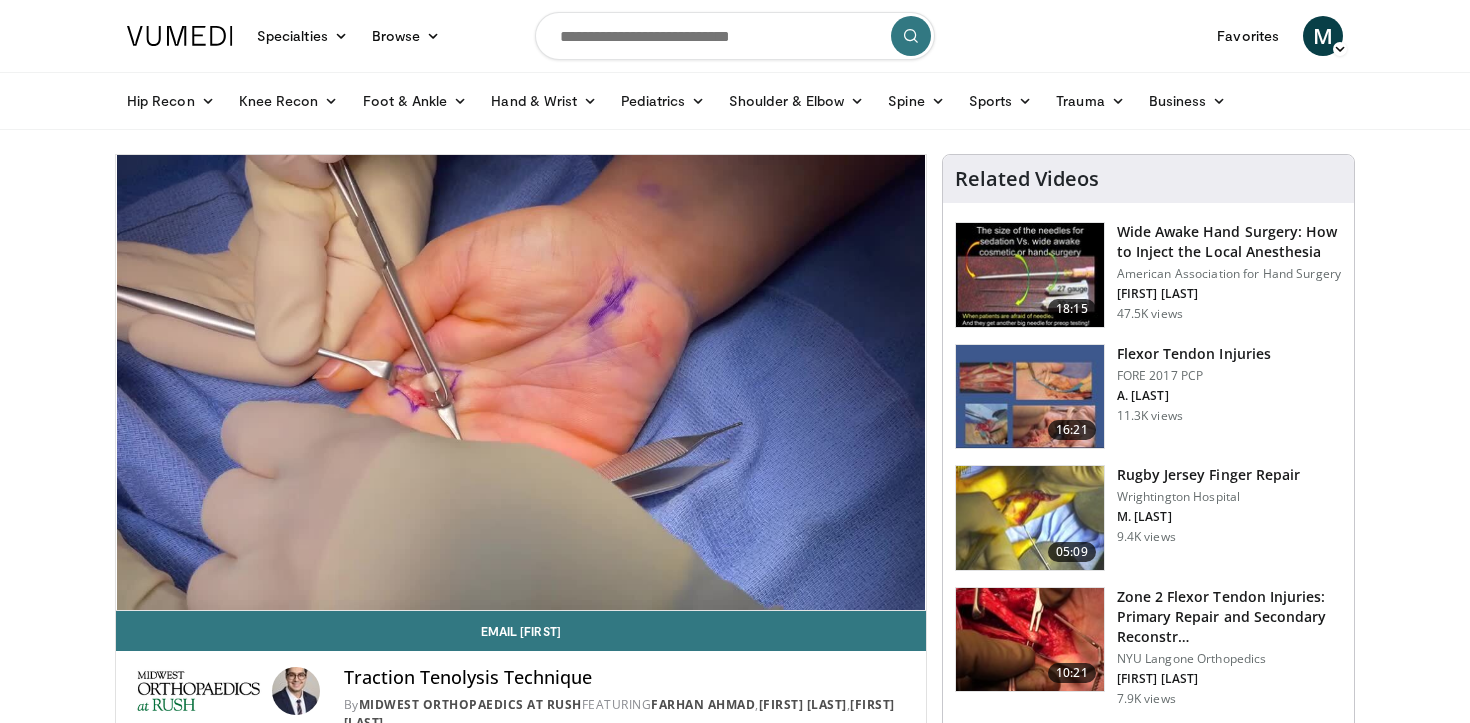 type 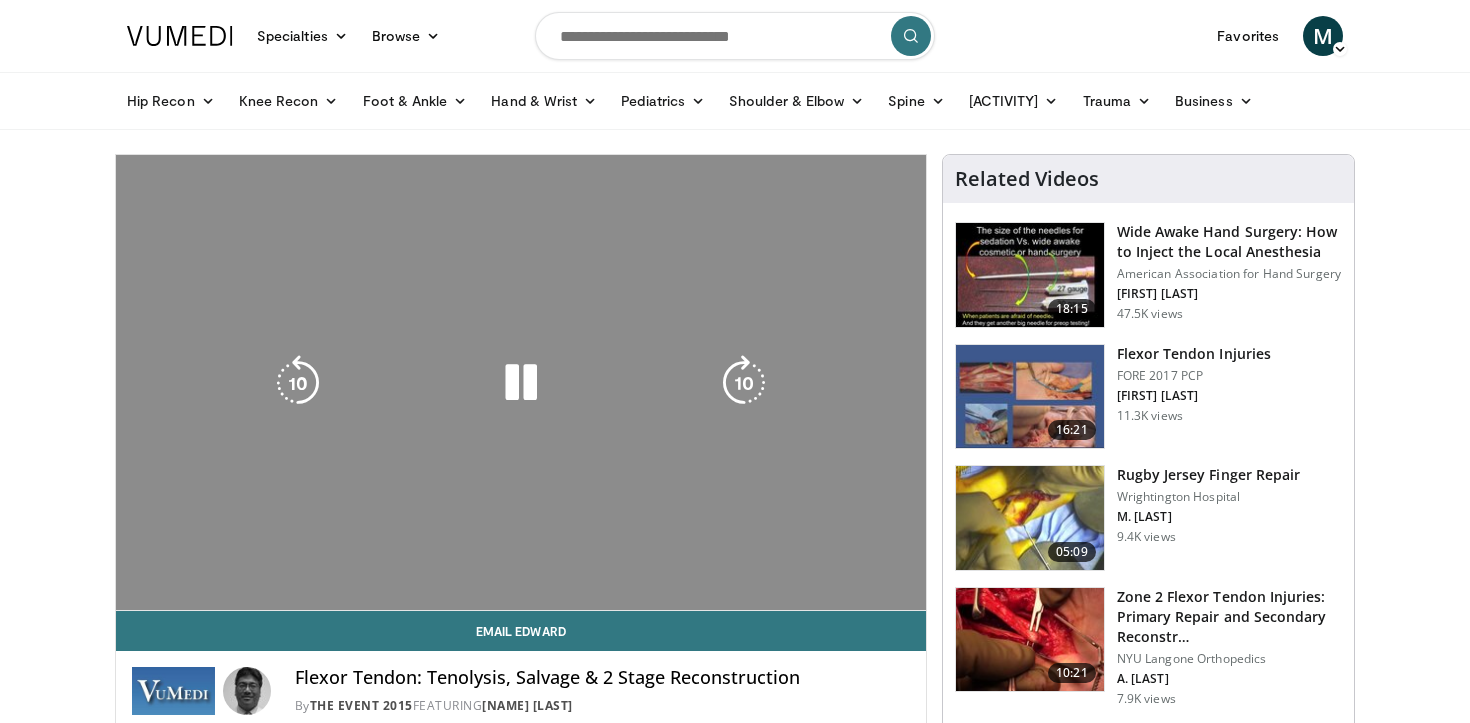 scroll, scrollTop: 0, scrollLeft: 0, axis: both 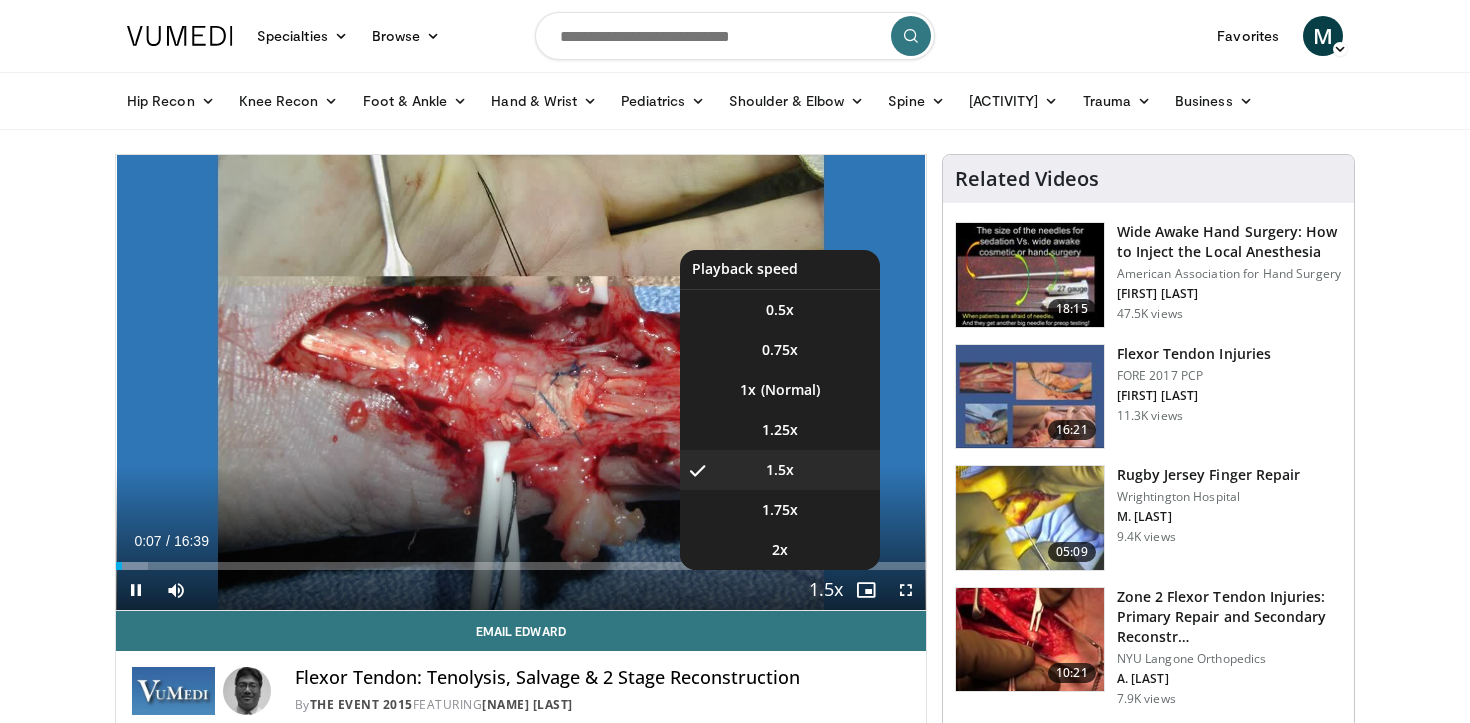 click at bounding box center [826, 591] 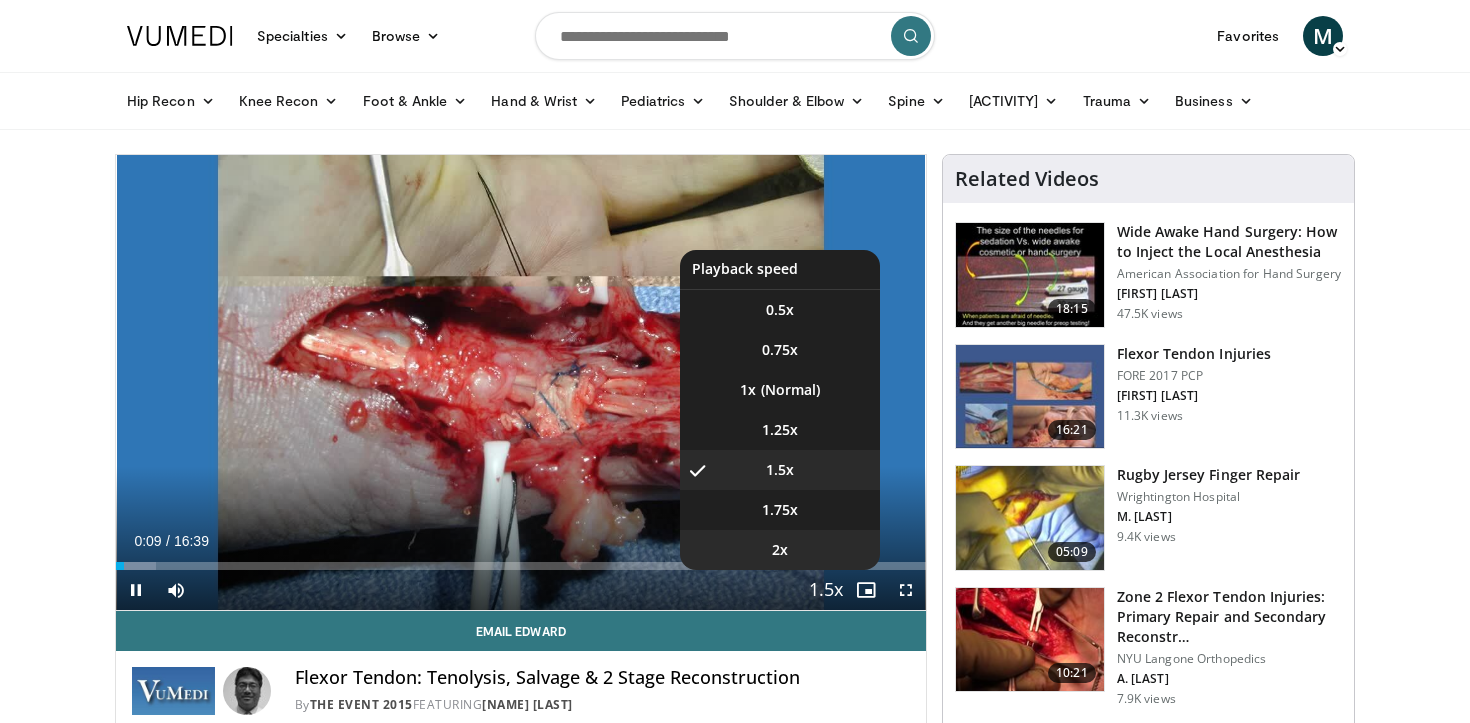click on "2x" at bounding box center (780, 550) 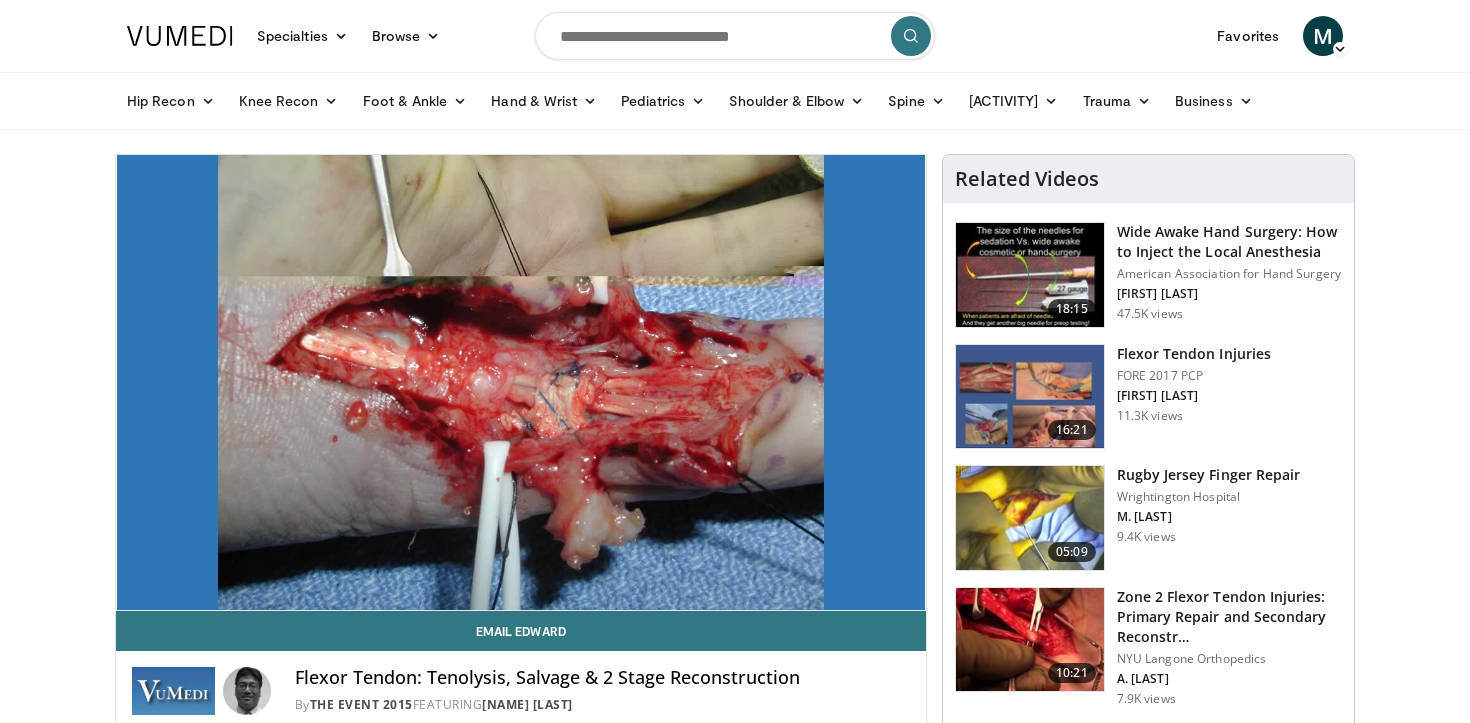 type 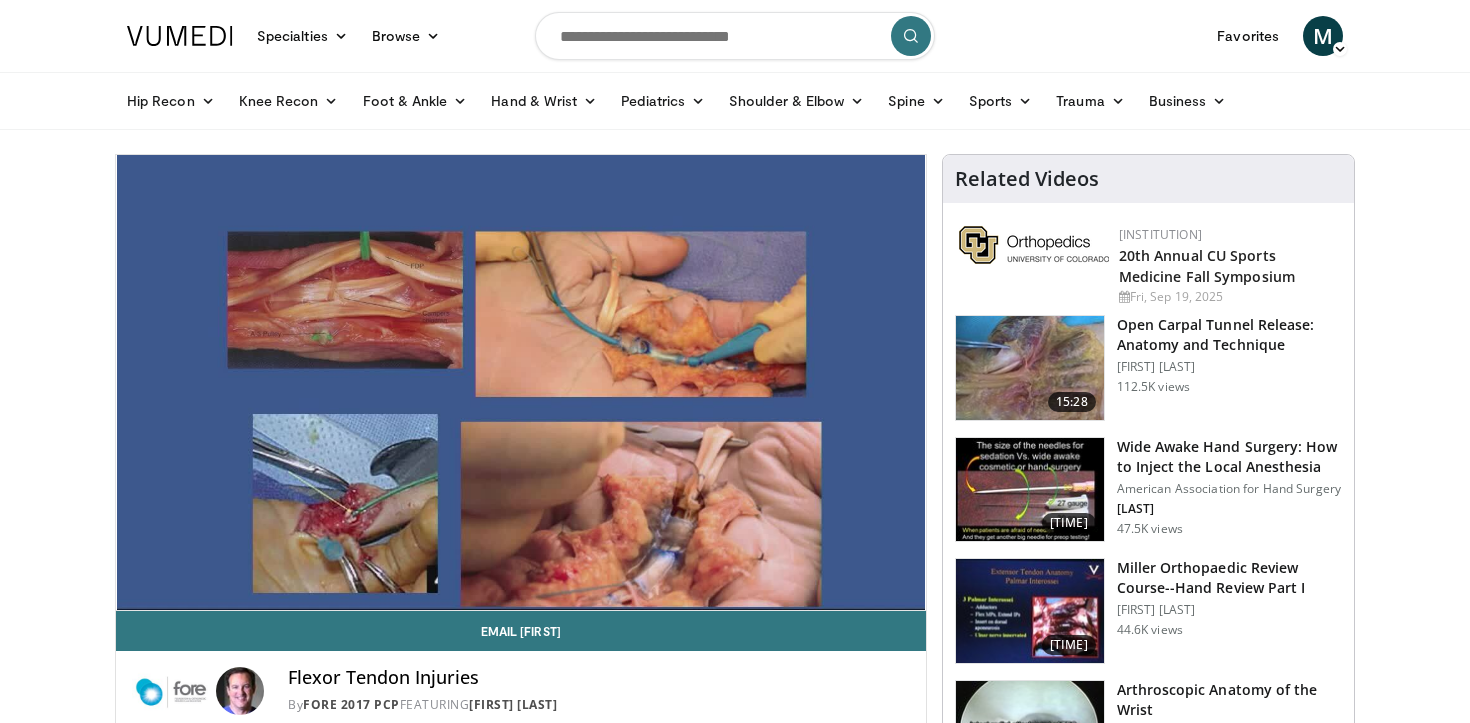 scroll, scrollTop: 0, scrollLeft: 0, axis: both 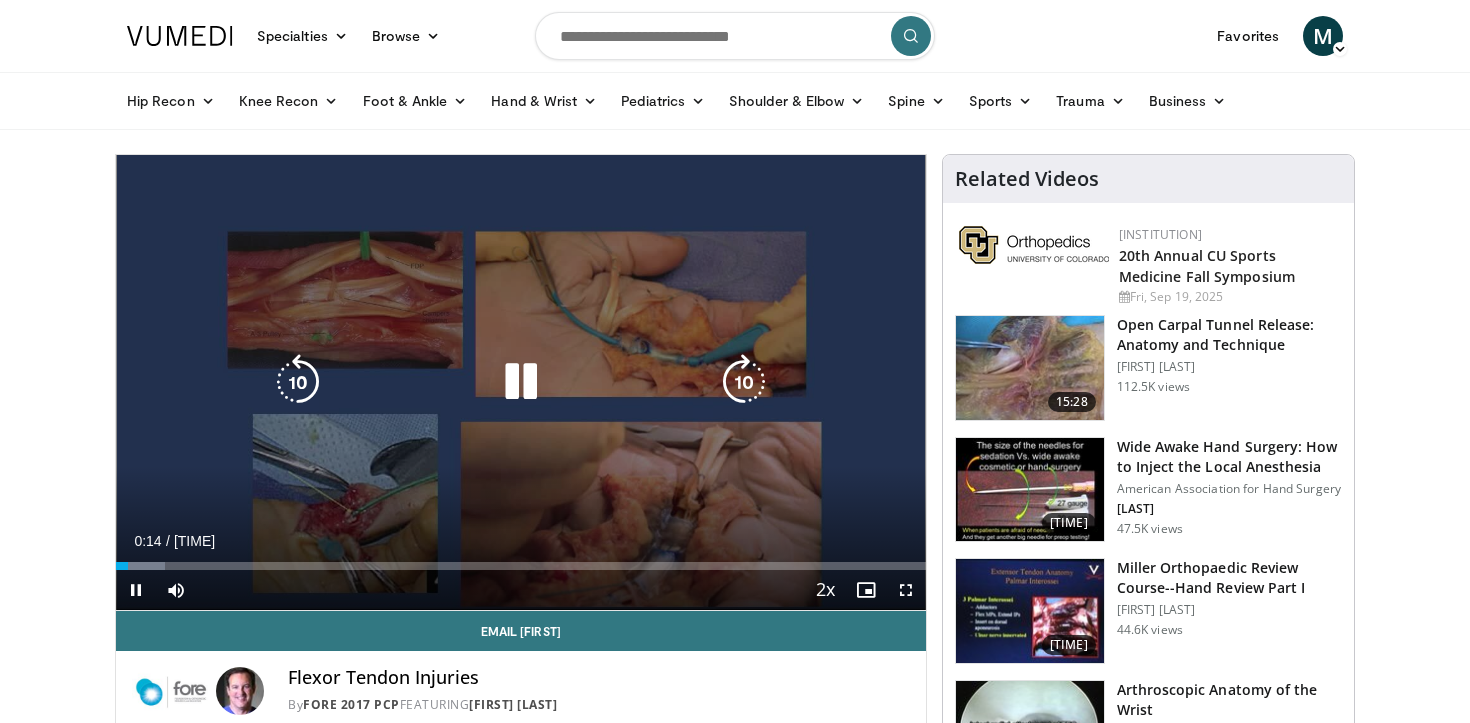click at bounding box center [521, 382] 